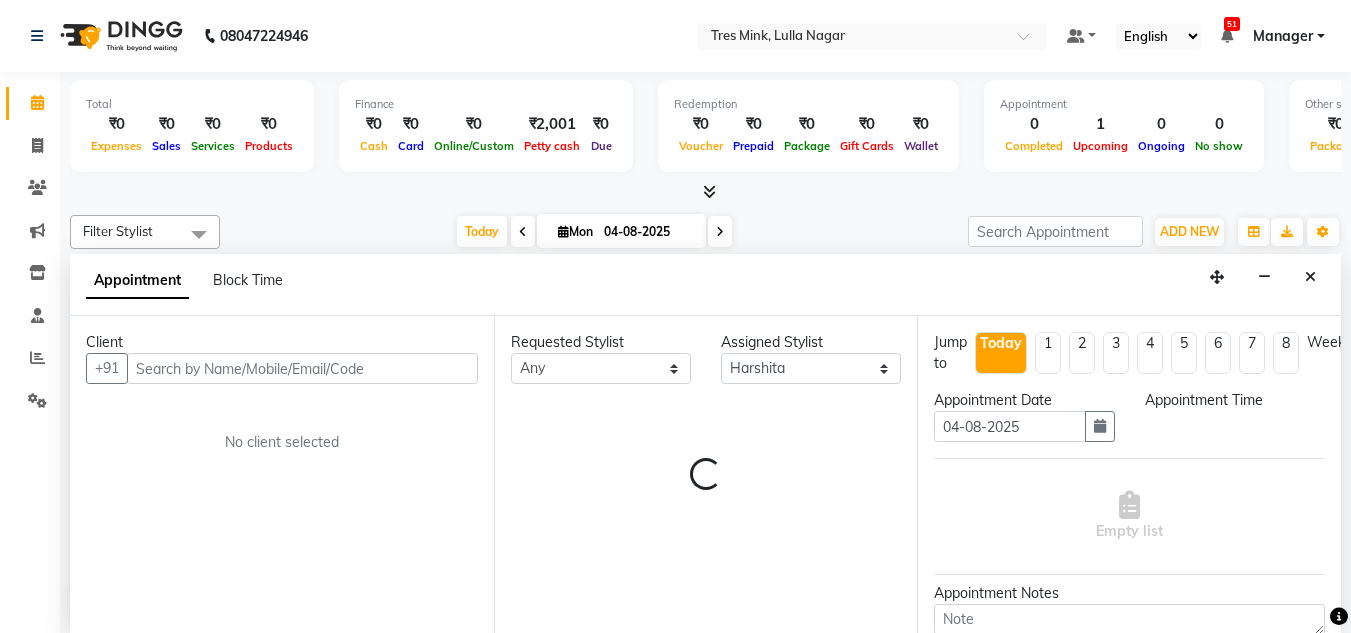 select on "47307" 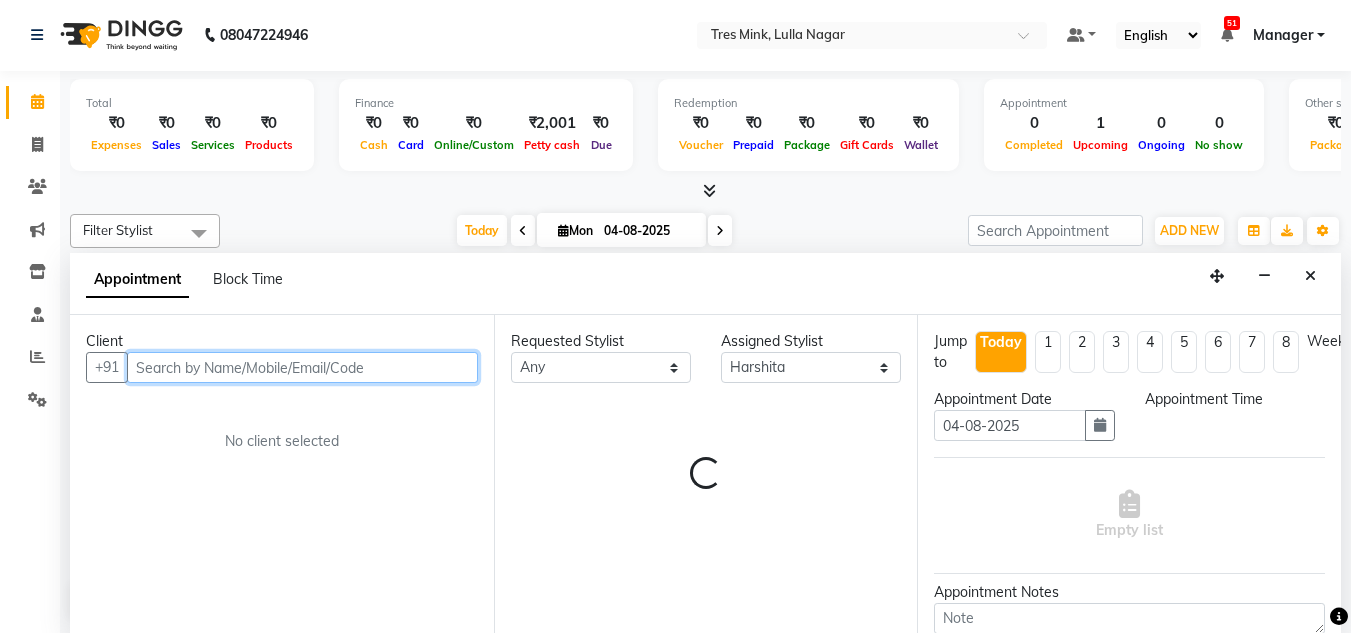 scroll, scrollTop: 0, scrollLeft: 0, axis: both 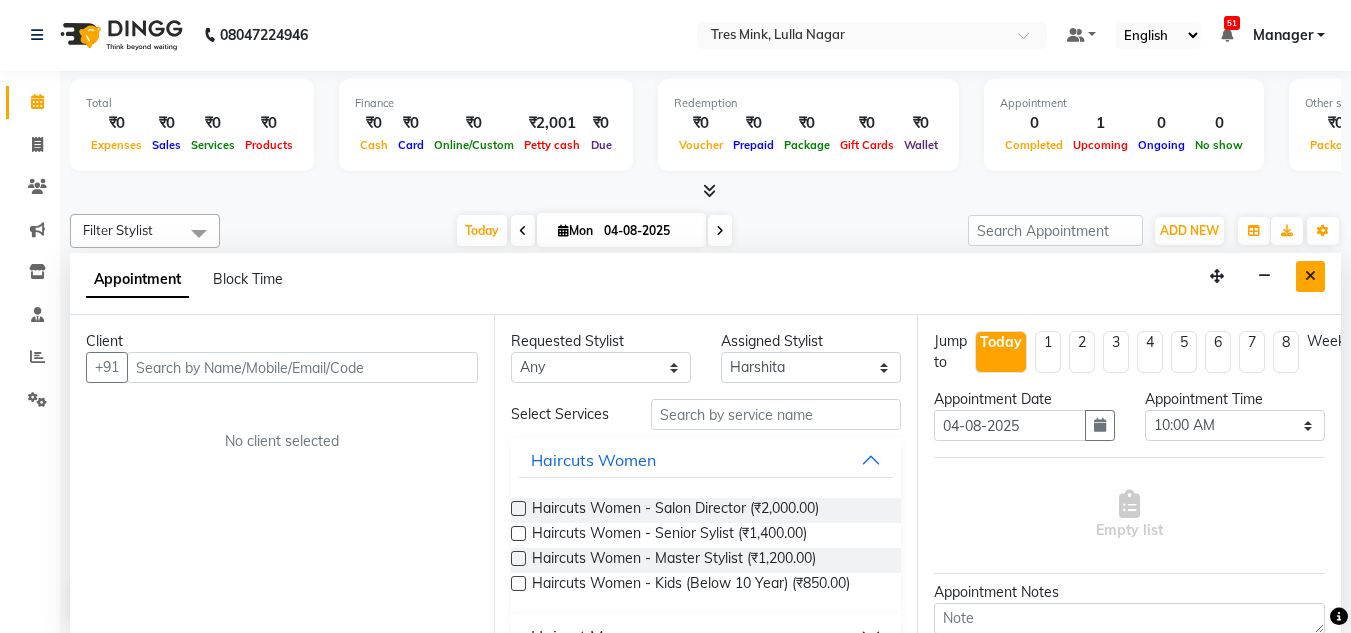 click at bounding box center (1310, 276) 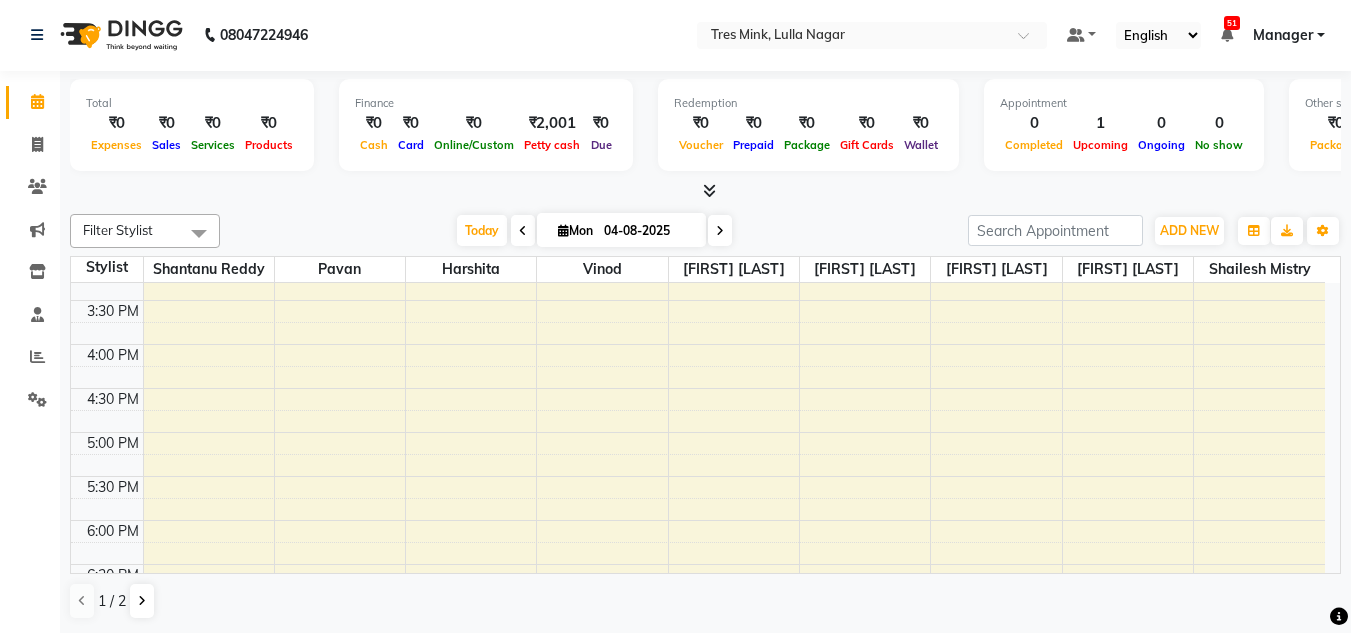 scroll, scrollTop: 700, scrollLeft: 0, axis: vertical 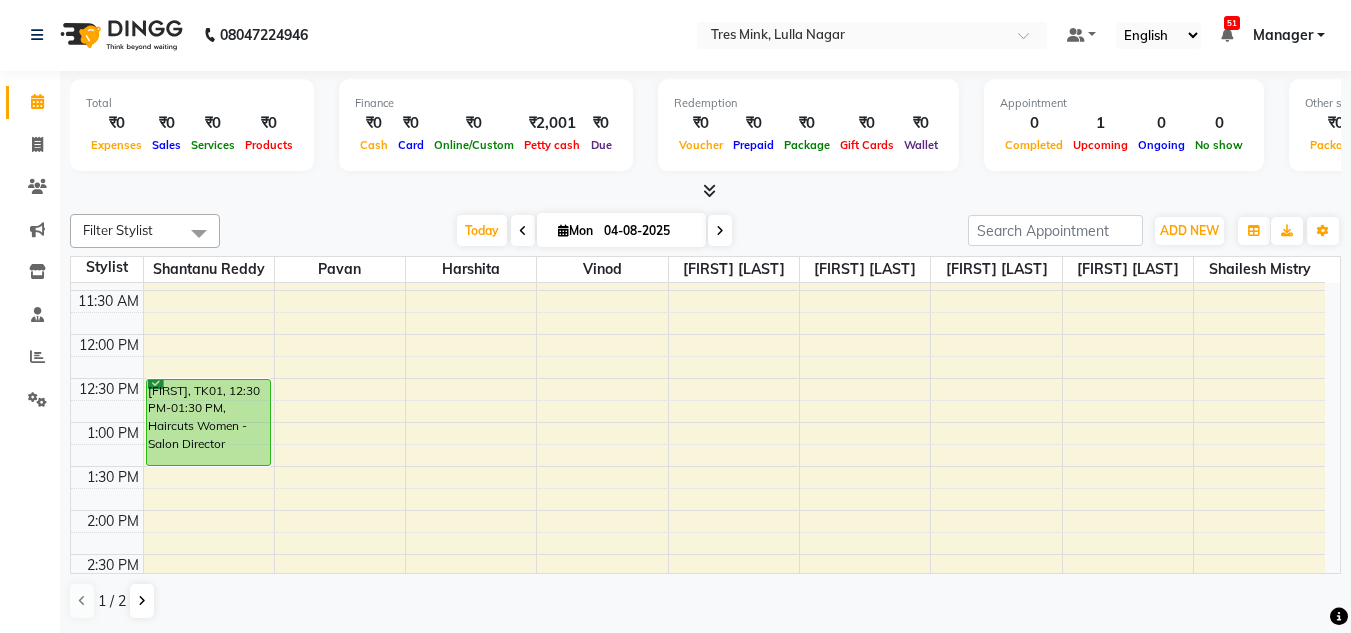 click at bounding box center [523, 231] 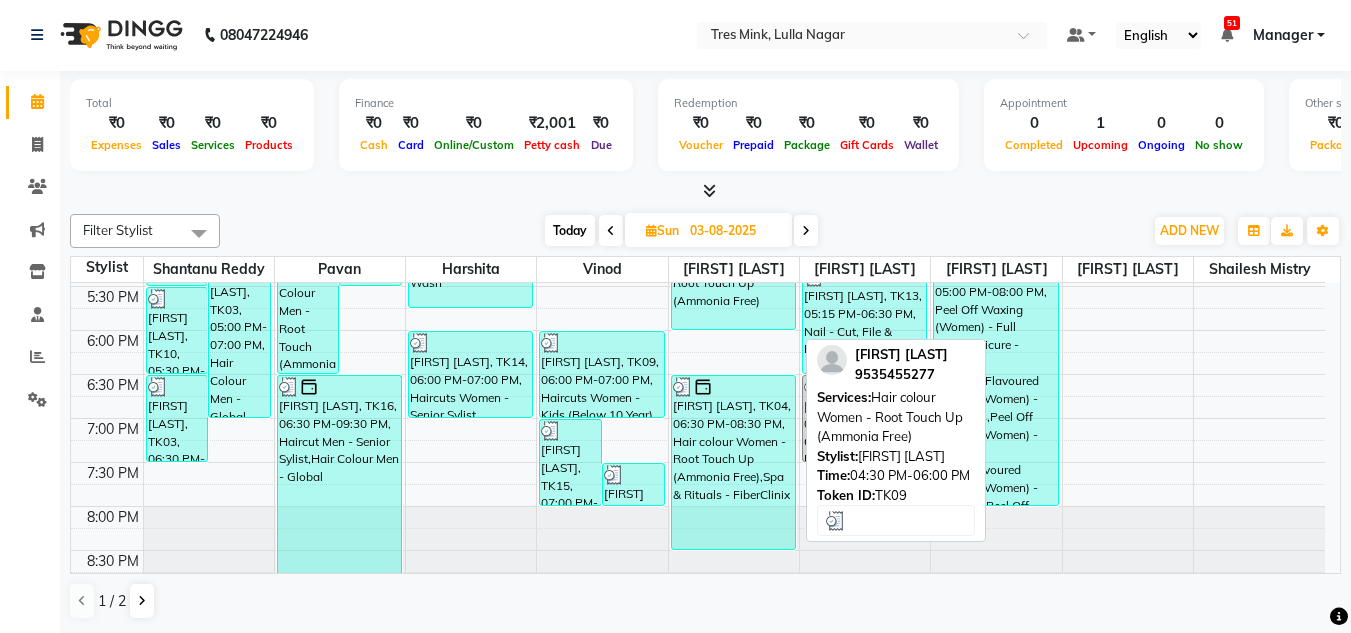 scroll, scrollTop: 853, scrollLeft: 0, axis: vertical 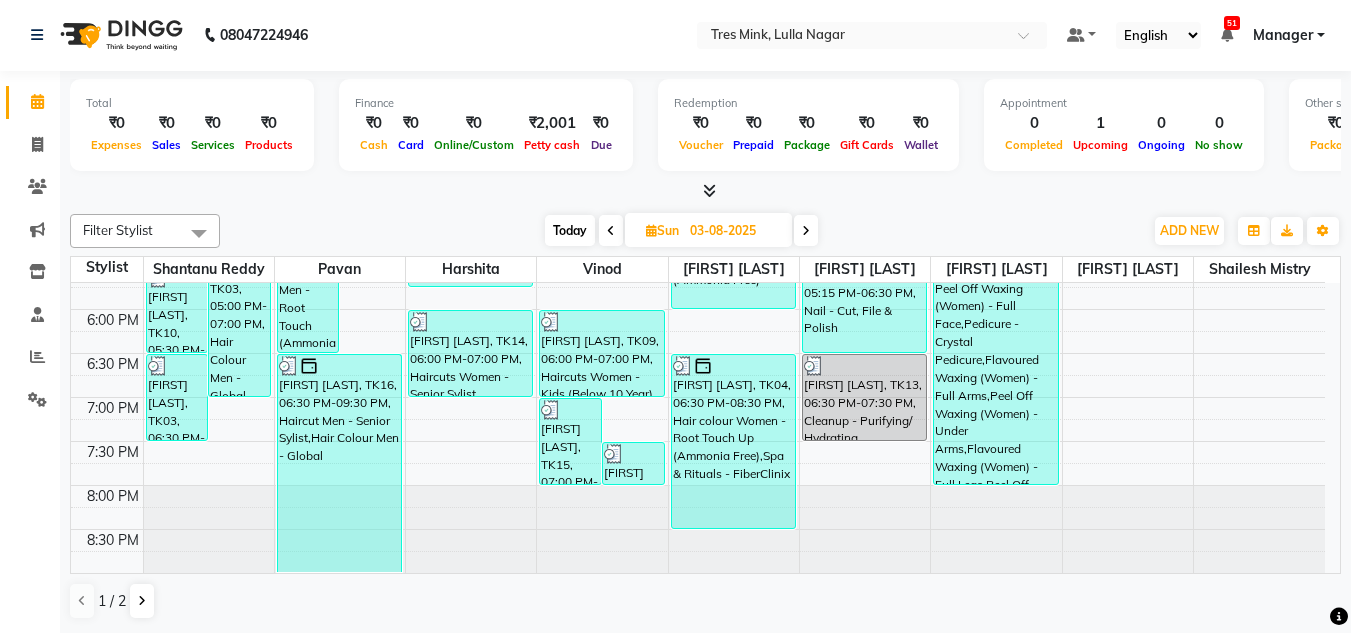 click at bounding box center [611, 230] 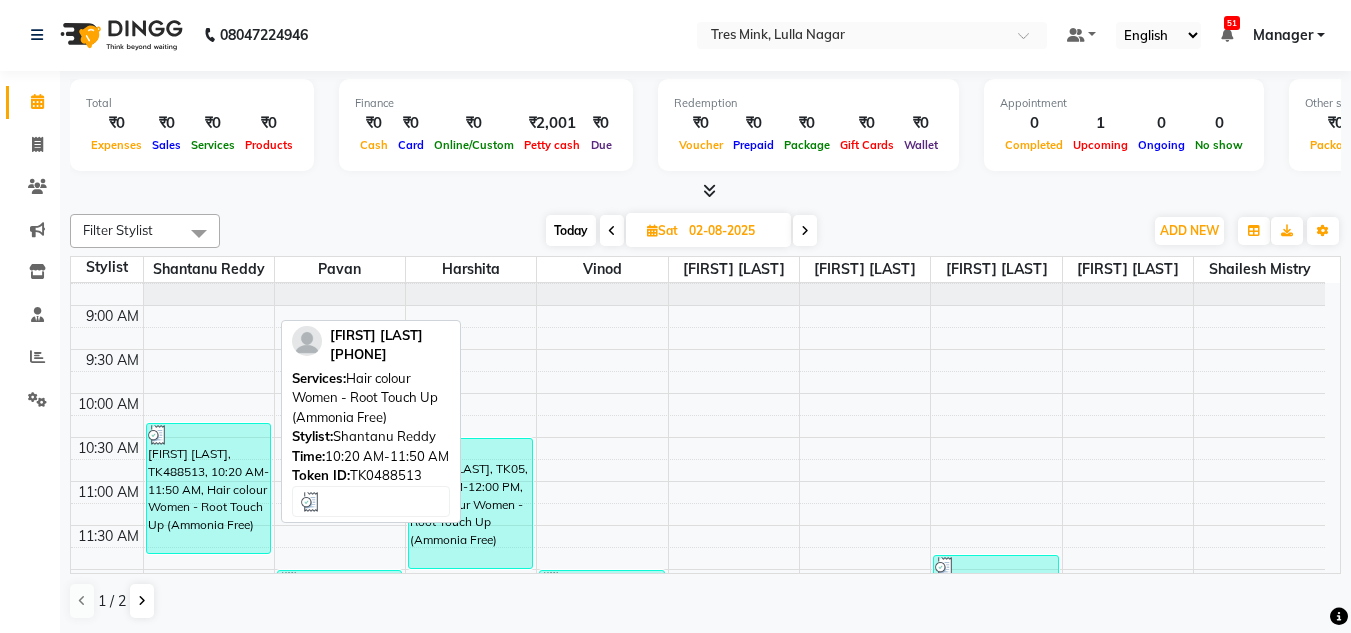 scroll, scrollTop: 100, scrollLeft: 0, axis: vertical 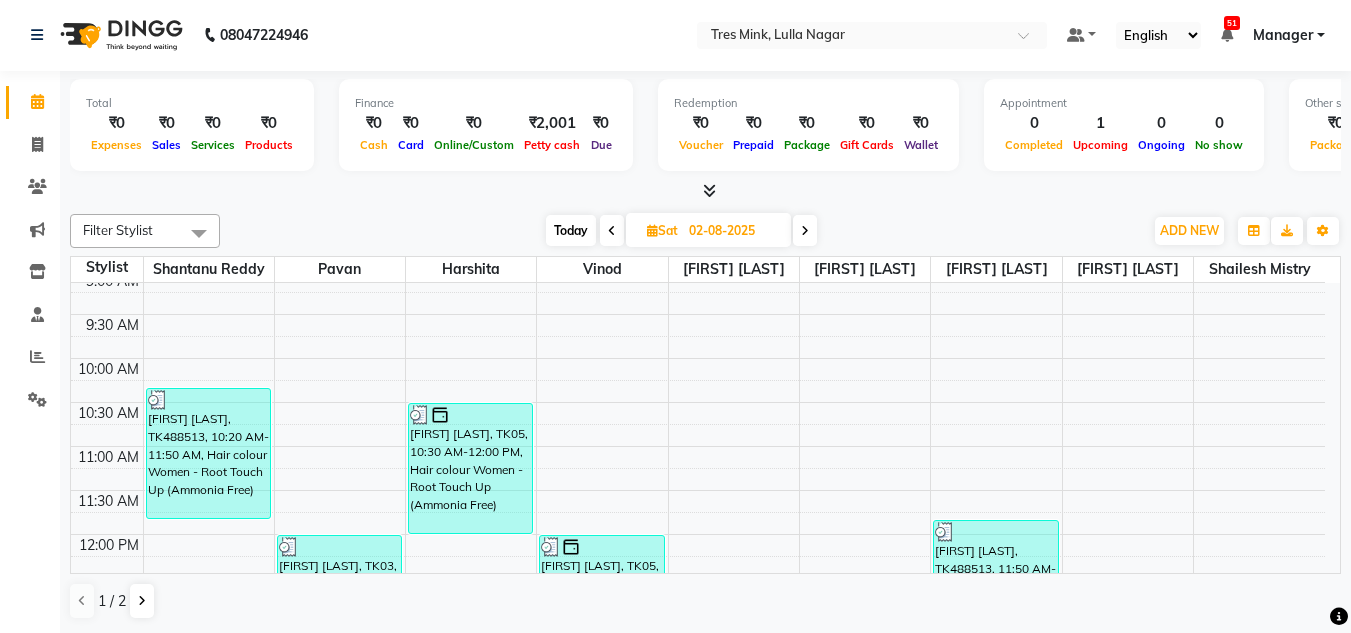 click on "Today" at bounding box center [571, 230] 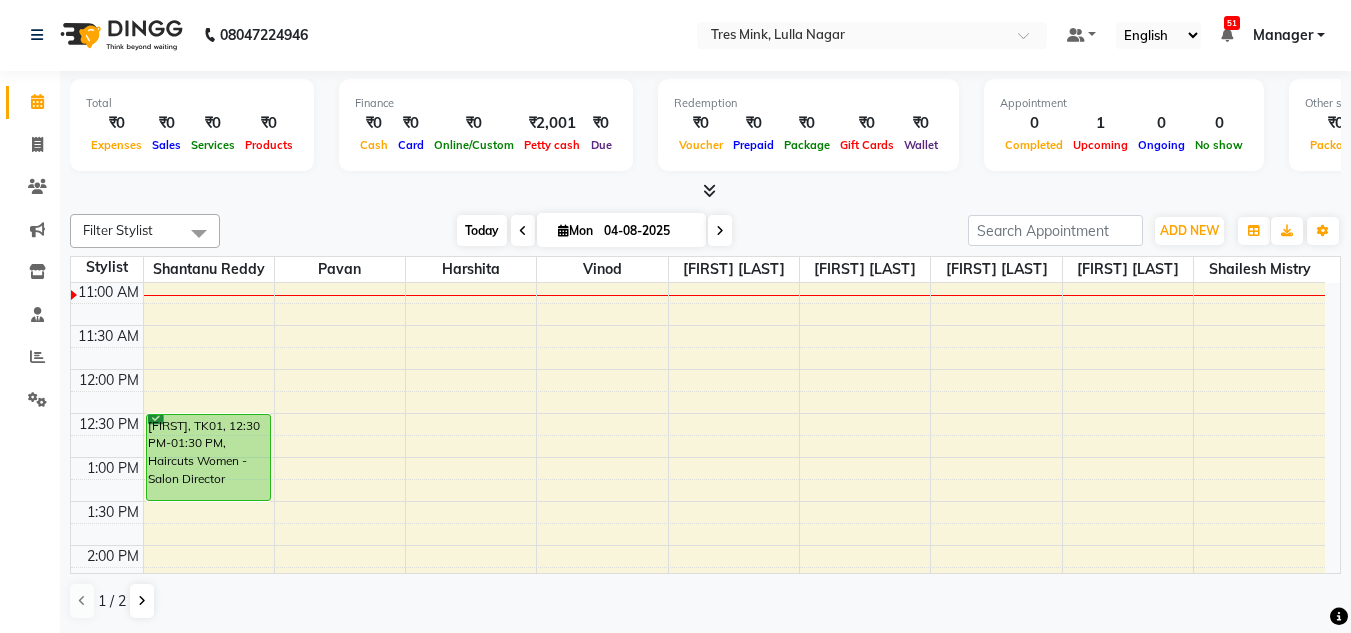 scroll, scrollTop: 365, scrollLeft: 0, axis: vertical 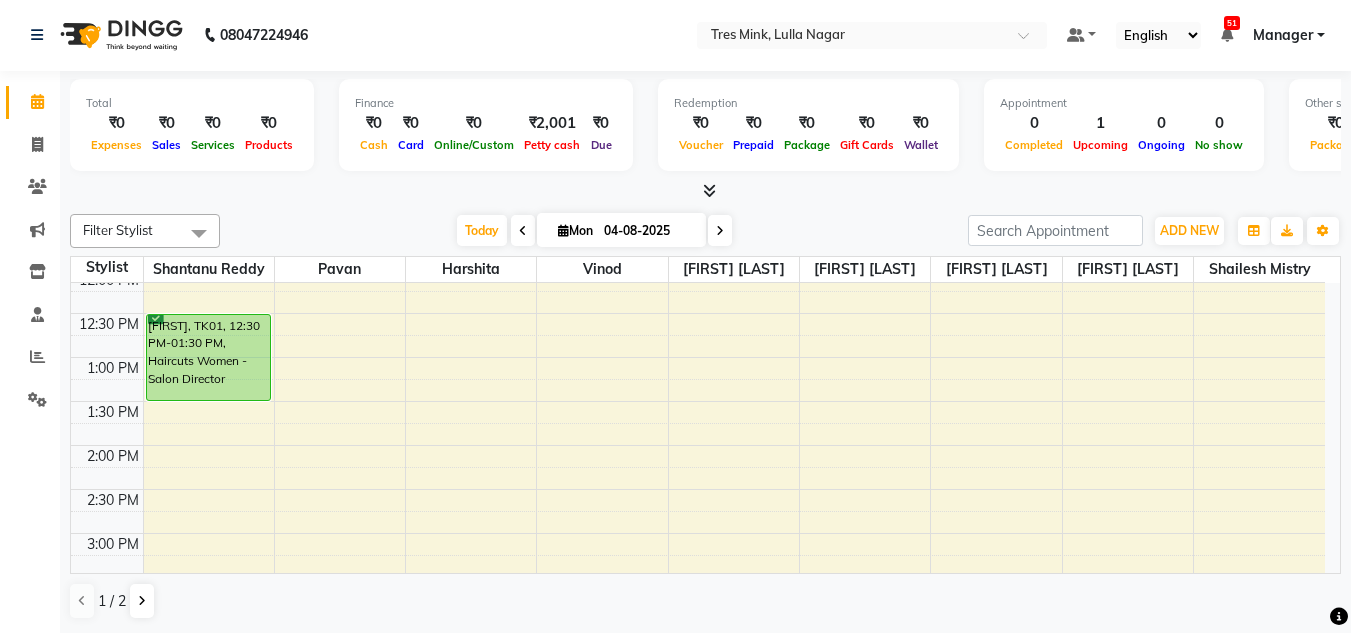 click at bounding box center (523, 231) 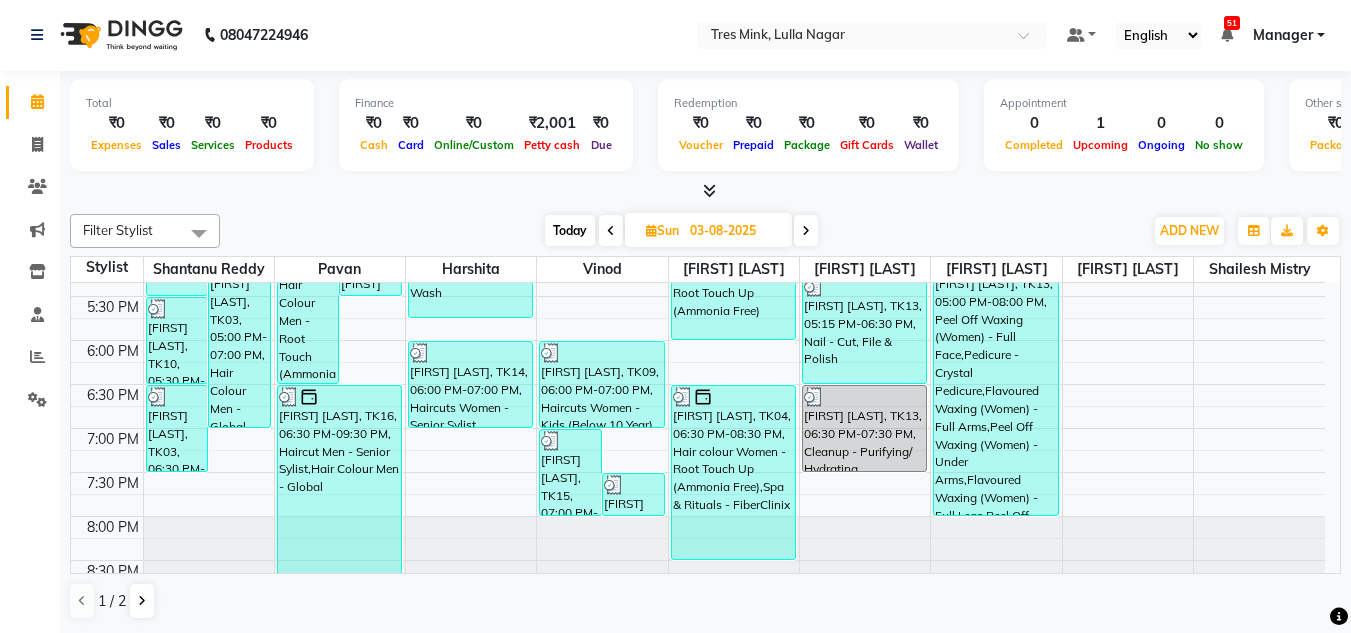 scroll, scrollTop: 853, scrollLeft: 0, axis: vertical 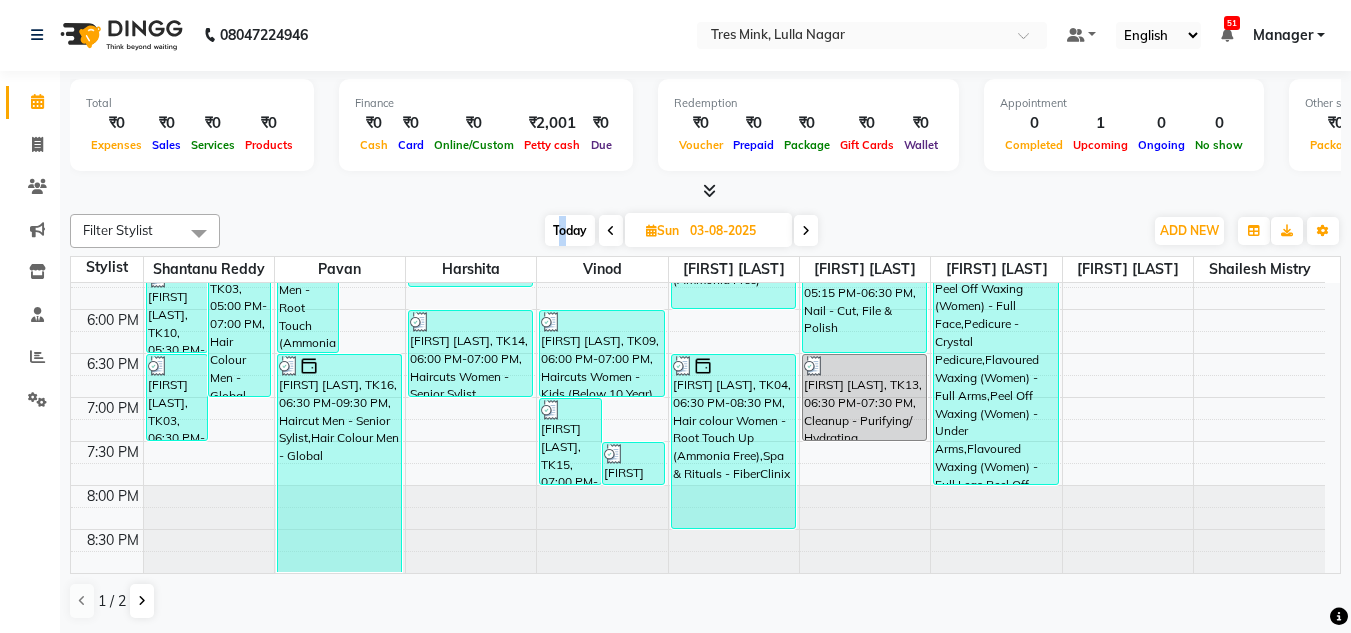 click on "Today" at bounding box center (570, 230) 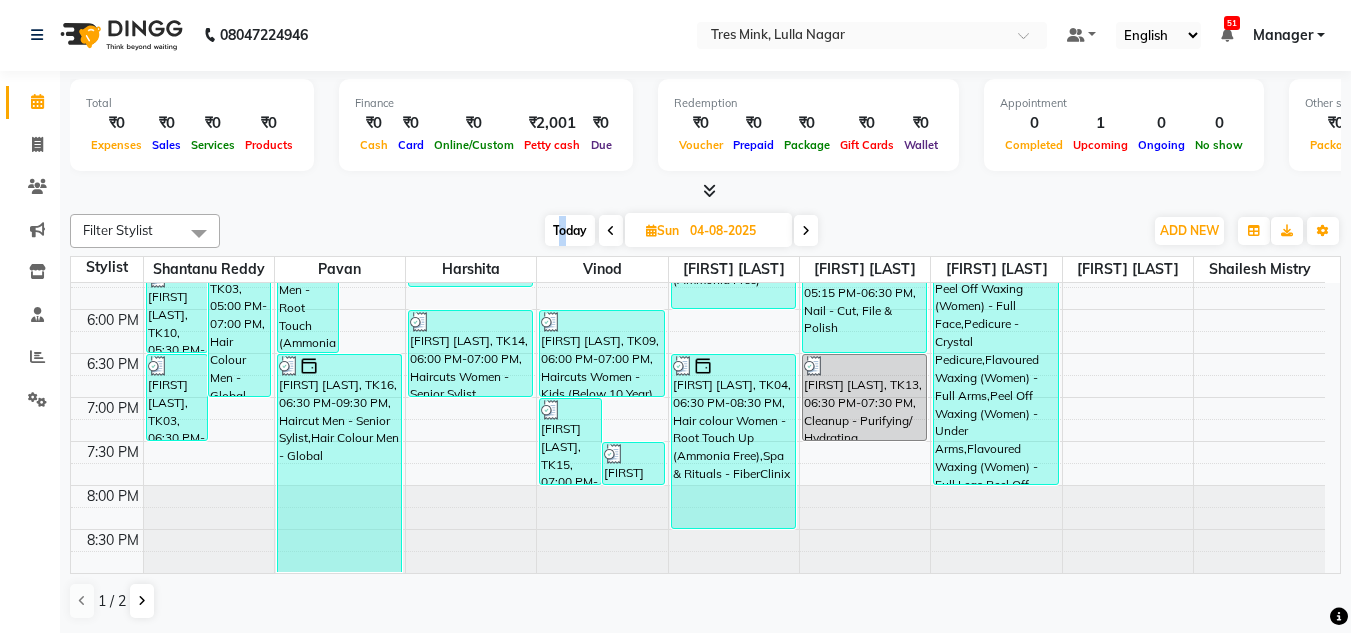 scroll, scrollTop: 265, scrollLeft: 0, axis: vertical 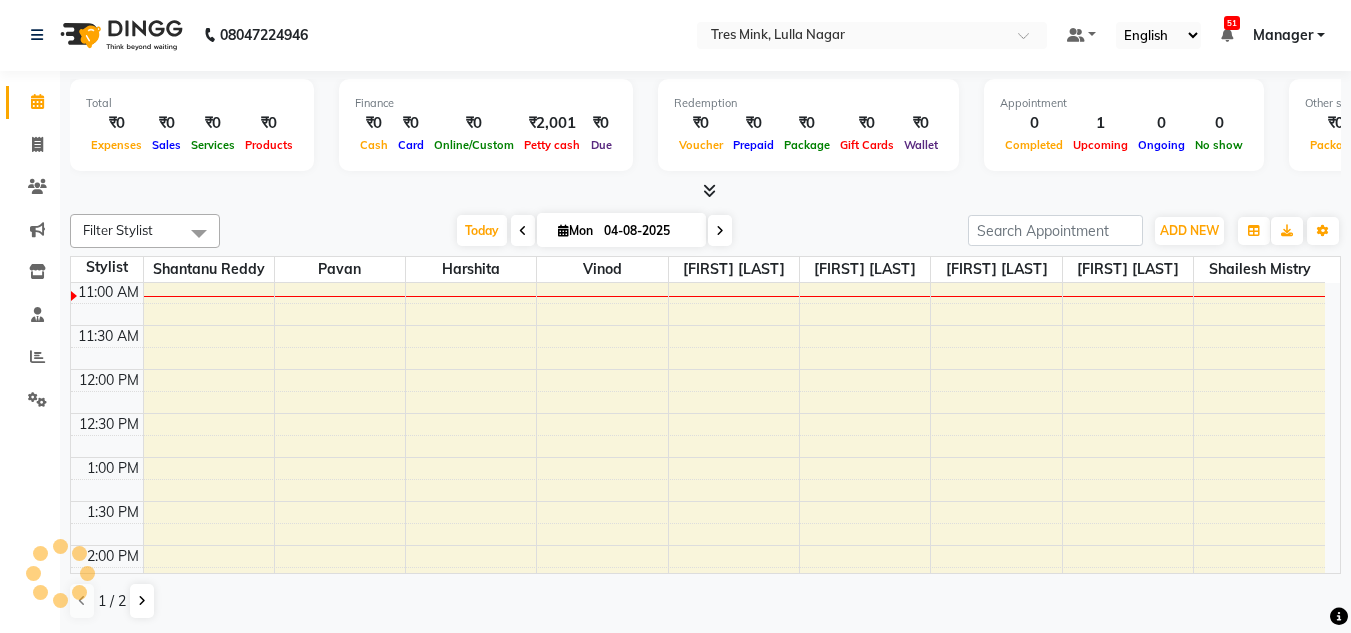 click at bounding box center (563, 230) 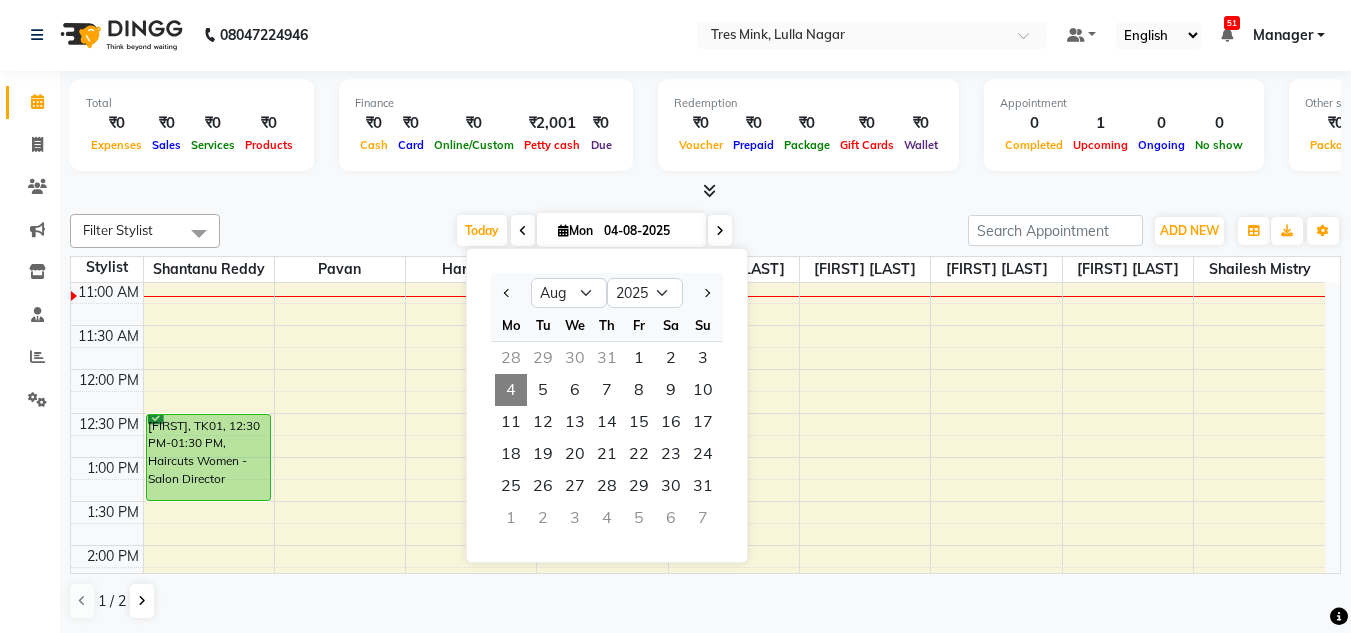 click on "Today  Mon 04-08-2025 Jan Feb Mar Apr May Jun Jul Aug Sep Oct Nov Dec 2015 2016 2017 2018 2019 2020 2021 2022 2023 2024 2025 2026 2027 2028 2029 2030 2031 2032 2033 2034 2035 Mo Tu We Th Fr Sa Su  28   29   30   31   1   2   3   4   5   6   7   8   9   10   11   12   13   14   15   16   17   18   19   20   21   22   23   24   25   26   27   28   29   30   31   1   2   3   4   5   6   7" at bounding box center (594, 231) 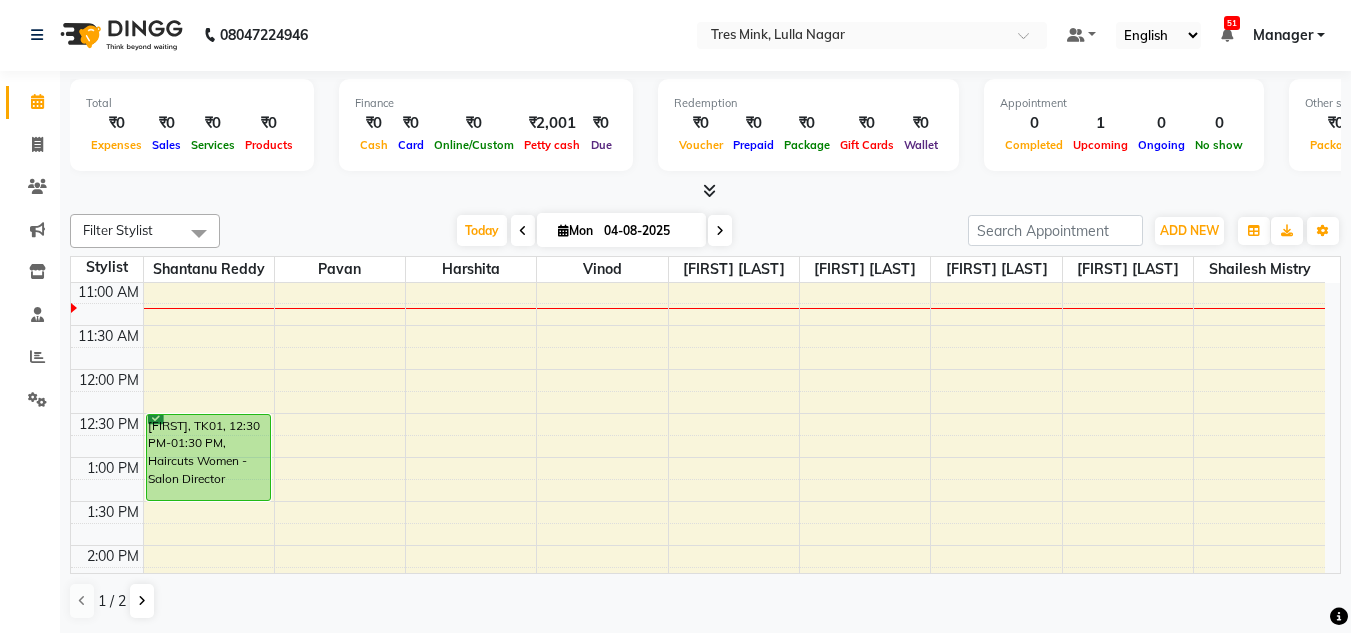 click on "Today  Mon 04-08-2025" at bounding box center [594, 231] 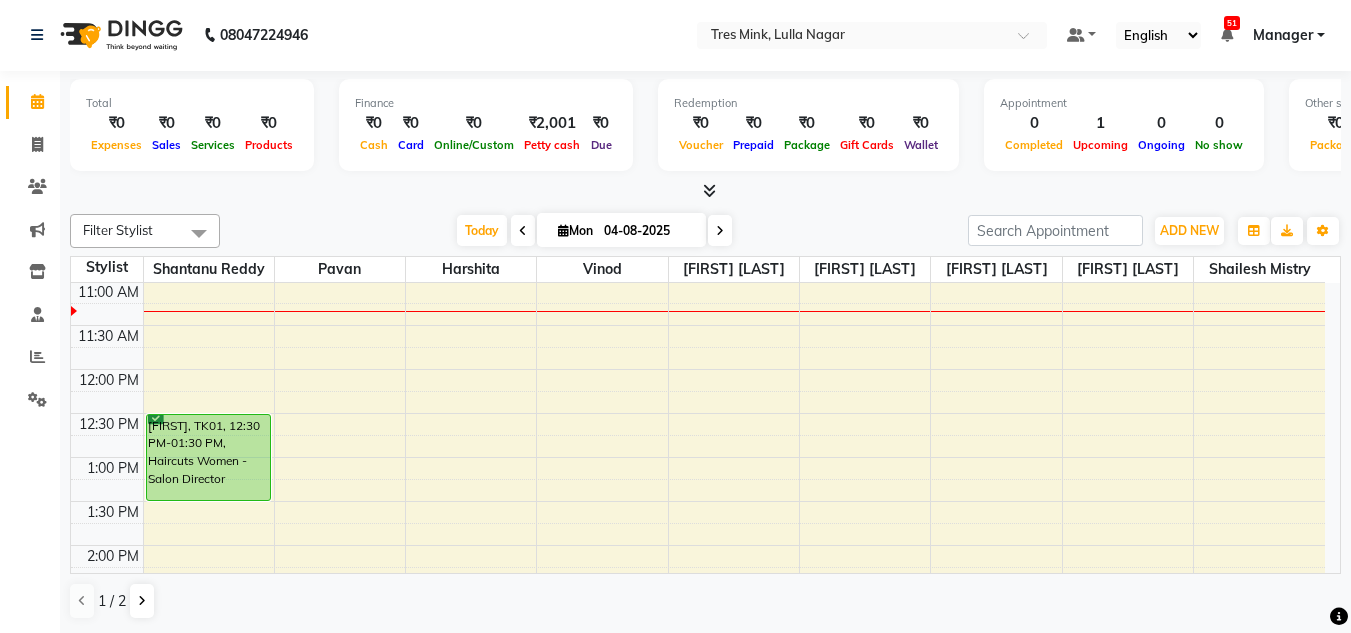 click on "Calendar" 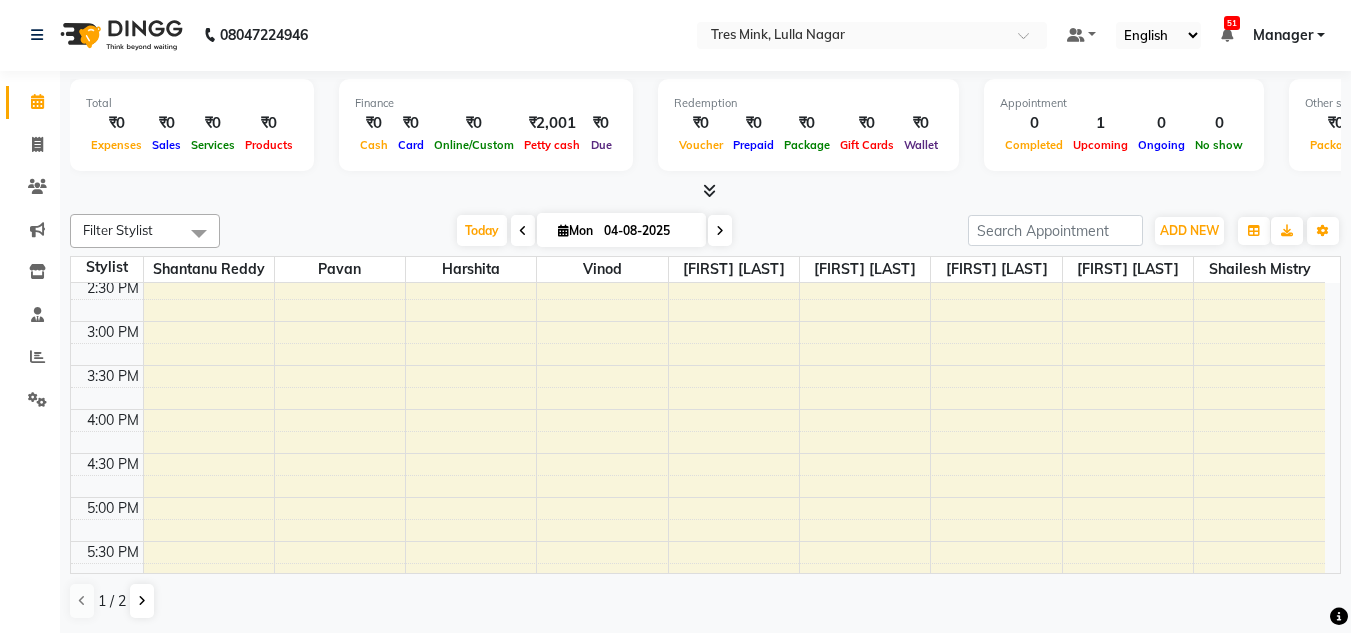 scroll, scrollTop: 253, scrollLeft: 0, axis: vertical 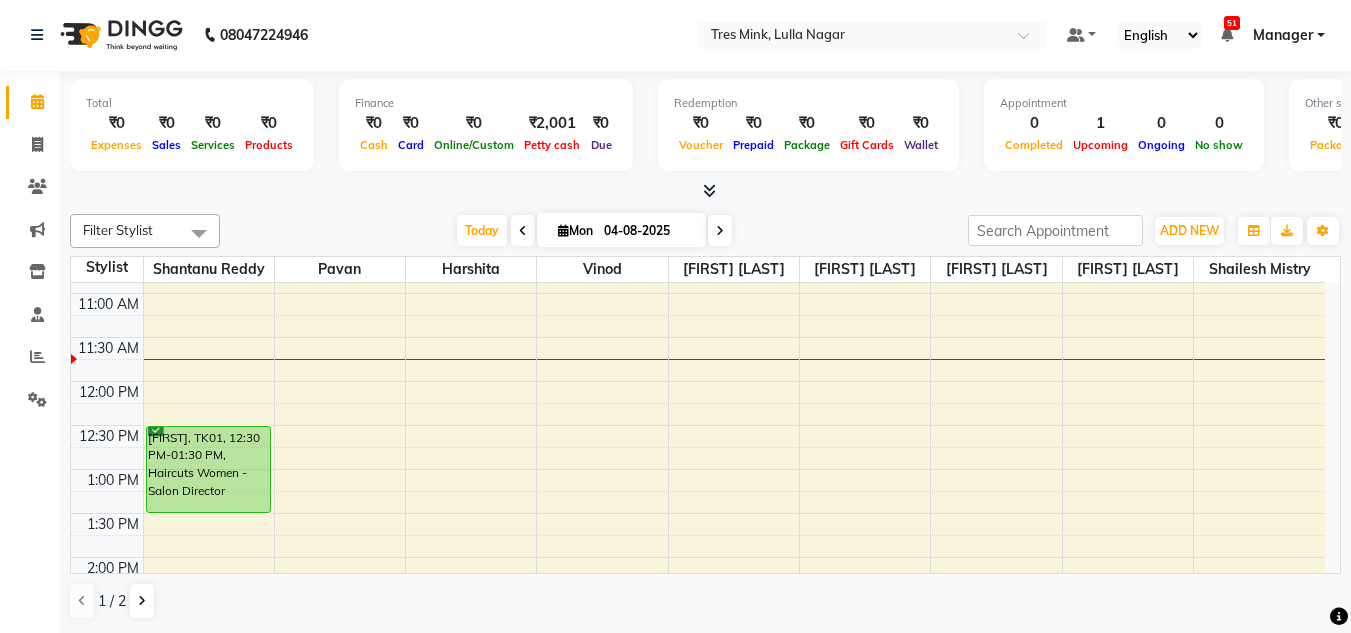 click at bounding box center (720, 231) 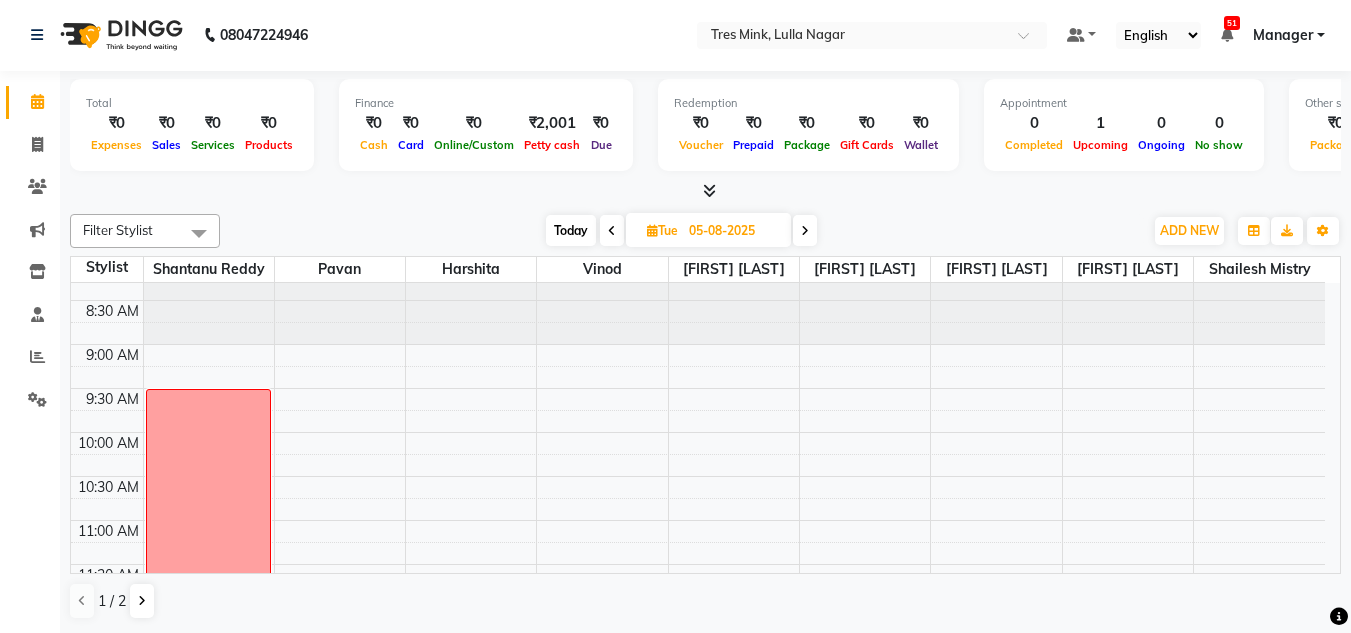 scroll, scrollTop: 0, scrollLeft: 0, axis: both 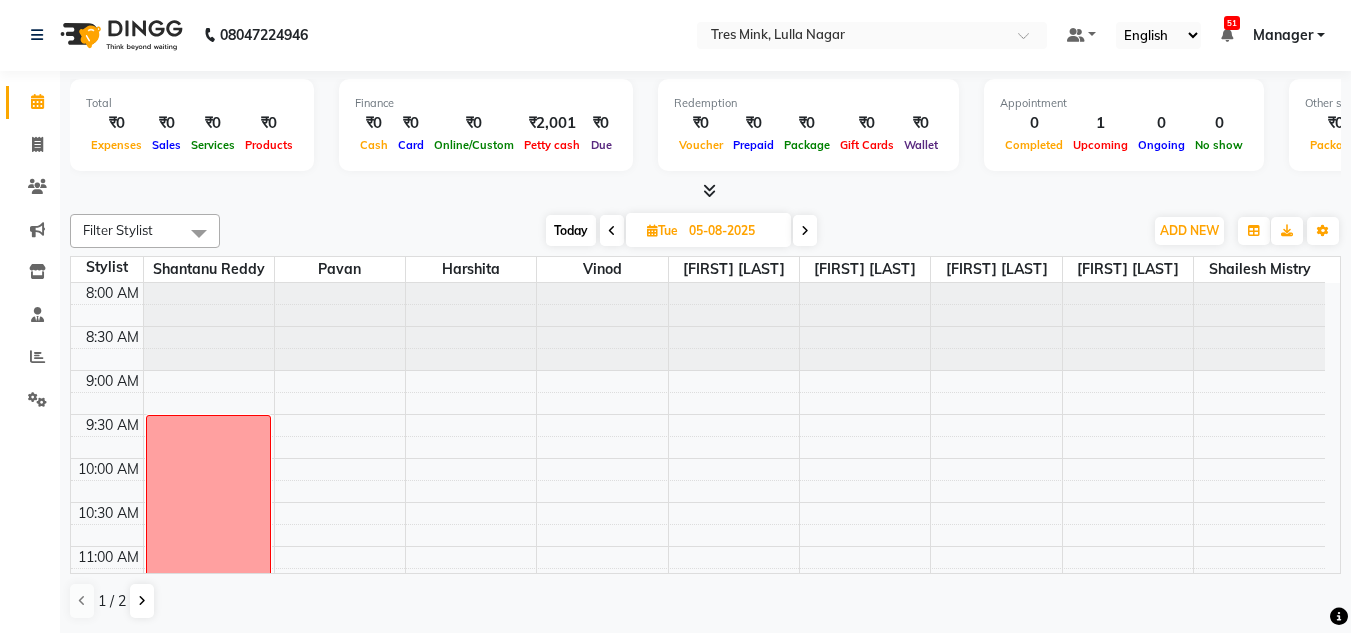 click on "Today" at bounding box center (571, 230) 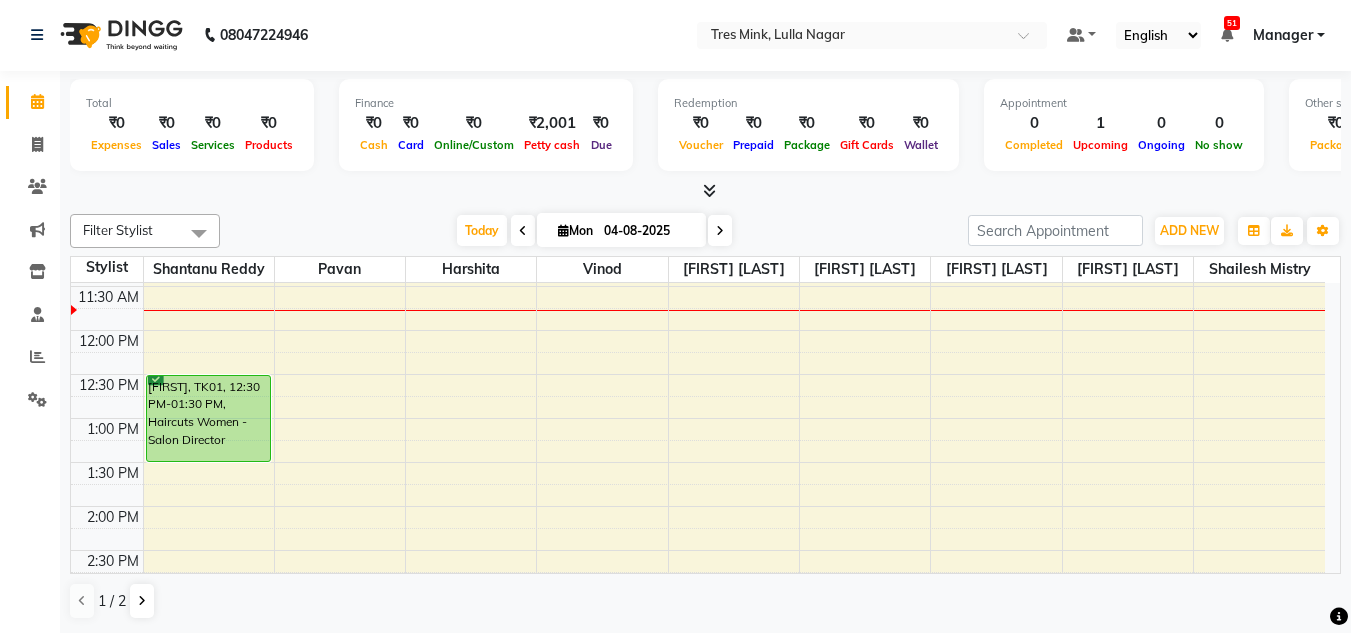 scroll, scrollTop: 305, scrollLeft: 0, axis: vertical 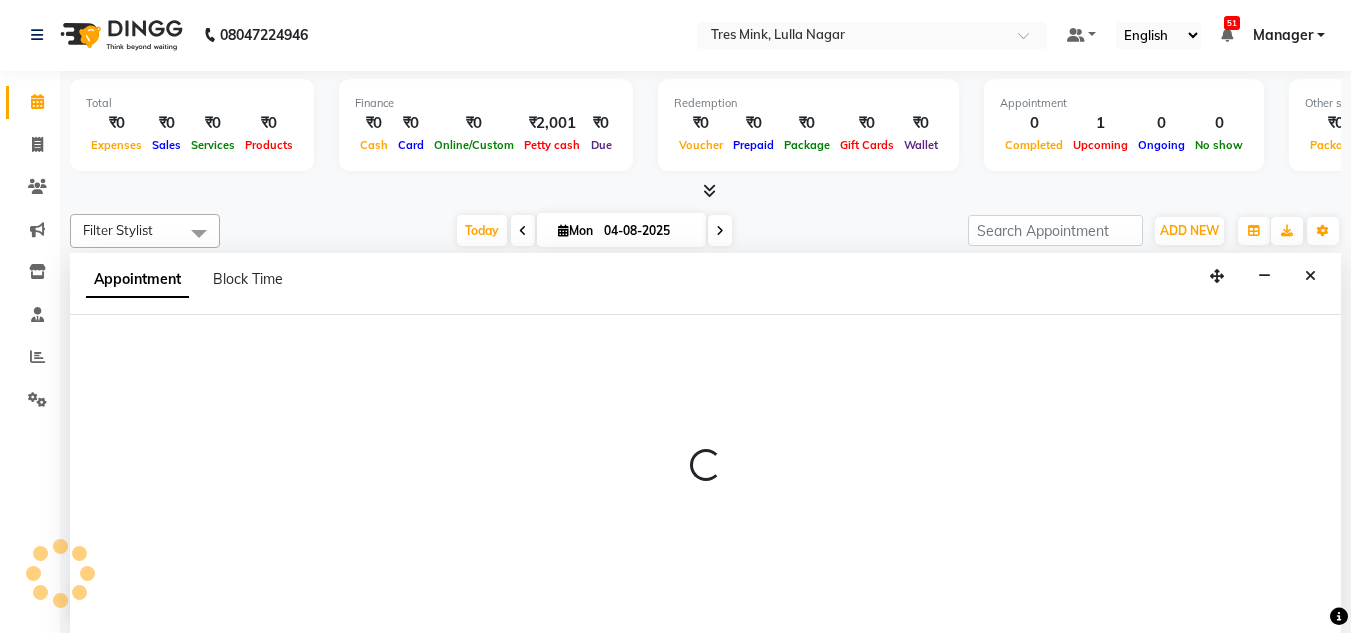 select on "87582" 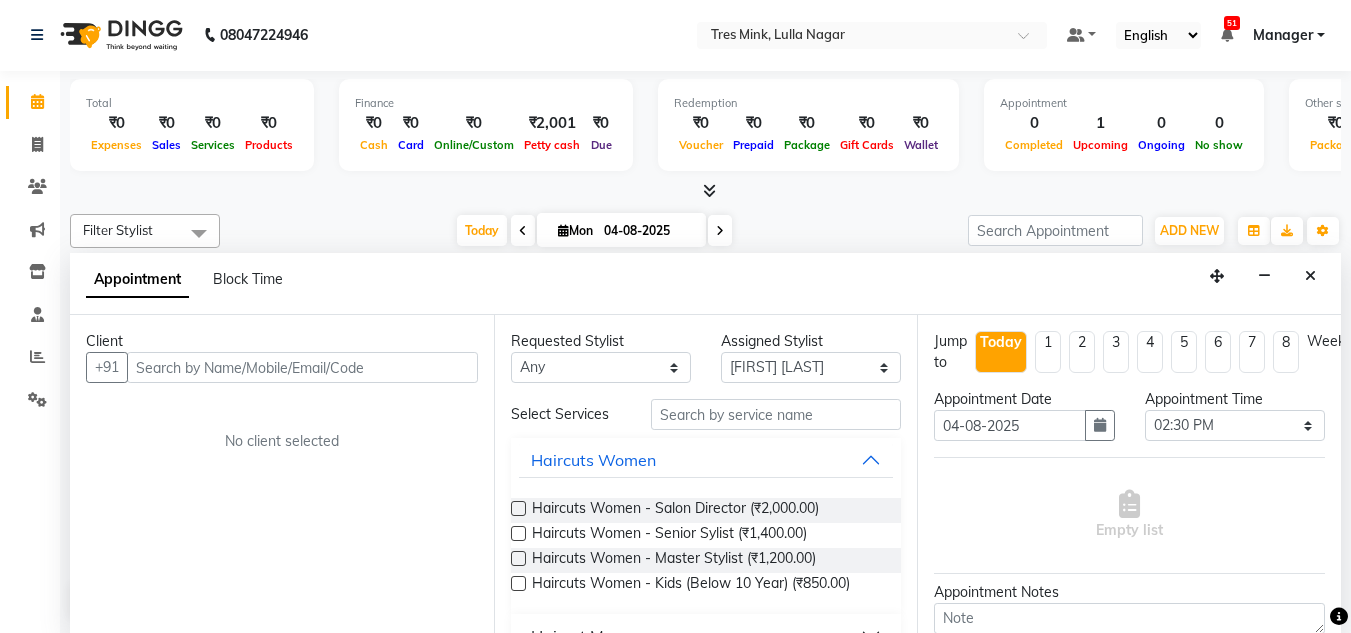 drag, startPoint x: 765, startPoint y: 571, endPoint x: 15, endPoint y: 506, distance: 752.8114 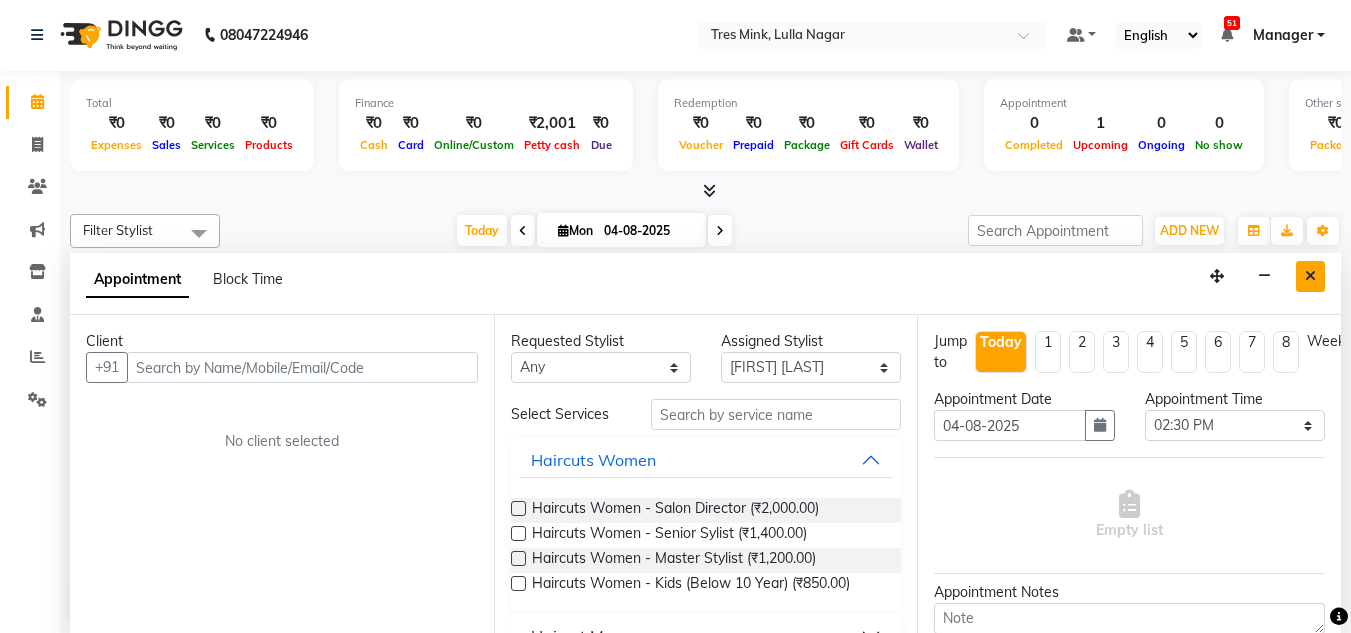 click at bounding box center [1310, 276] 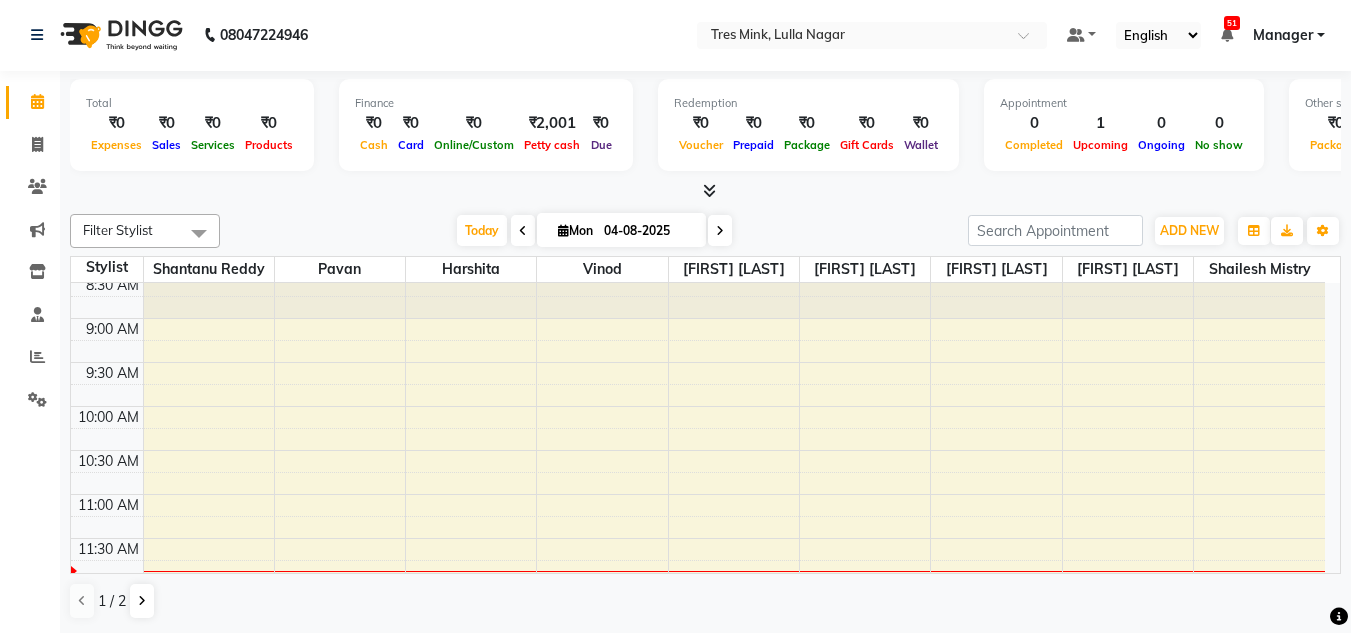 scroll, scrollTop: 0, scrollLeft: 0, axis: both 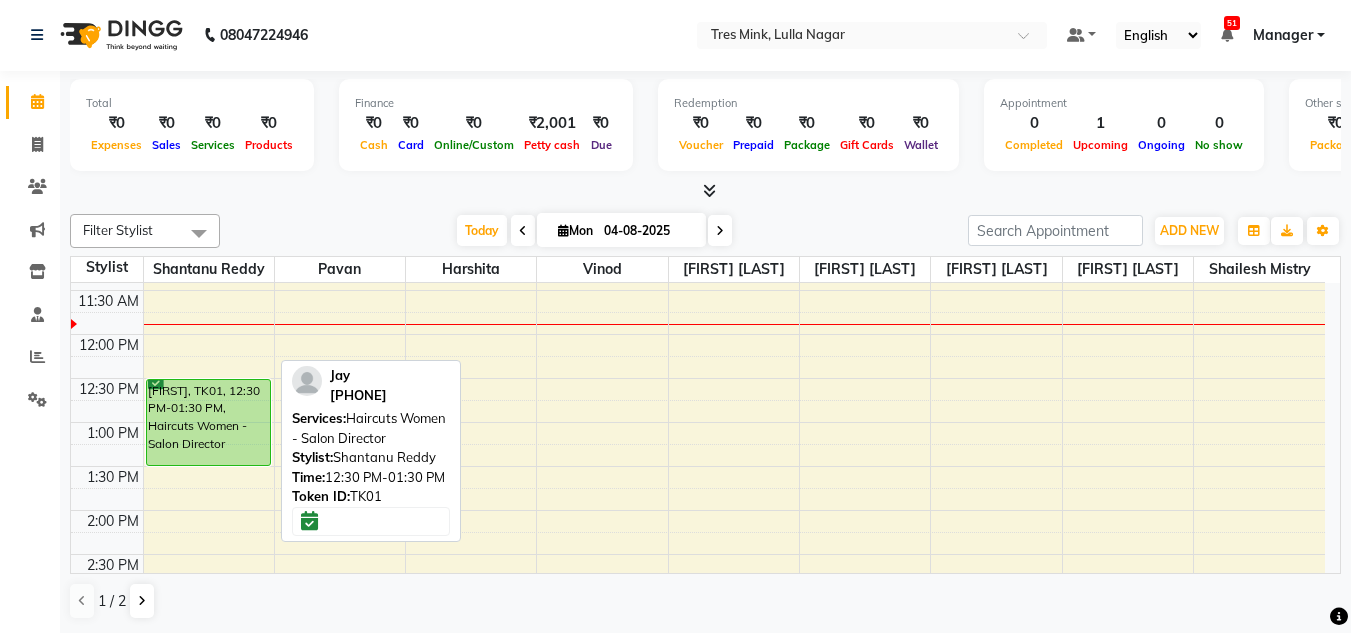 click on "[FIRST], TK01, 12:30 PM-01:30 PM, Haircuts Women - Salon Director" at bounding box center [208, 422] 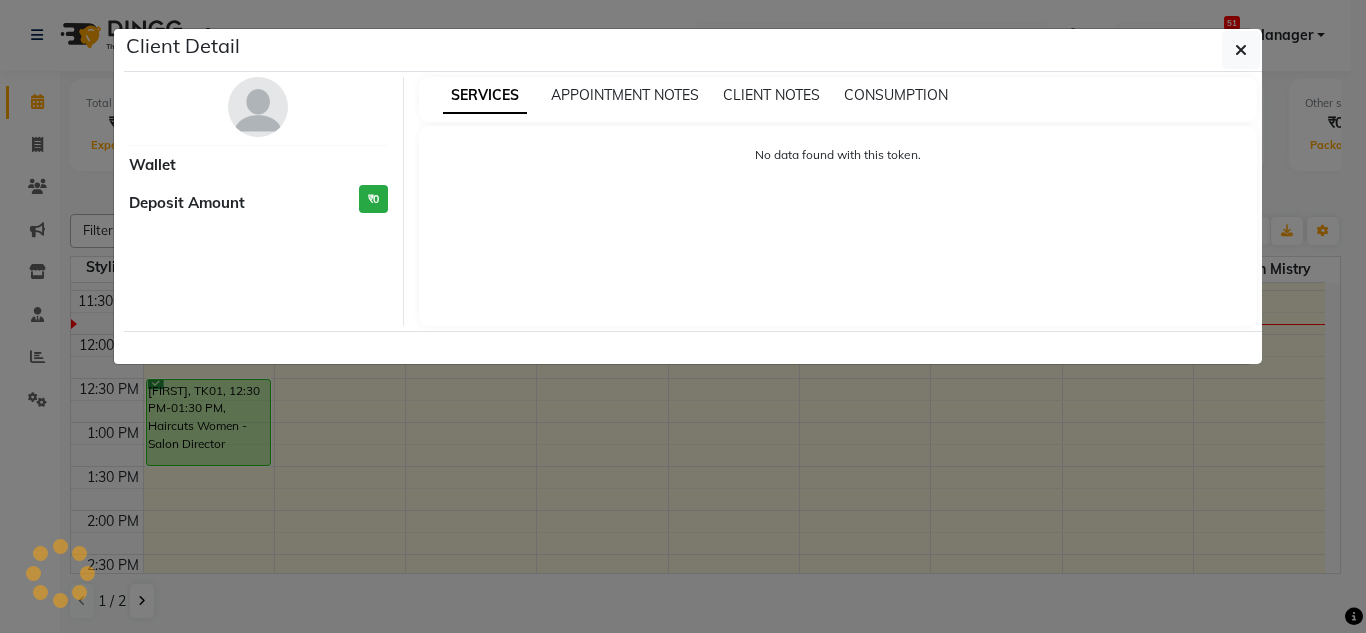 select on "6" 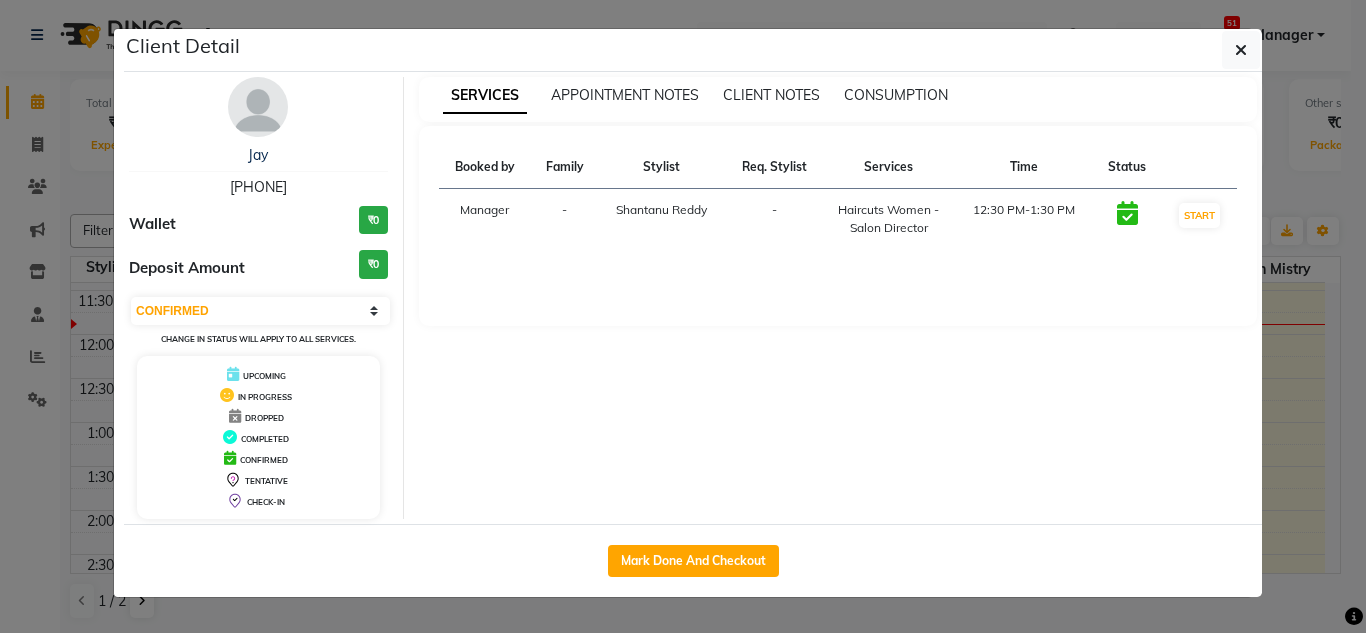 click at bounding box center [258, 107] 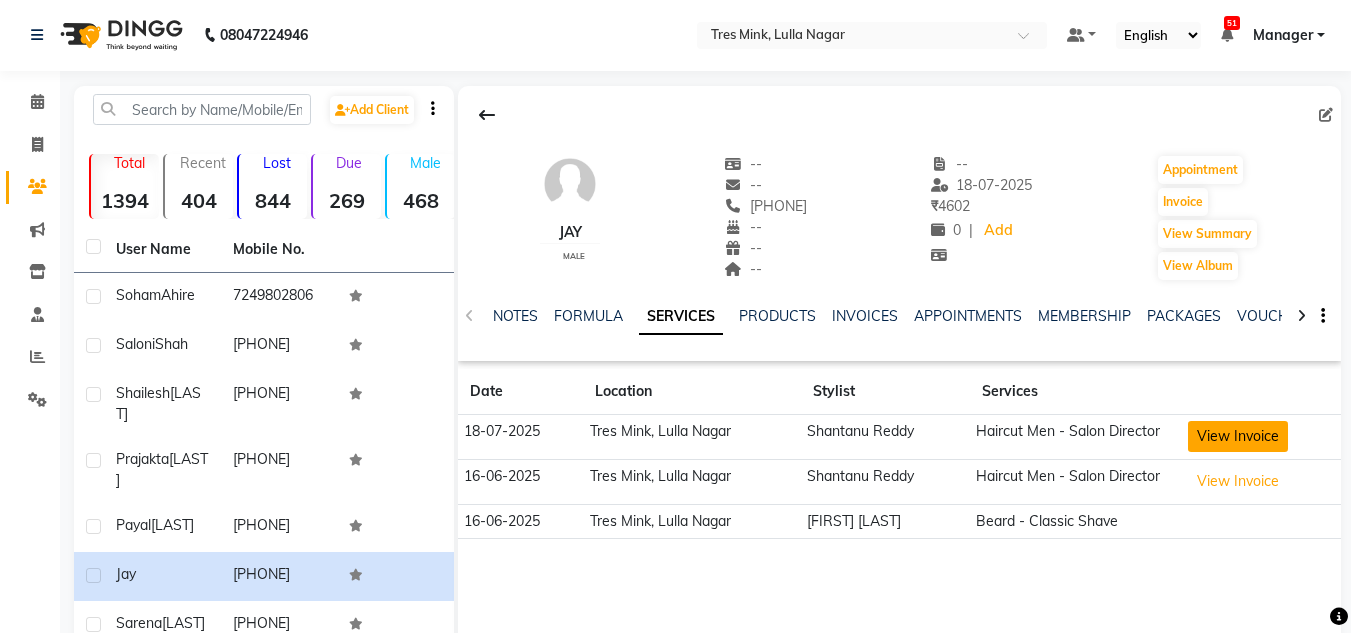 click on "View Invoice" 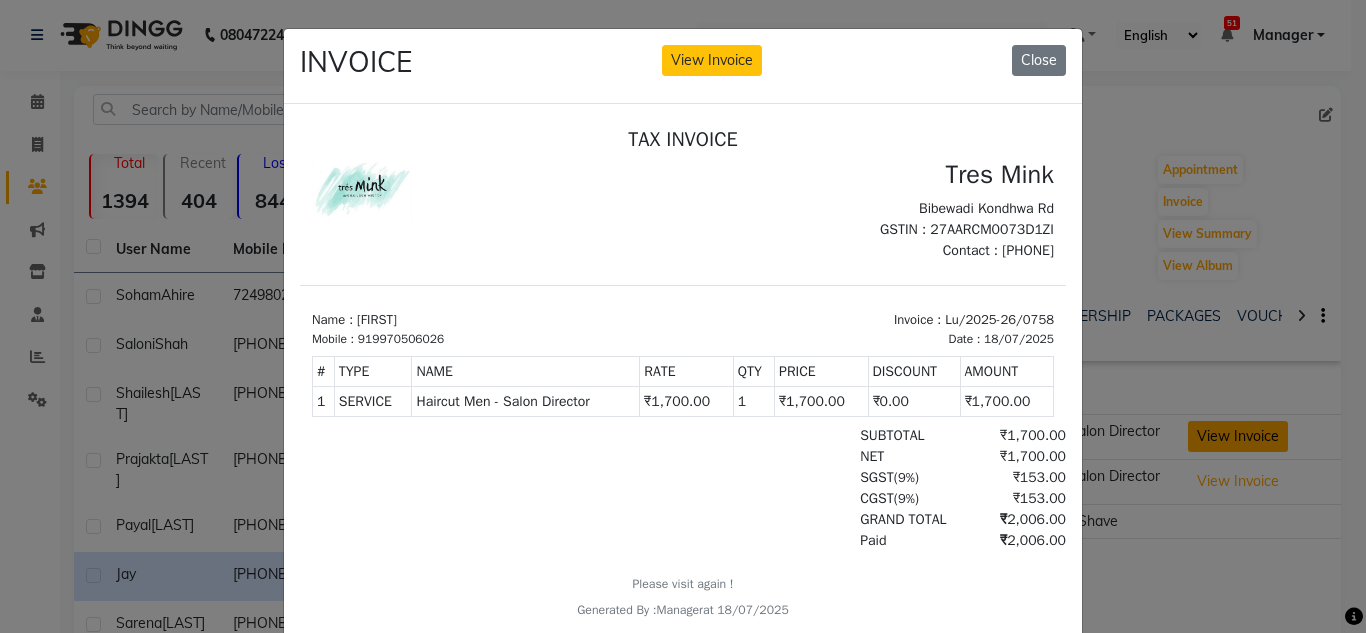 scroll, scrollTop: 0, scrollLeft: 0, axis: both 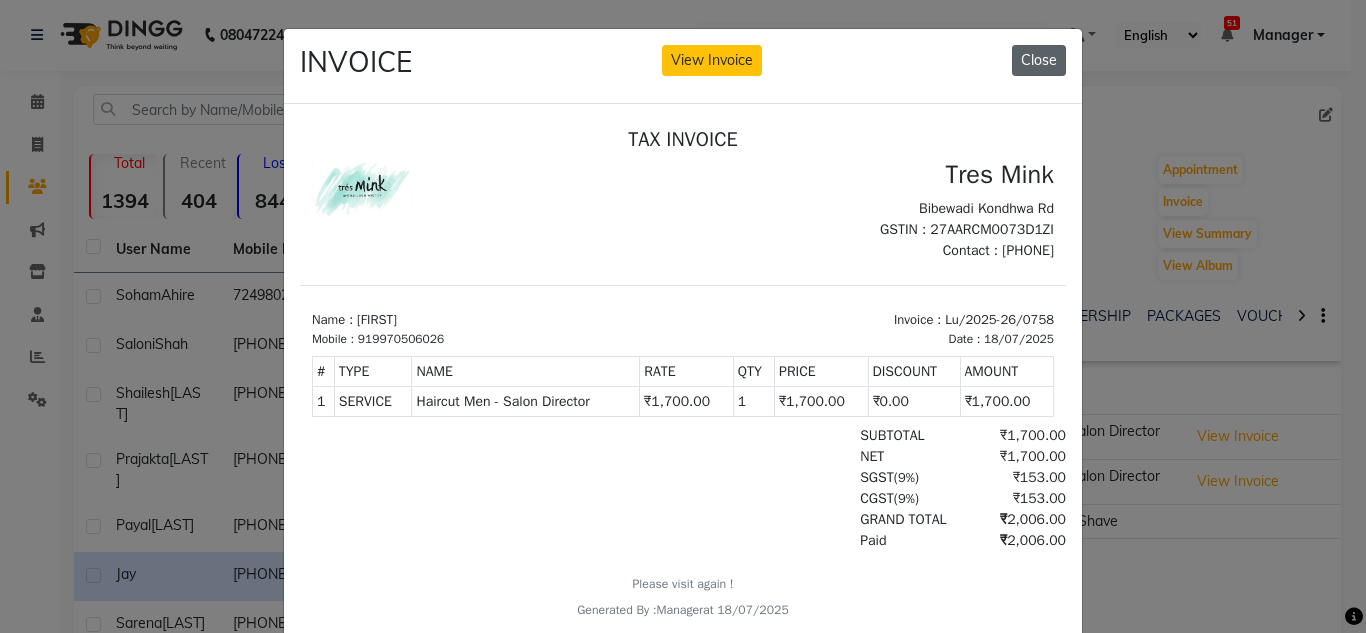 click on "Close" 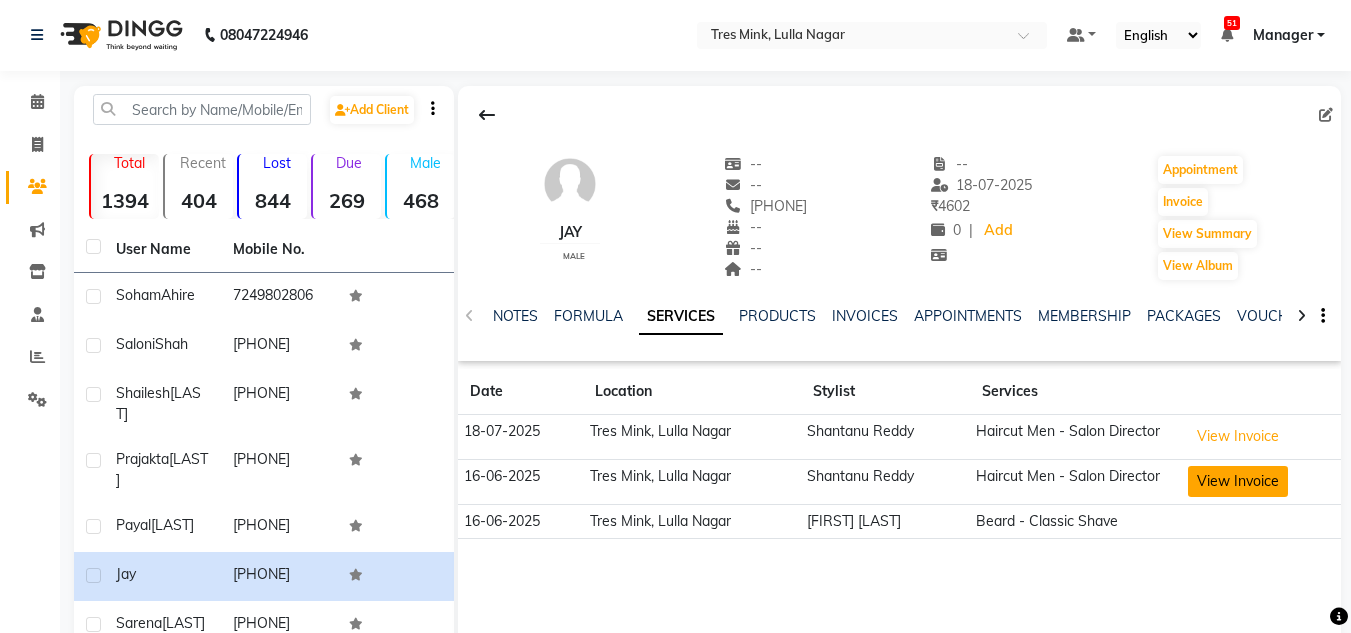 click on "View Invoice" 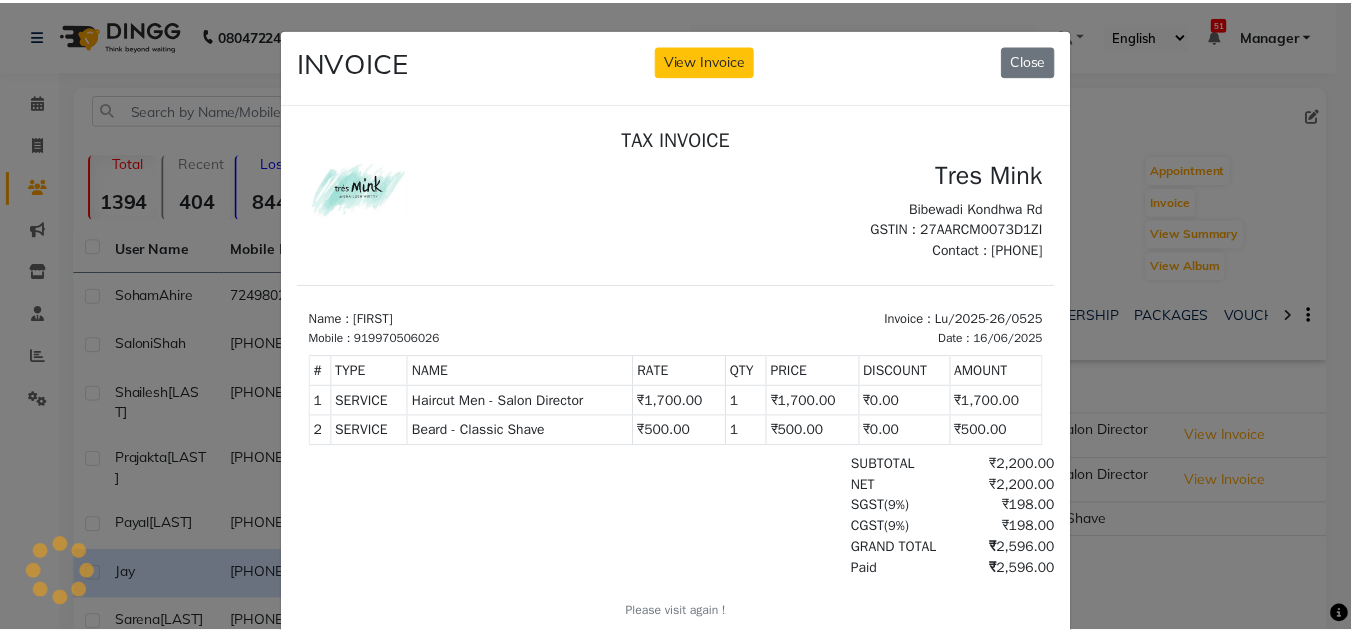 scroll, scrollTop: 0, scrollLeft: 0, axis: both 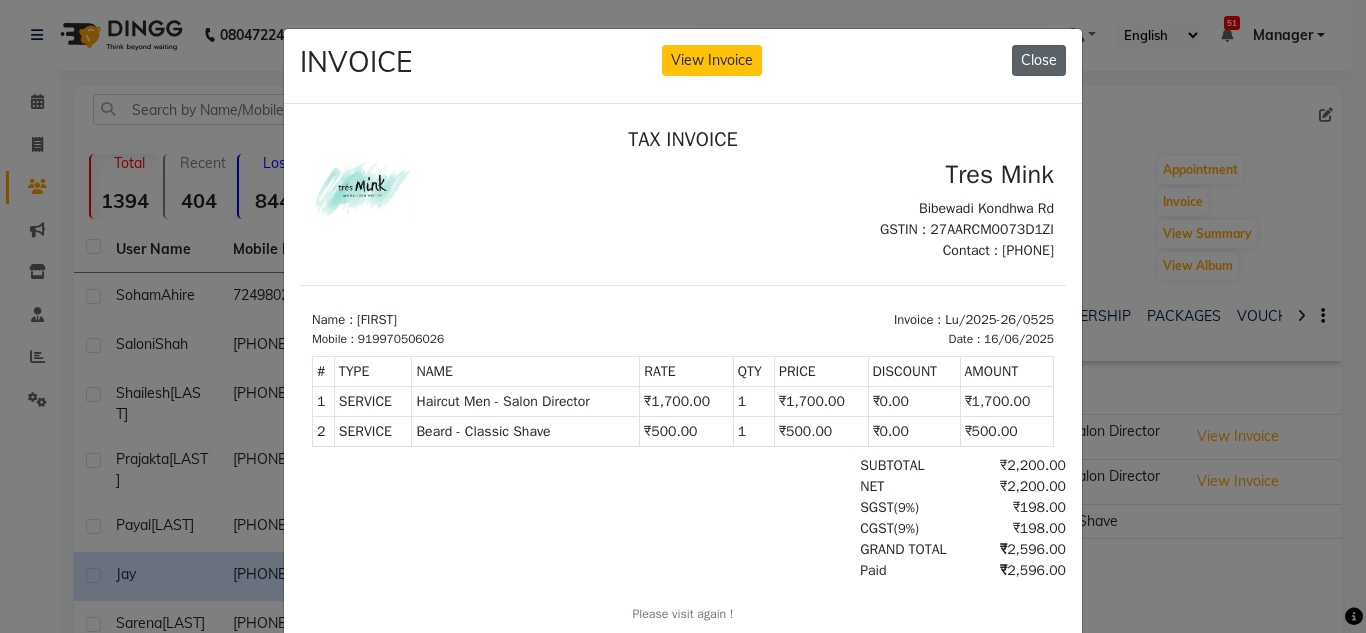 click on "Close" 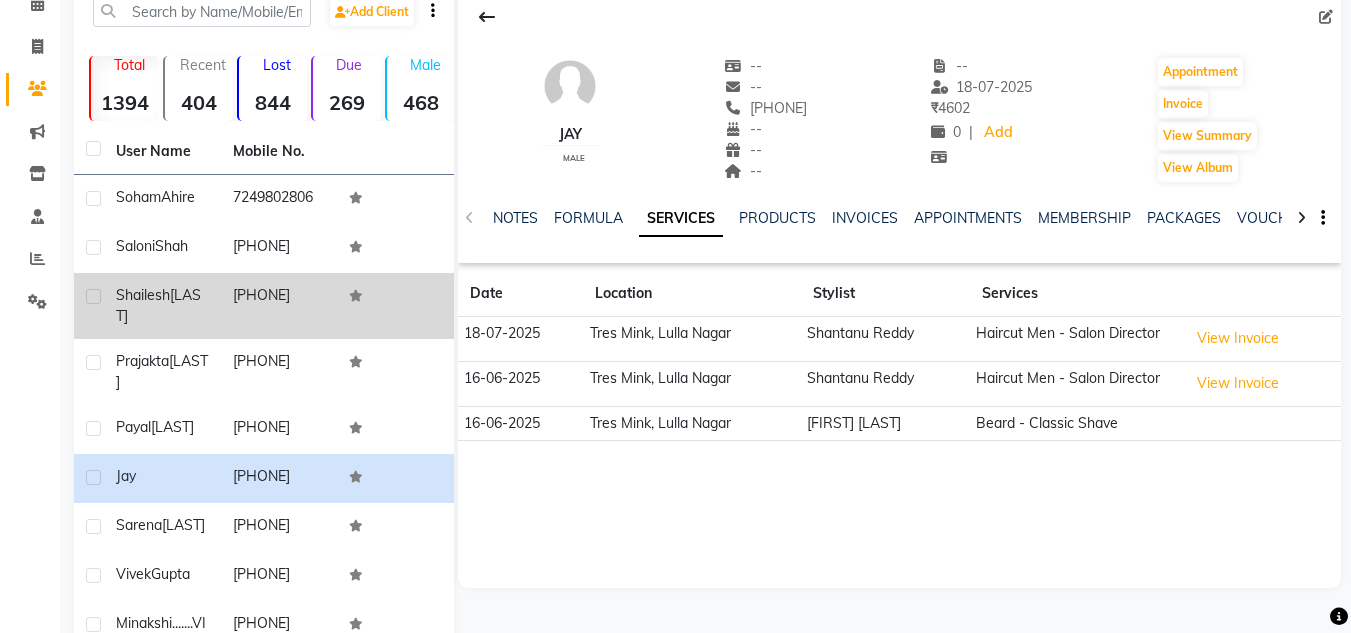 scroll, scrollTop: 0, scrollLeft: 0, axis: both 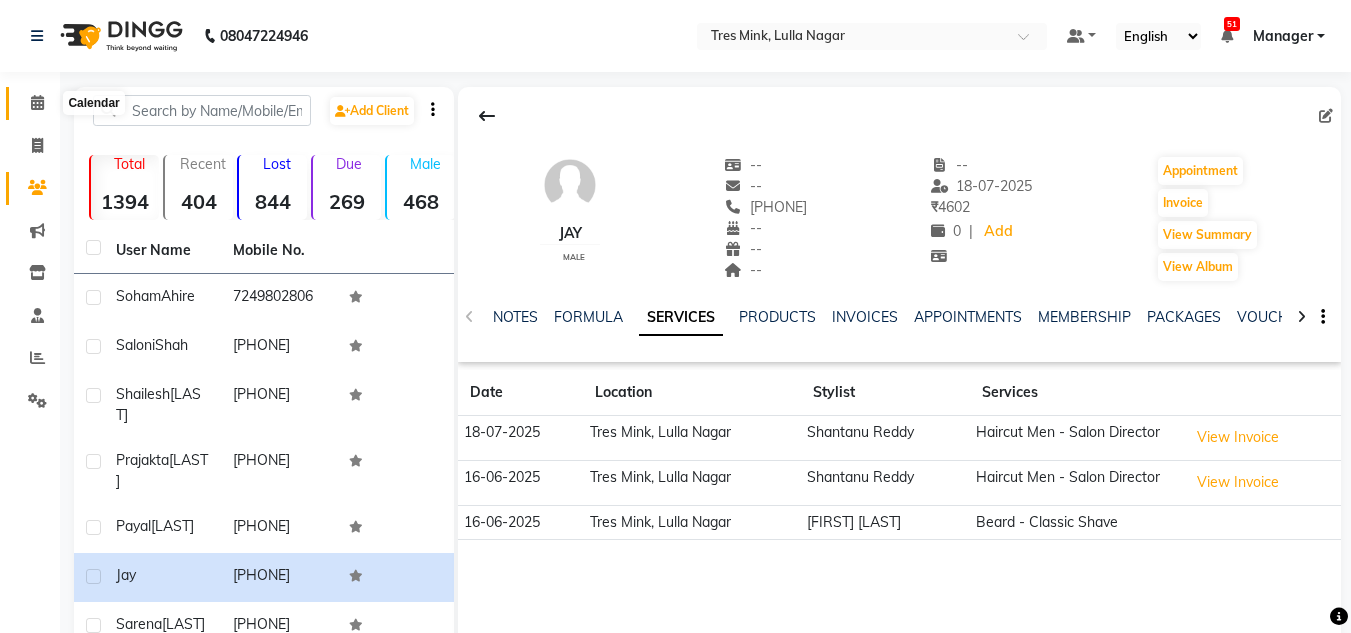 click 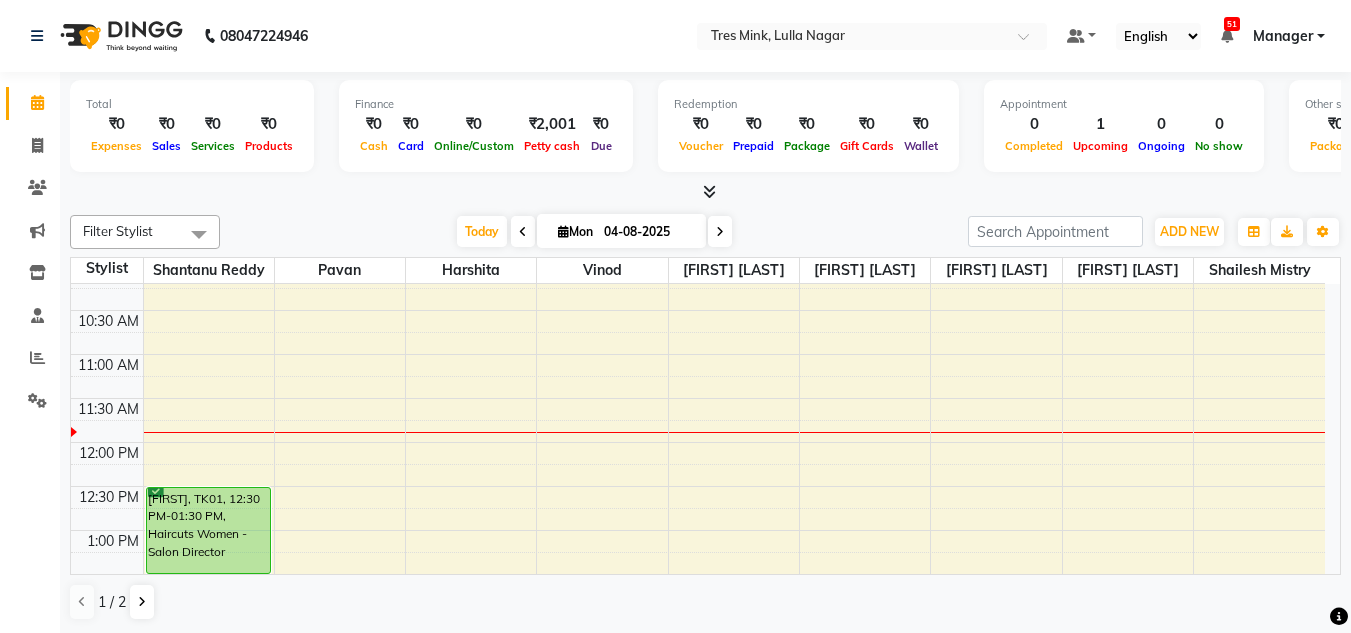 scroll, scrollTop: 200, scrollLeft: 0, axis: vertical 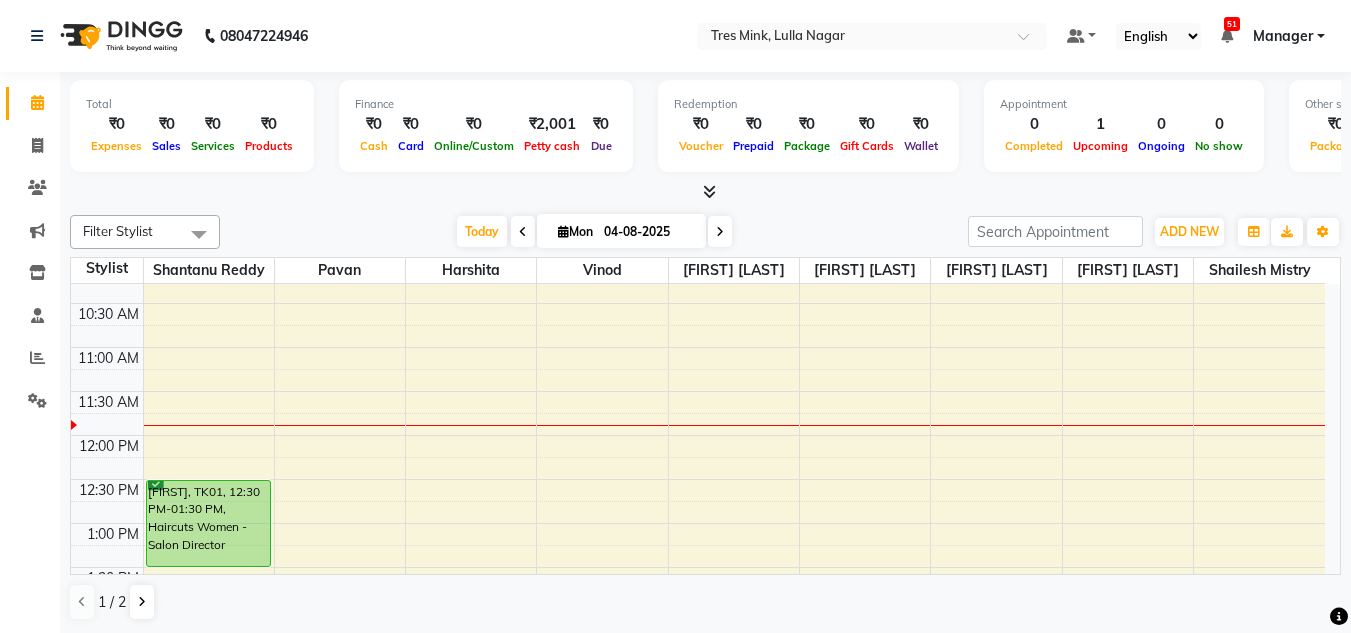 click at bounding box center [523, 232] 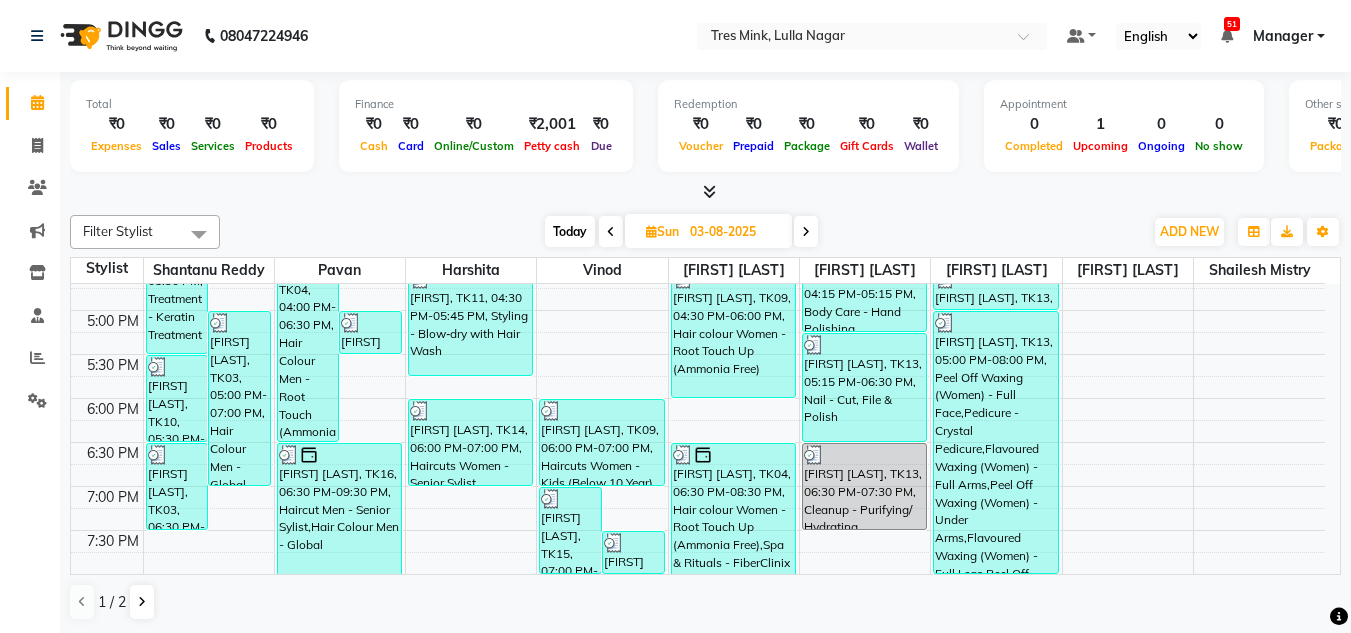scroll, scrollTop: 853, scrollLeft: 0, axis: vertical 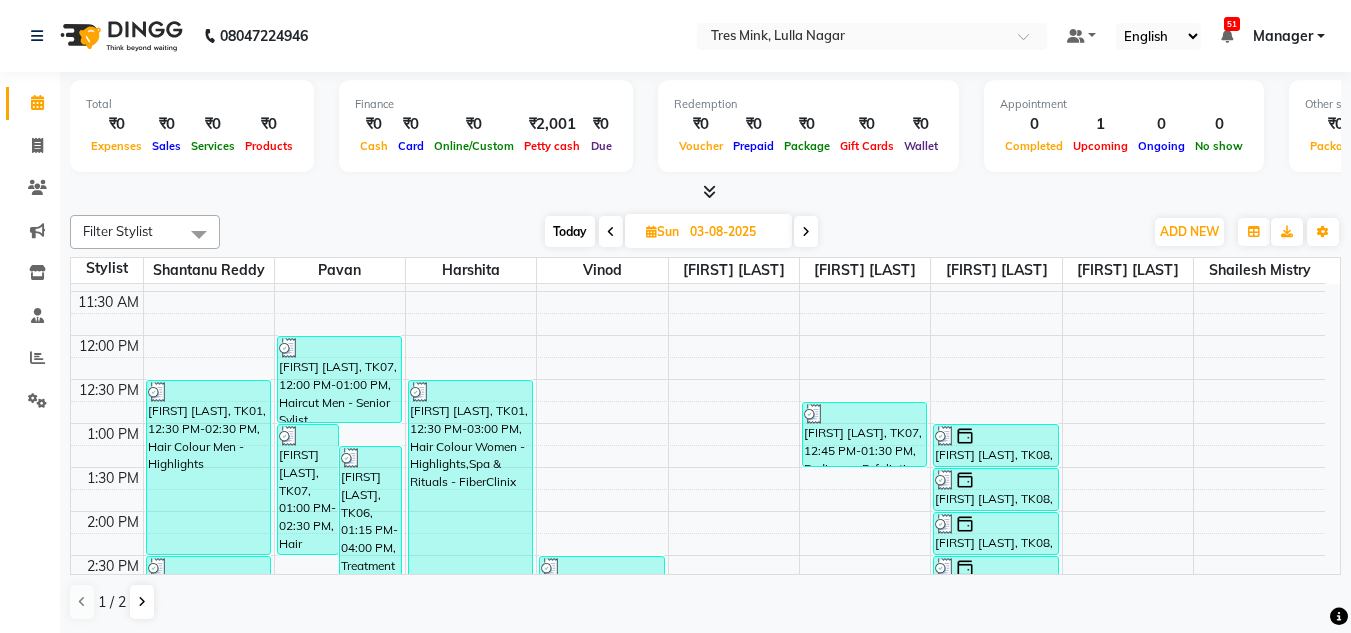 click at bounding box center (806, 231) 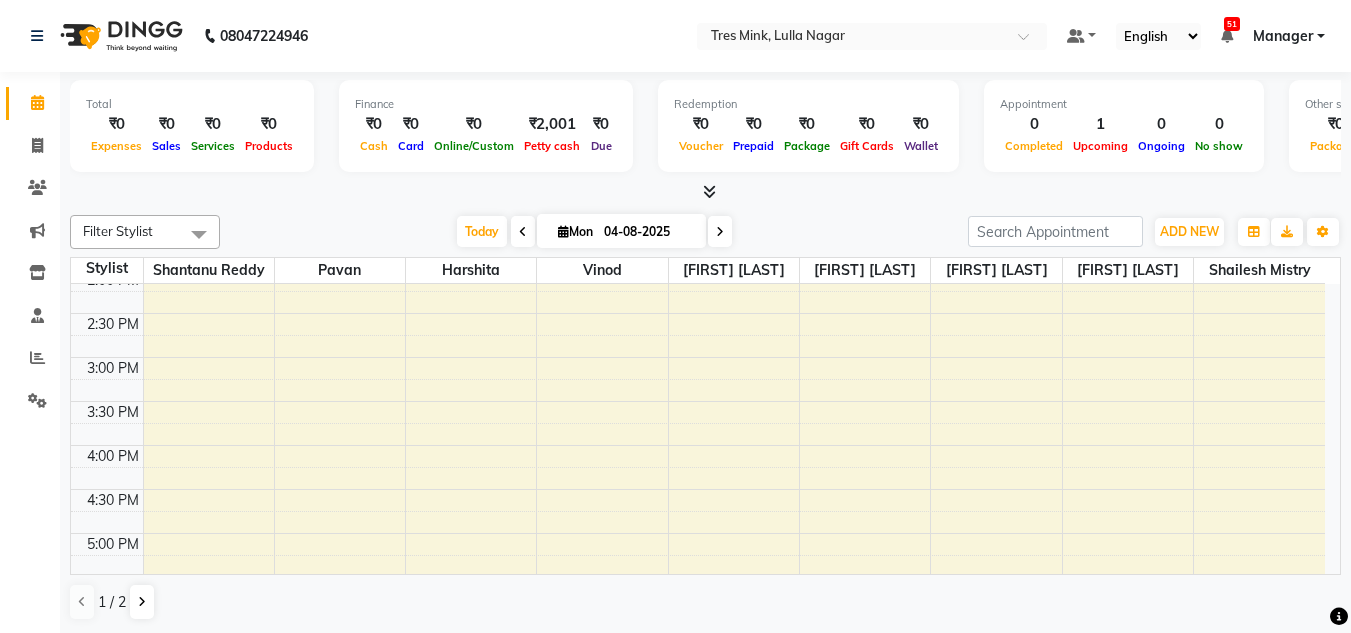 scroll, scrollTop: 853, scrollLeft: 0, axis: vertical 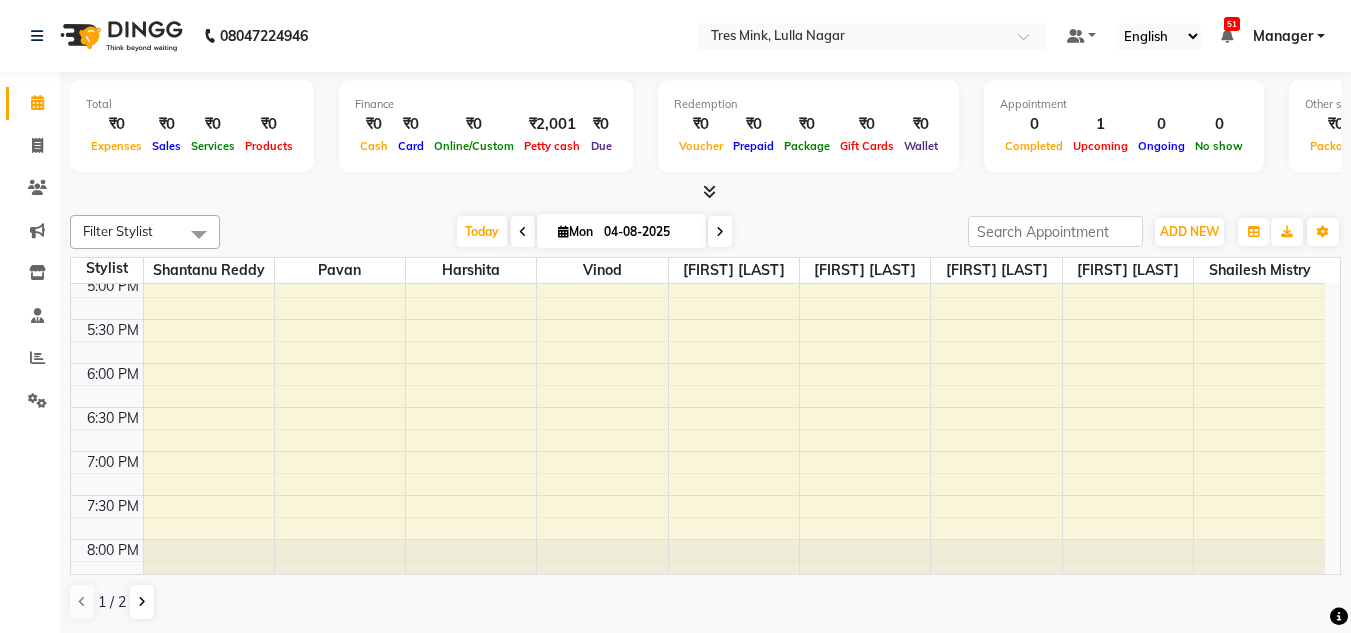 click on "8:00 AM 8:30 AM 9:00 AM 9:30 AM 10:00 AM 10:30 AM 11:00 AM 11:30 AM 12:00 PM 12:30 PM 1:00 PM 1:30 PM 2:00 PM 2:30 PM 3:00 PM 3:30 PM 4:00 PM 4:30 PM 5:00 PM 5:30 PM 6:00 PM 6:30 PM 7:00 PM 7:30 PM 8:00 PM 8:30 PM     [FIRST], TK01, 12:30 PM-01:30 PM, Haircuts Women - Salon Director" at bounding box center (698, 55) 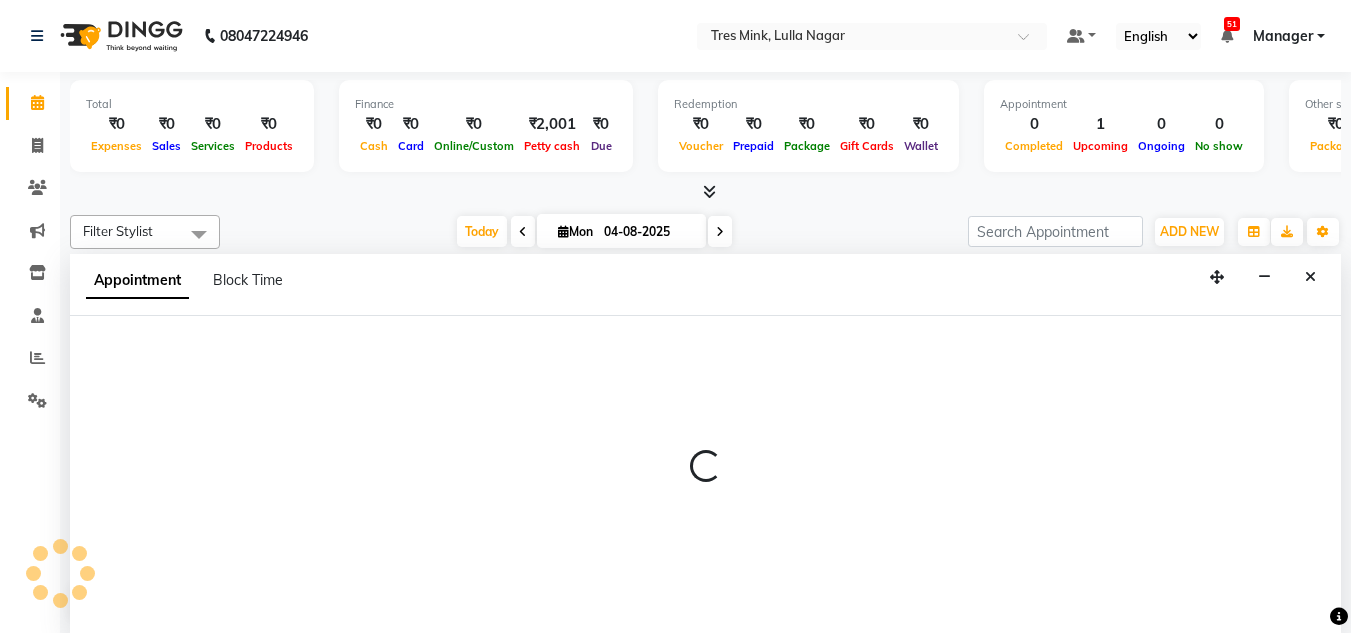scroll, scrollTop: 1, scrollLeft: 0, axis: vertical 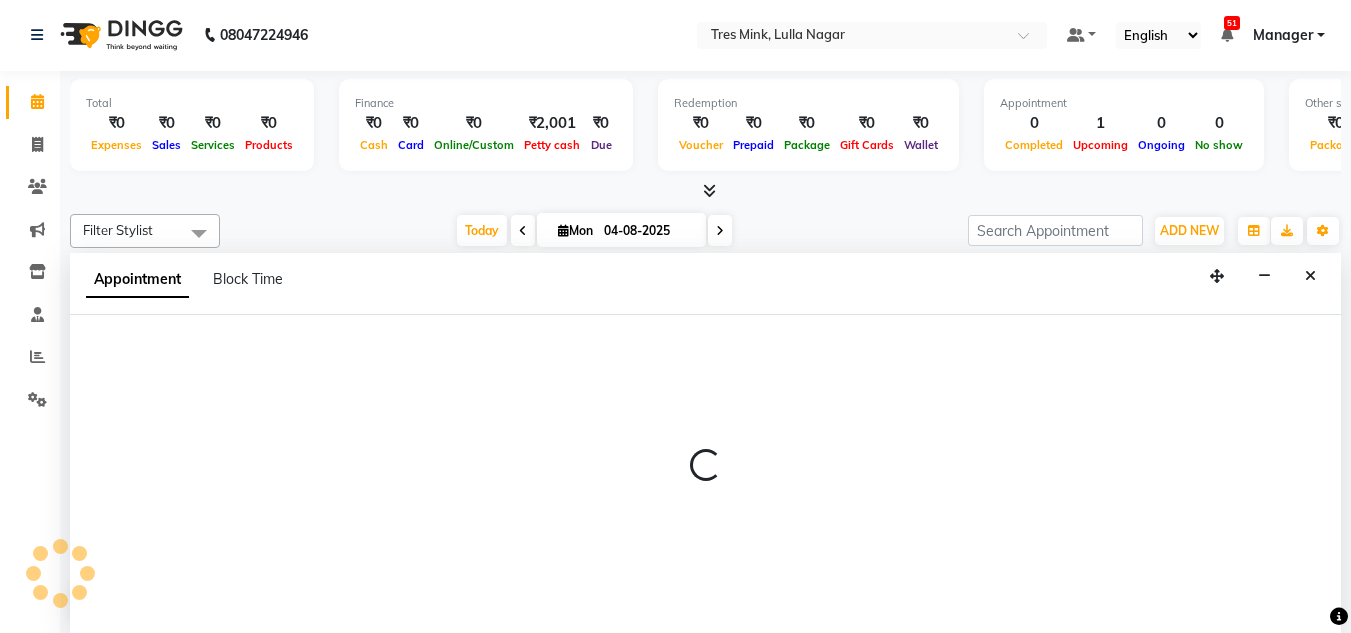 drag, startPoint x: 474, startPoint y: 316, endPoint x: 5, endPoint y: 463, distance: 491.4977 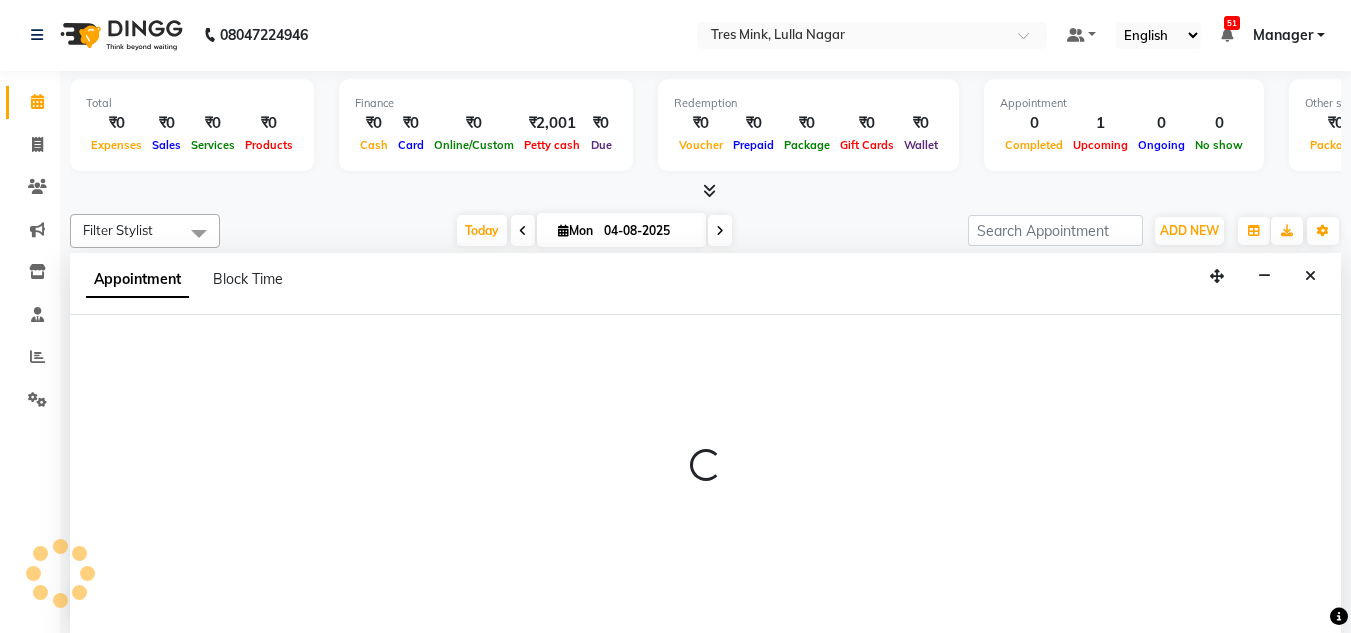 select on "47307" 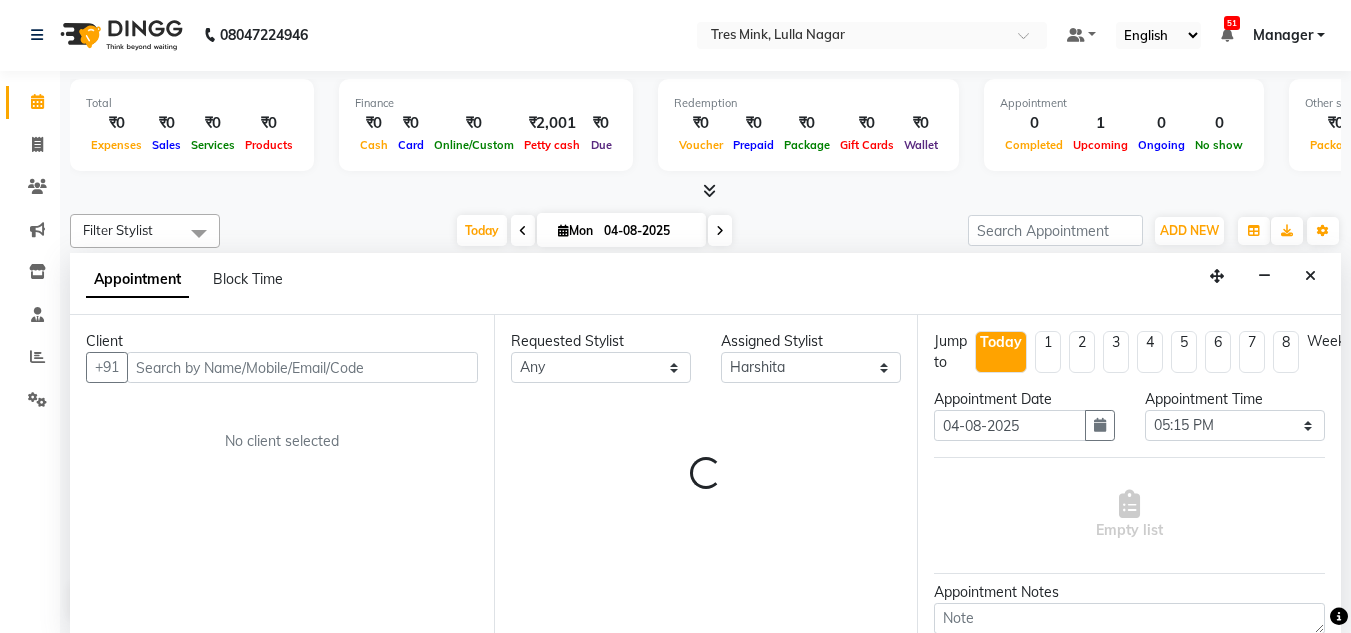 click on "Calendar  Invoice  Clients  Marketing  Inventory  Staff  Reports  Settings Completed InProgress Upcoming Dropped Tentative Check-In Confirm Bookings Generate Report Segments Page Builder" 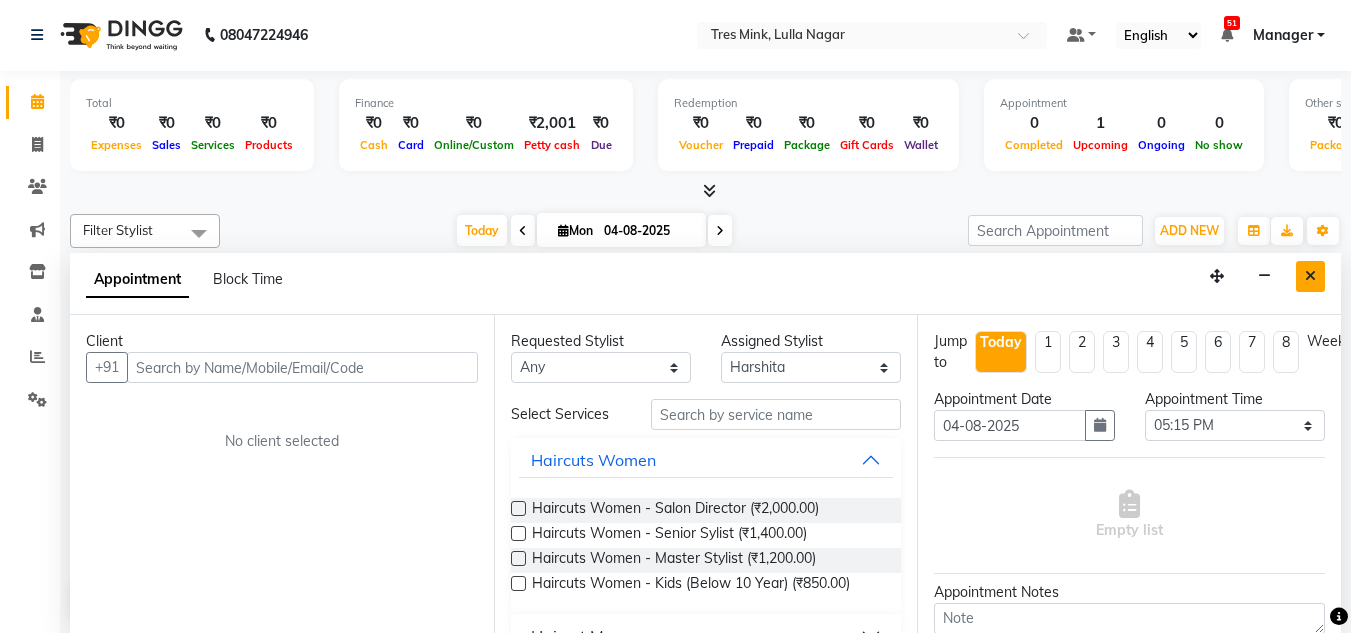 click at bounding box center (1310, 276) 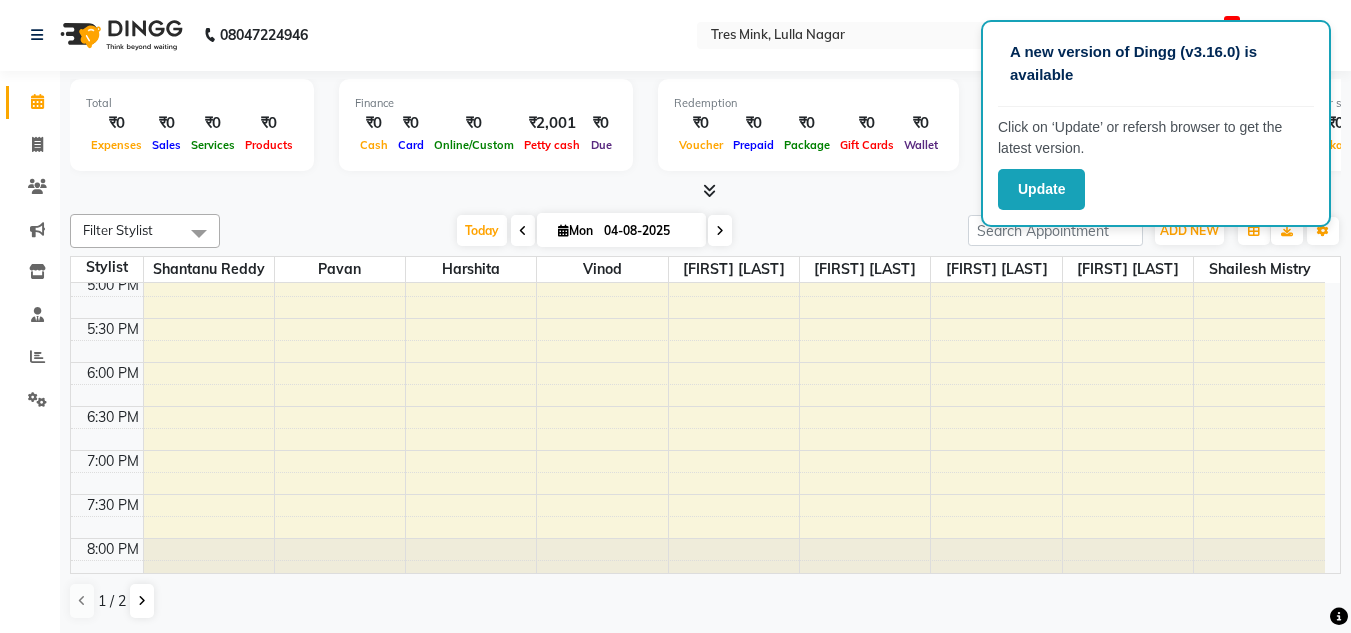 click on "Calendar  Invoice  Clients  Marketing  Inventory  Staff  Reports  Settings Completed InProgress Upcoming Dropped Tentative Check-In Confirm Bookings Generate Report Segments Page Builder" 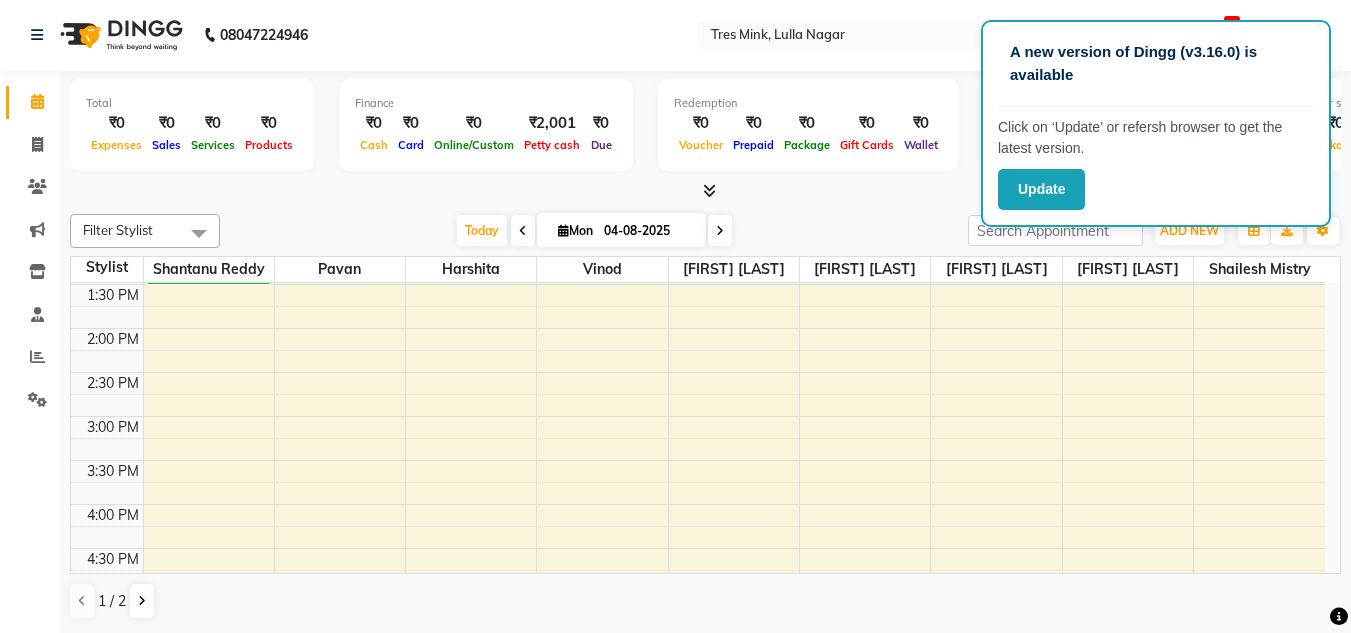 scroll, scrollTop: 500, scrollLeft: 0, axis: vertical 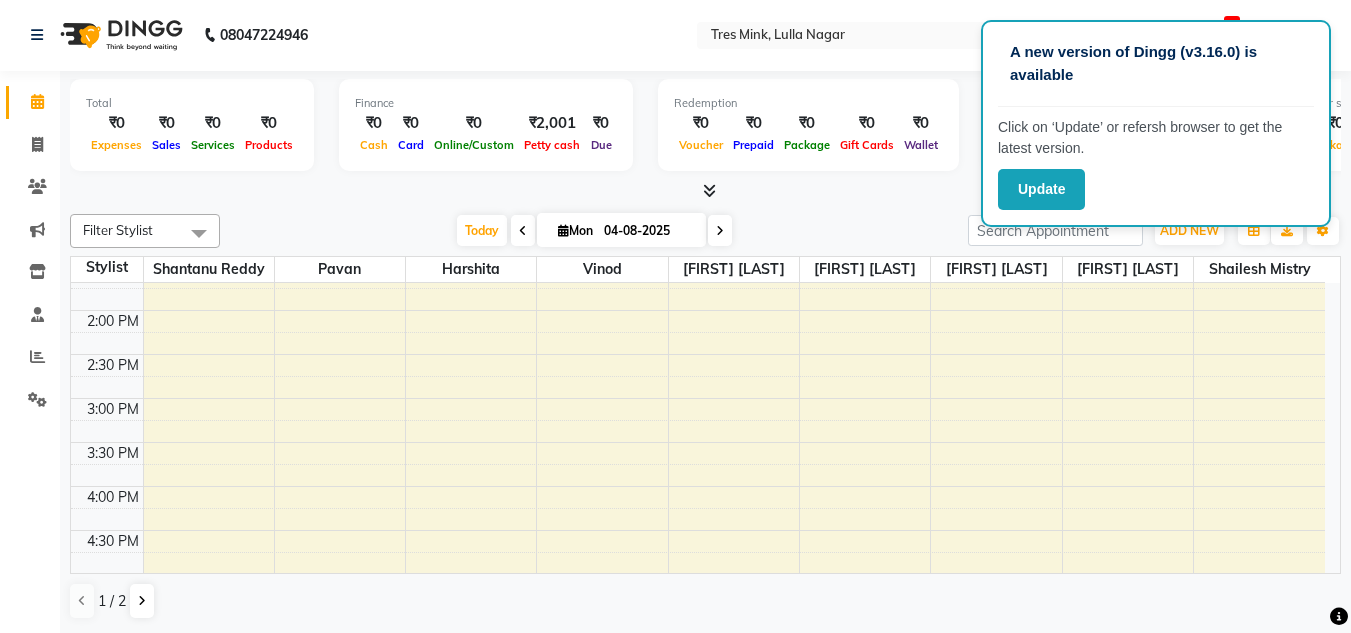 click on "8:00 AM 8:30 AM 9:00 AM 9:30 AM 10:00 AM 10:30 AM 11:00 AM 11:30 AM 12:00 PM 12:30 PM 1:00 PM 1:30 PM 2:00 PM 2:30 PM 3:00 PM 3:30 PM 4:00 PM 4:30 PM 5:00 PM 5:30 PM 6:00 PM 6:30 PM 7:00 PM 7:30 PM 8:00 PM 8:30 PM     [FIRST], TK01, 12:30 PM-01:30 PM, Haircuts Women - Salon Director" at bounding box center (698, 354) 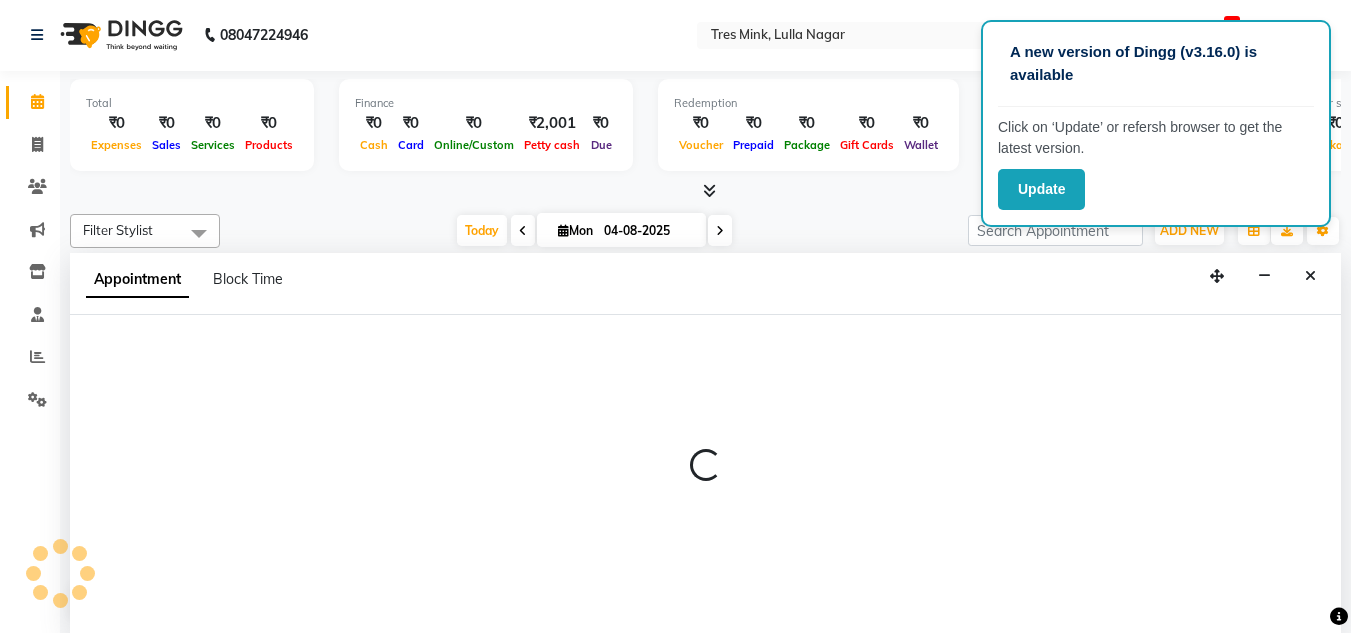select on "39900" 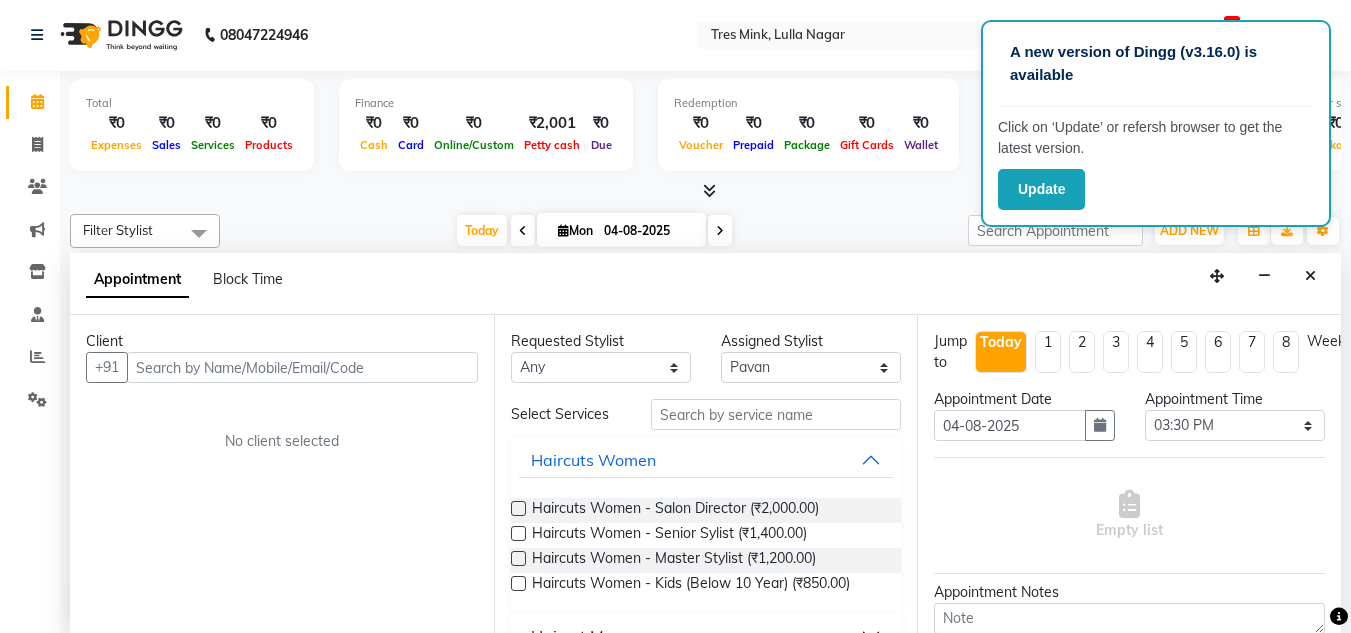 click at bounding box center [302, 367] 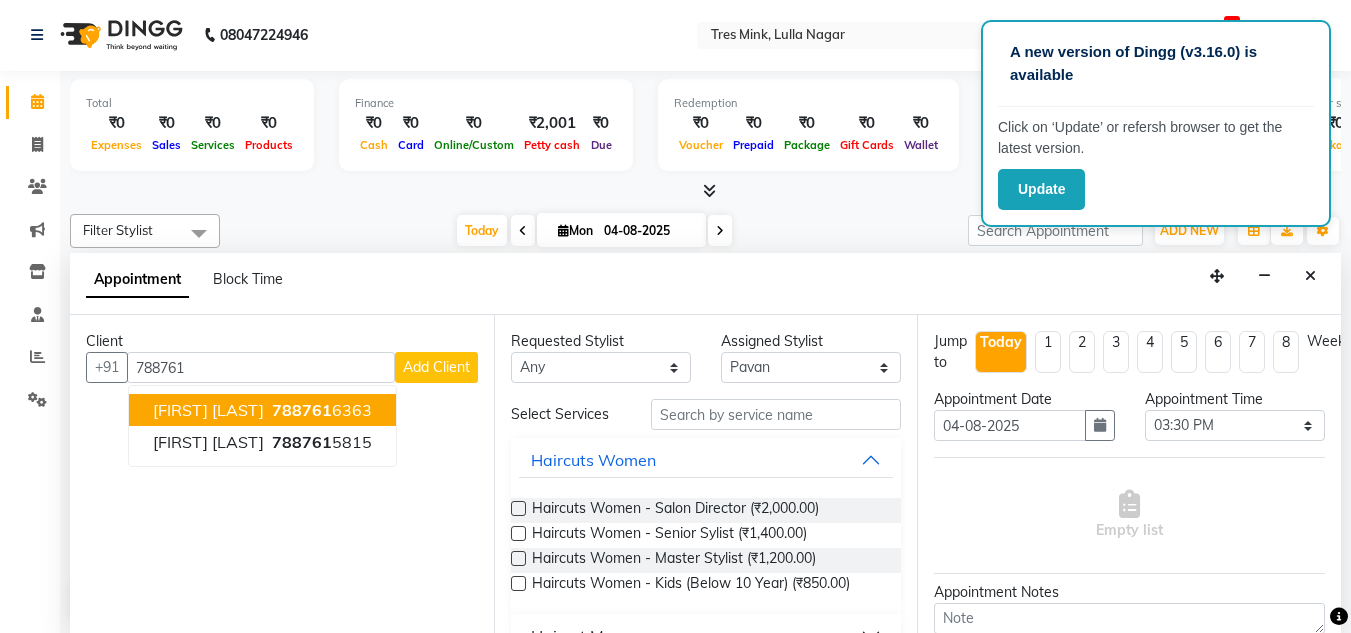 click on "788761" at bounding box center [302, 410] 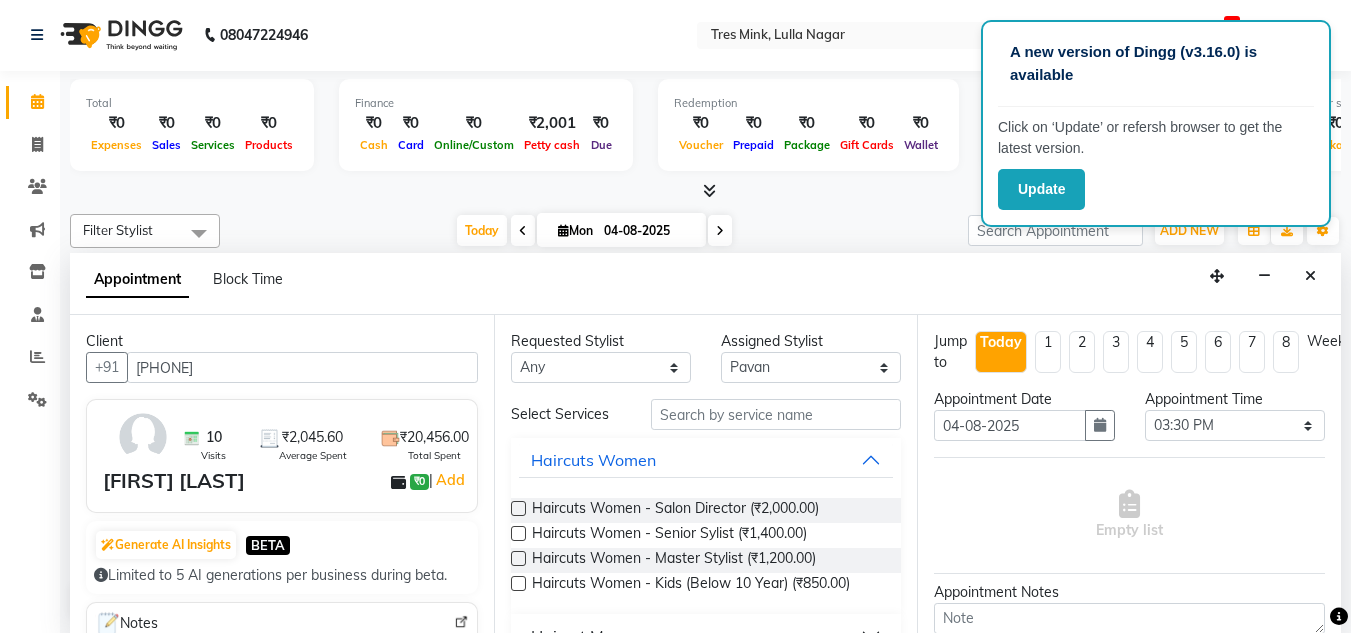 click on "Calendar  Invoice  Clients  Marketing  Inventory  Staff  Reports  Settings Completed InProgress Upcoming Dropped Tentative Check-In Confirm Bookings Generate Report Segments Page Builder" 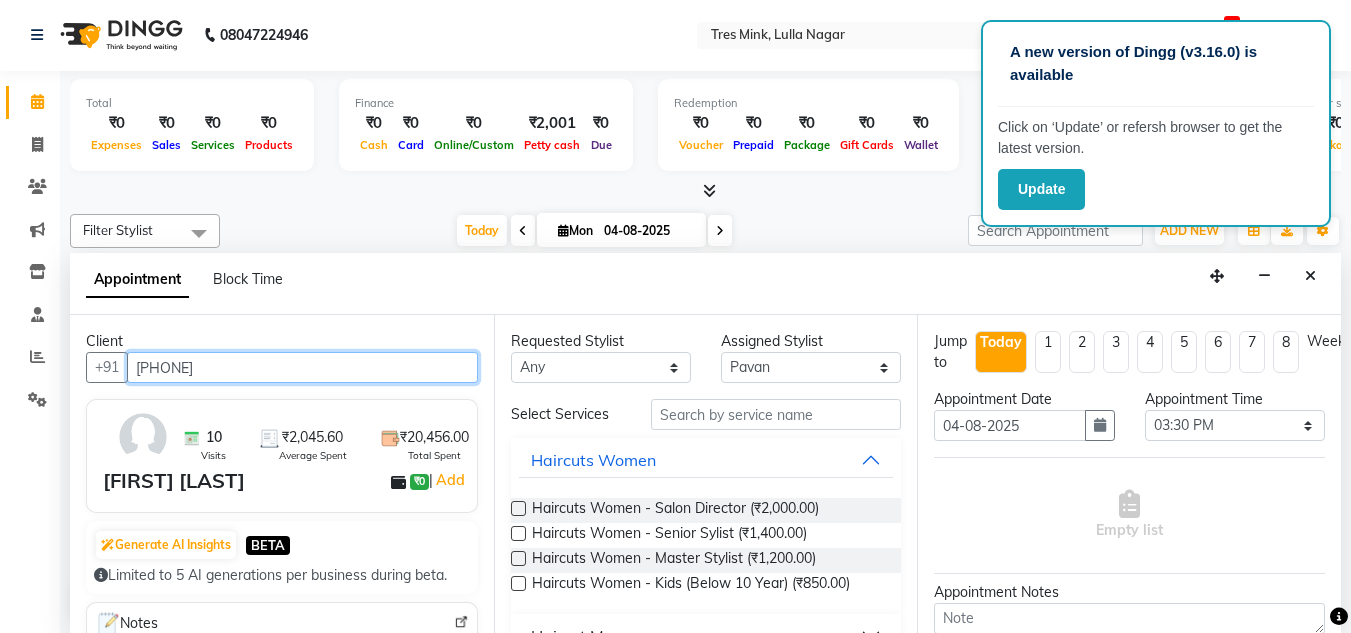 click on "[PHONE]" at bounding box center (302, 367) 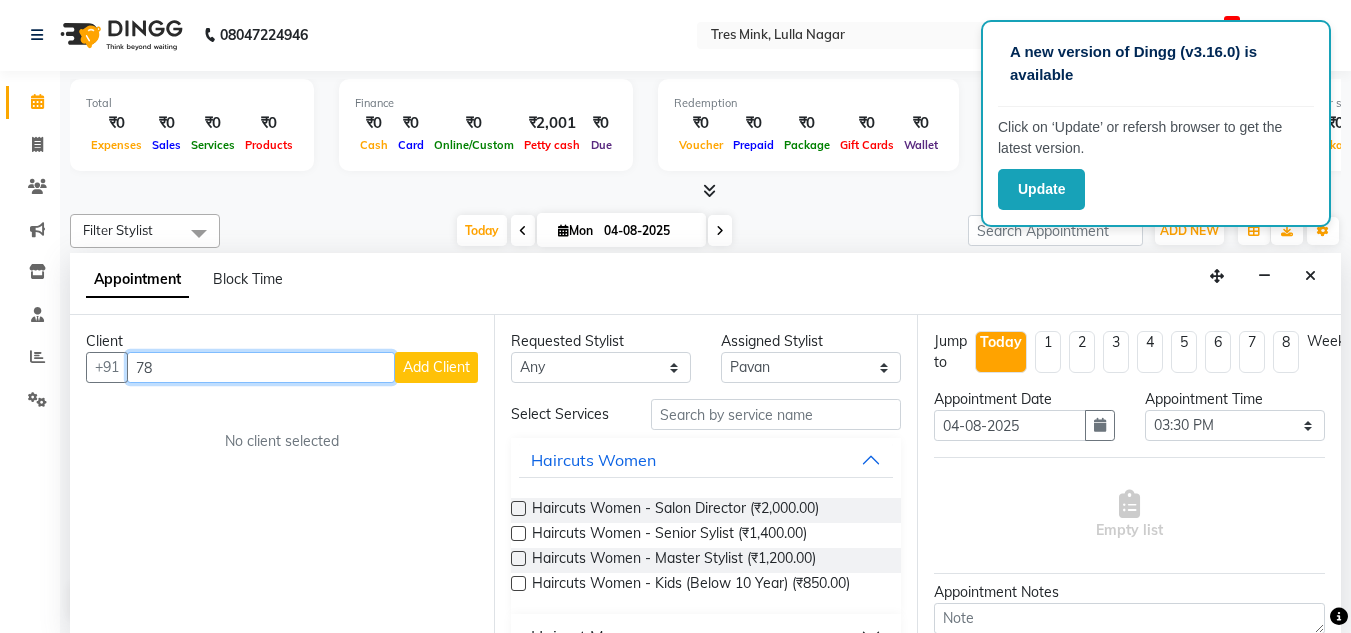 type on "7" 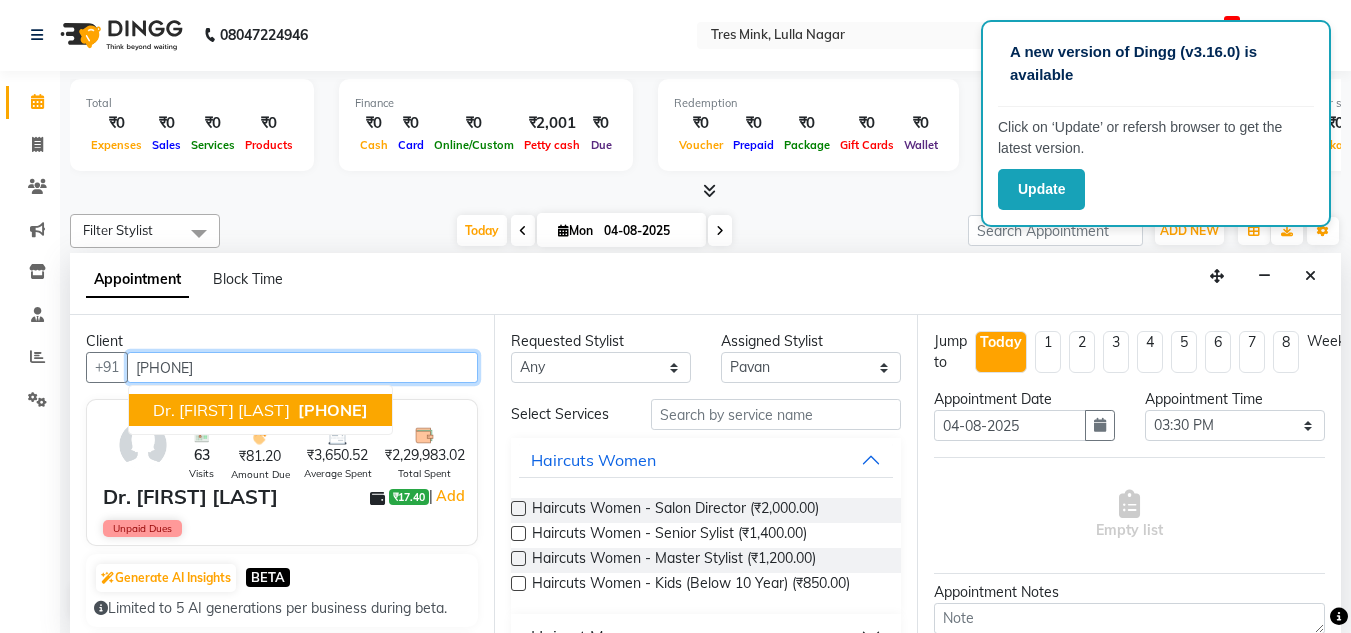 click on "[PHONE]" at bounding box center [333, 410] 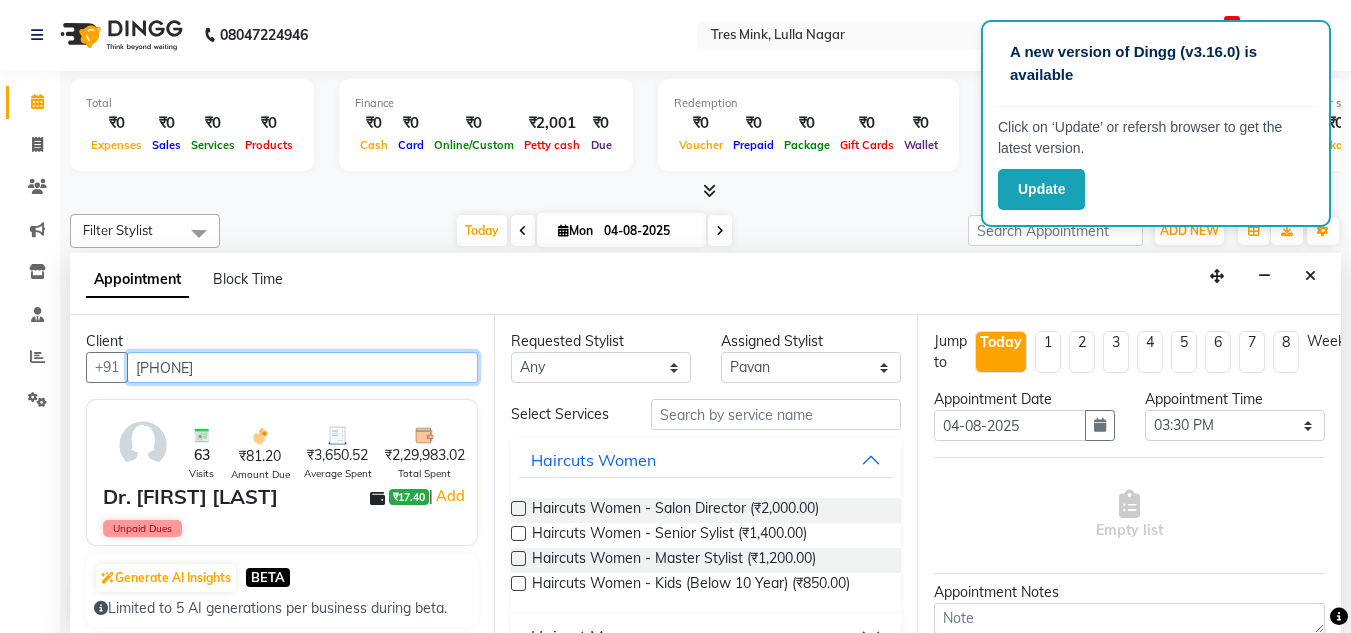 type on "[PHONE]" 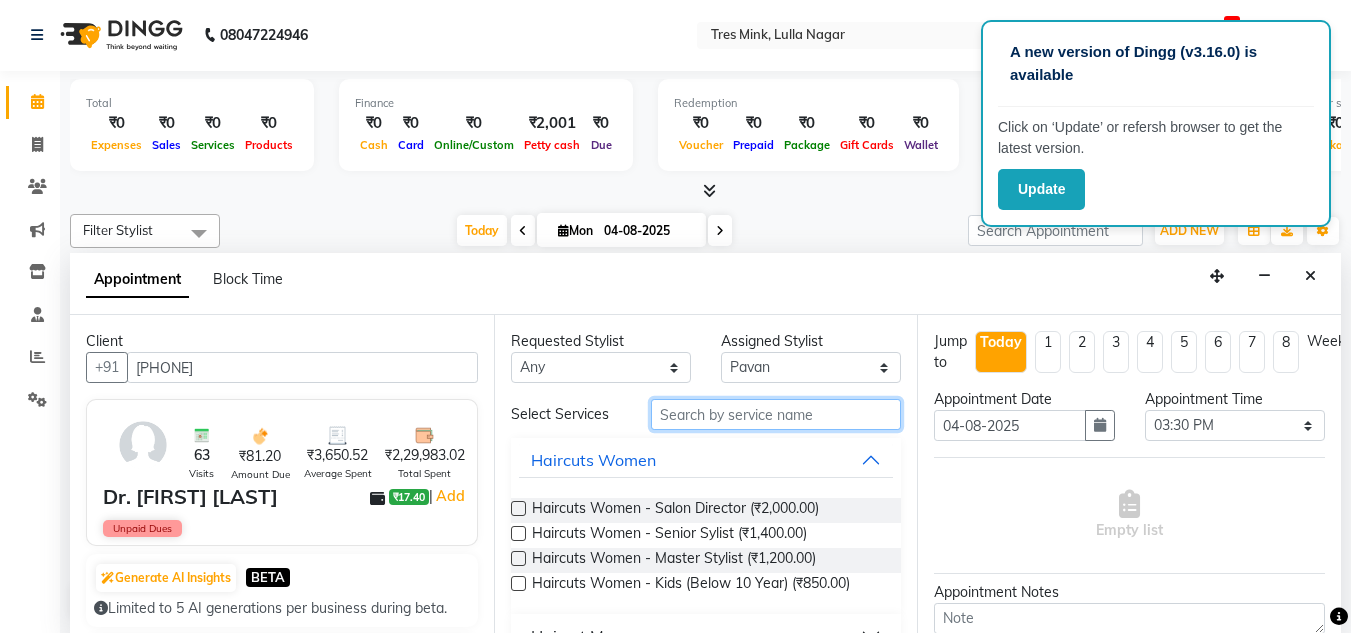 click at bounding box center [776, 414] 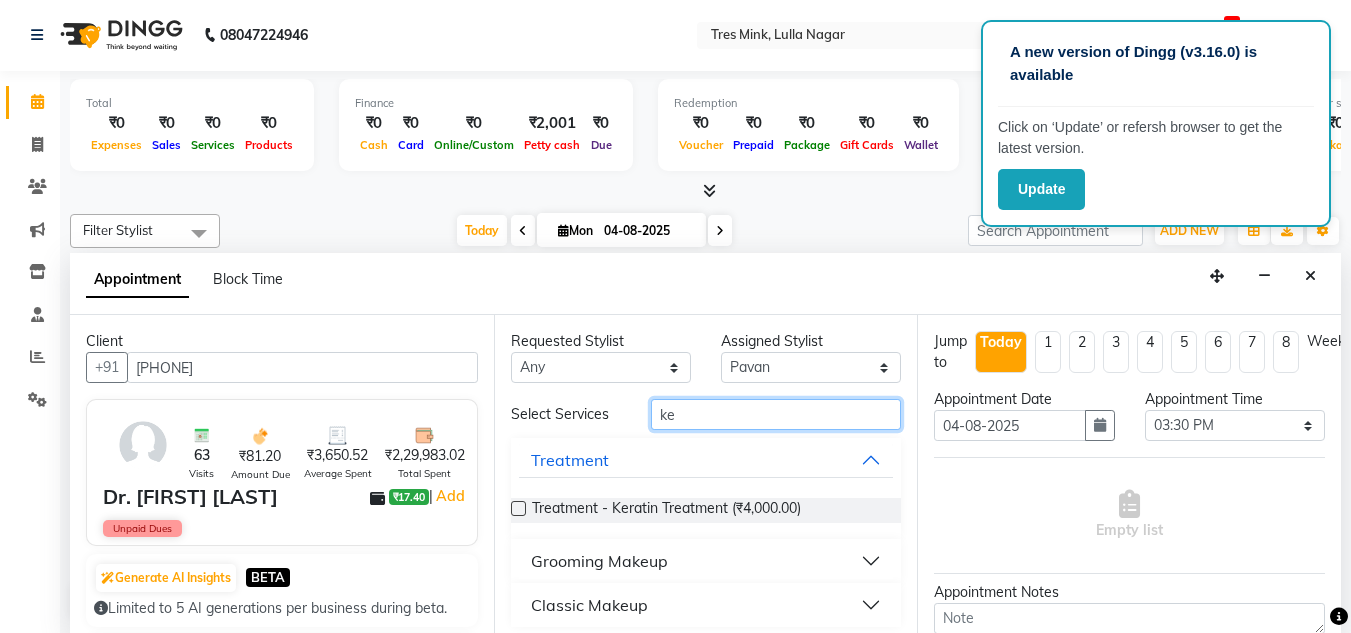 type on "k" 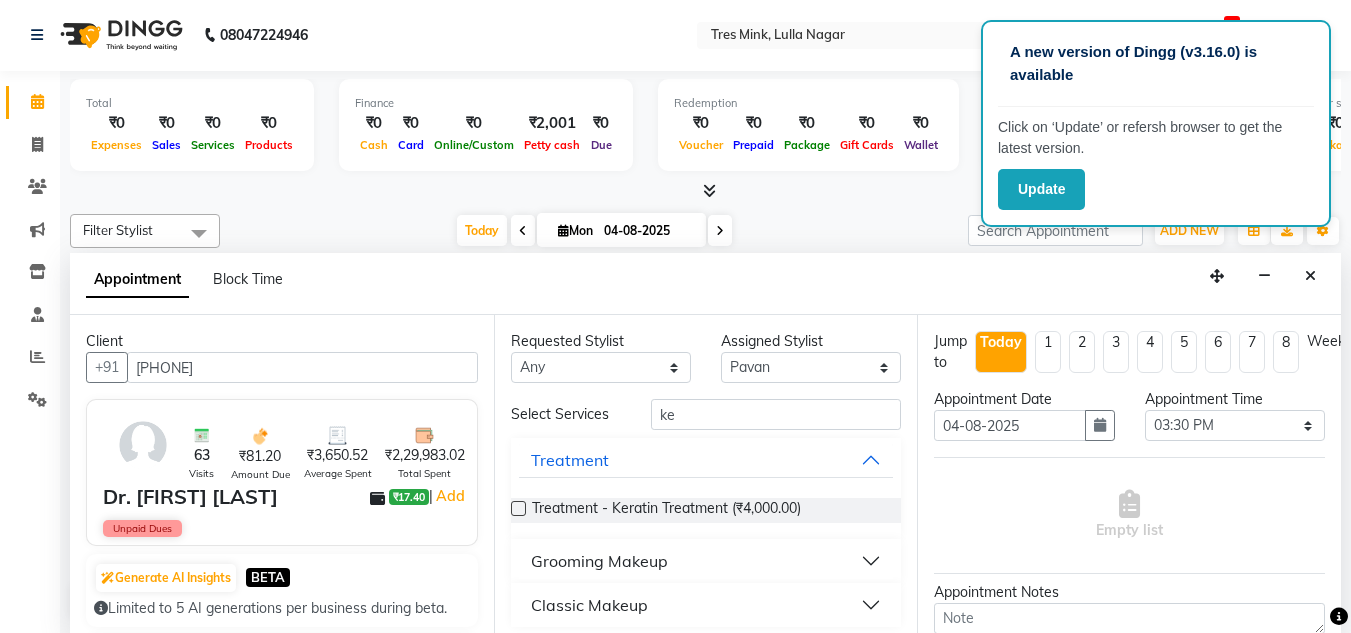click at bounding box center (518, 508) 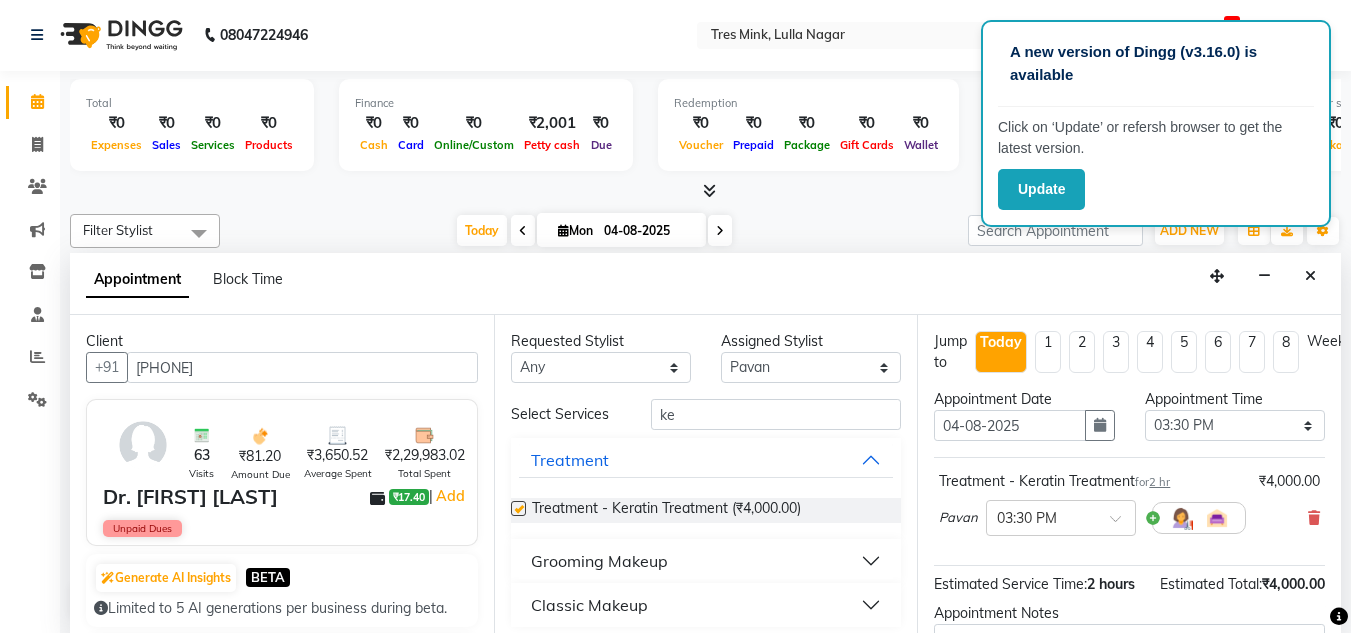 checkbox on "false" 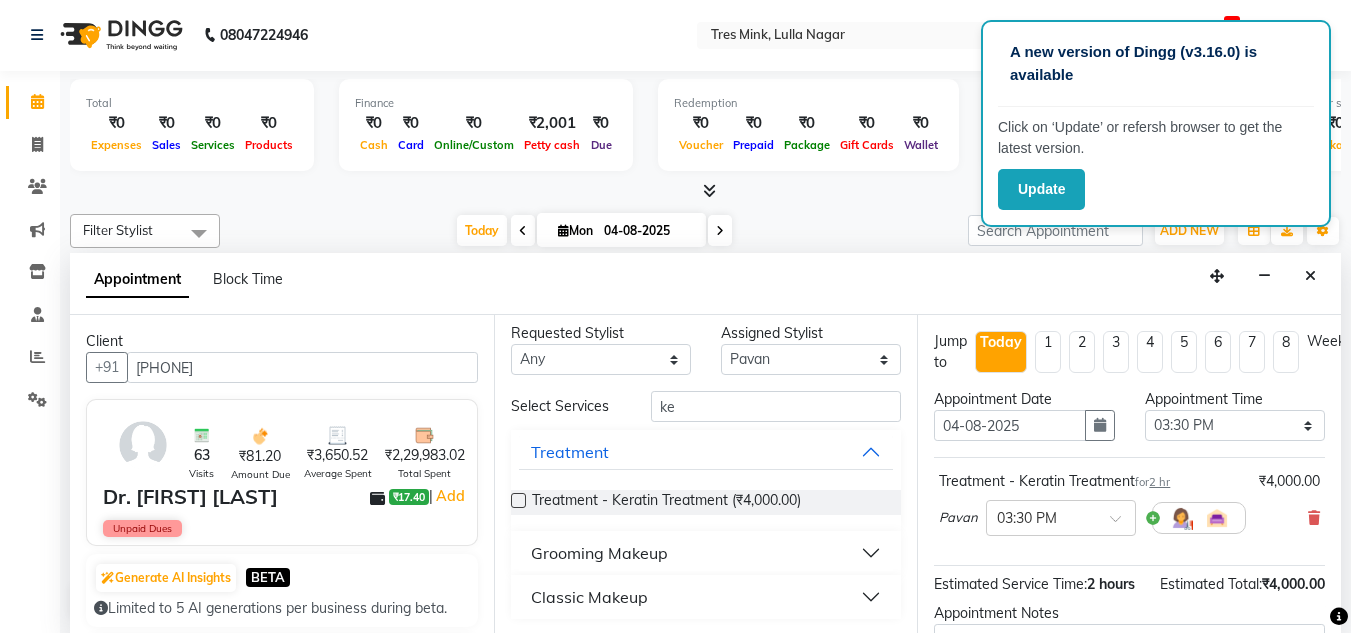scroll, scrollTop: 10, scrollLeft: 0, axis: vertical 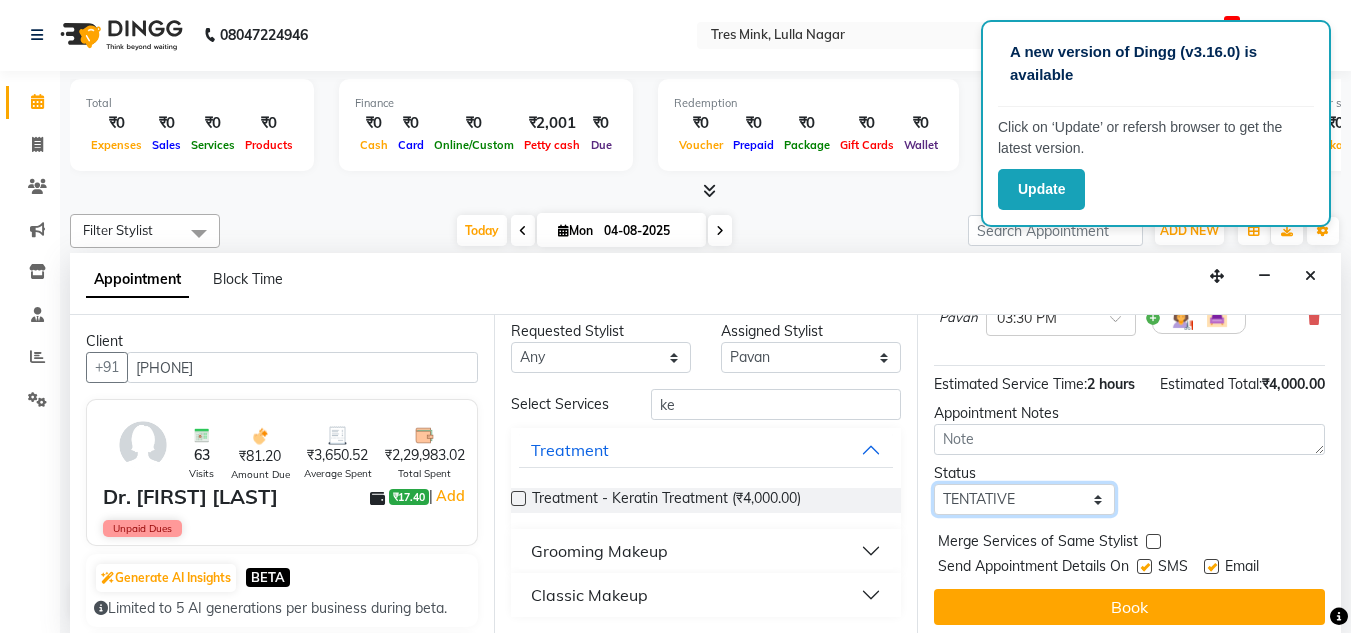 click on "Select TENTATIVE CONFIRM CHECK-IN UPCOMING" at bounding box center (1024, 499) 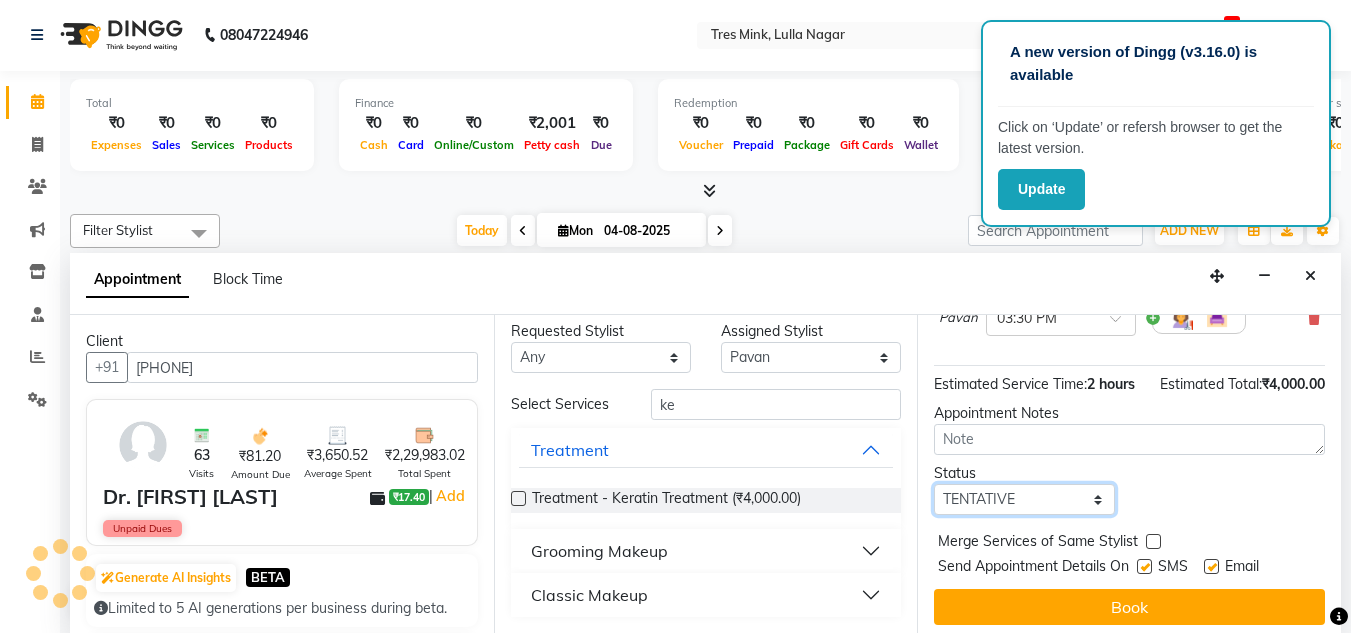 select on "confirm booking" 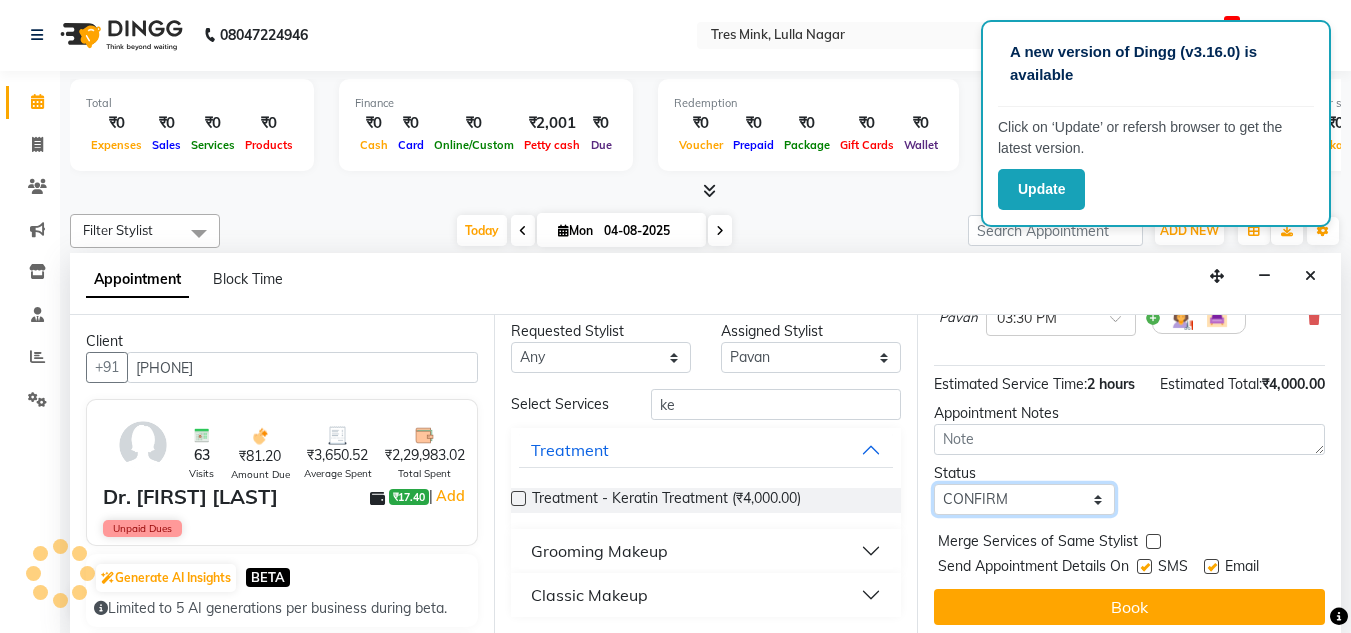 click on "Select TENTATIVE CONFIRM CHECK-IN UPCOMING" at bounding box center [1024, 499] 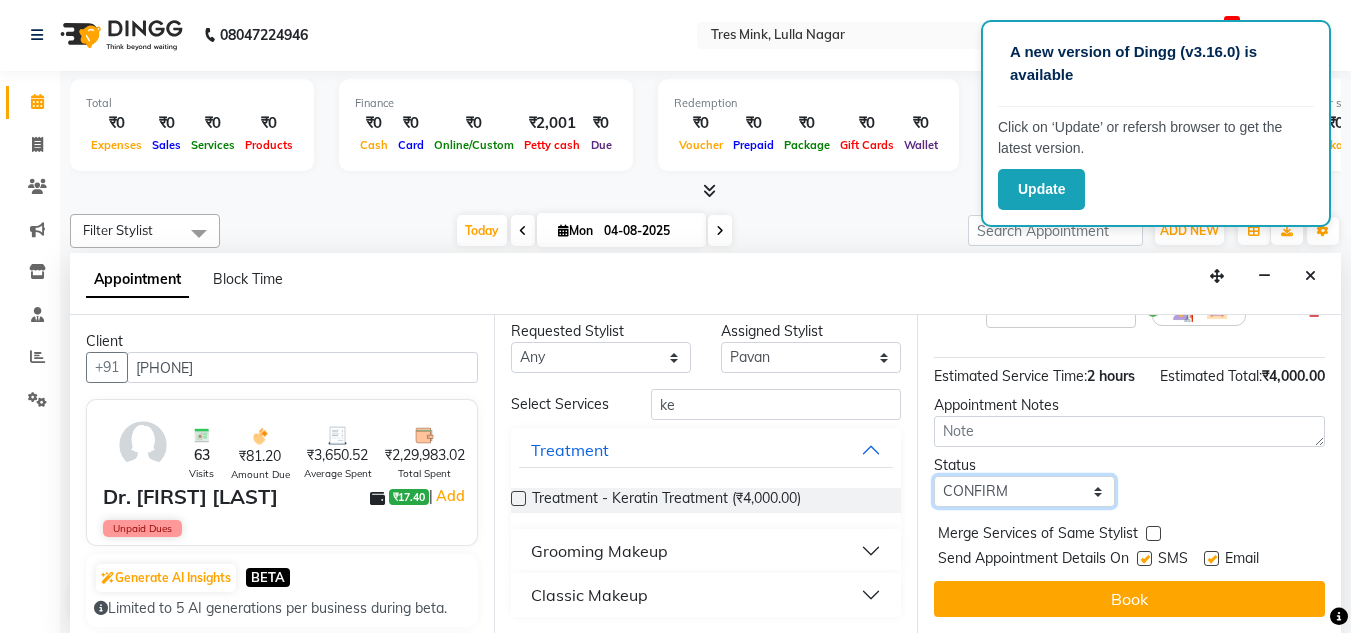 scroll, scrollTop: 244, scrollLeft: 0, axis: vertical 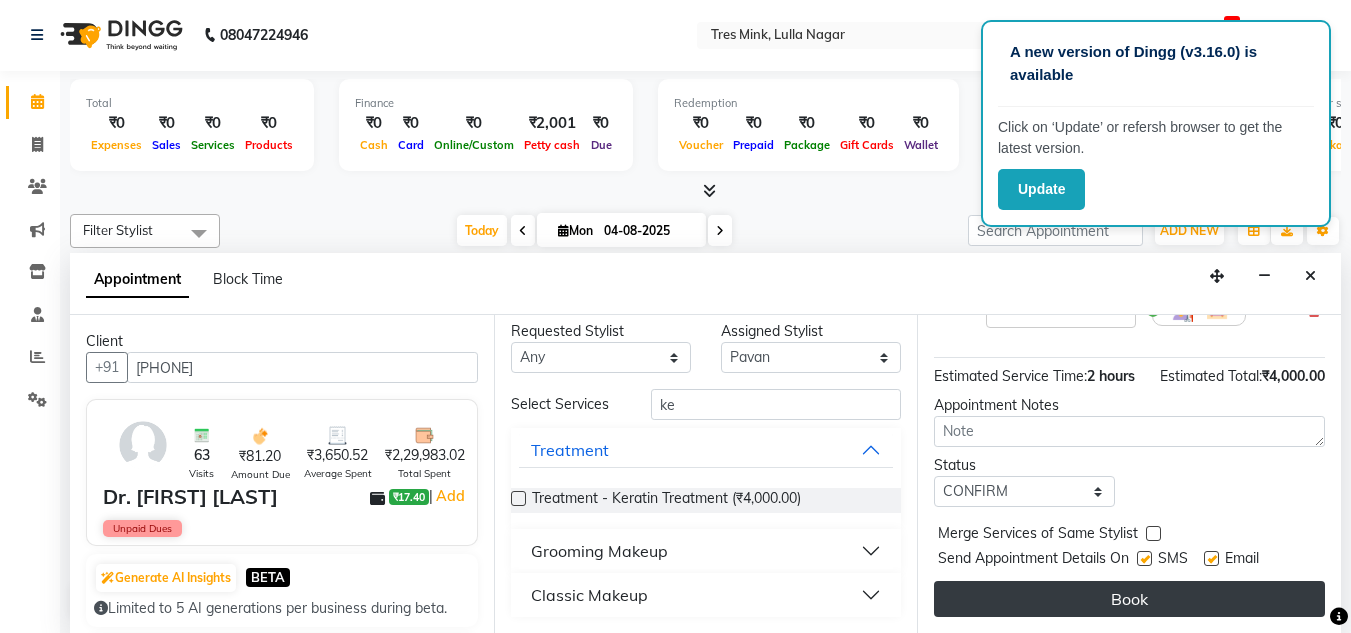 click on "Book" at bounding box center [1129, 599] 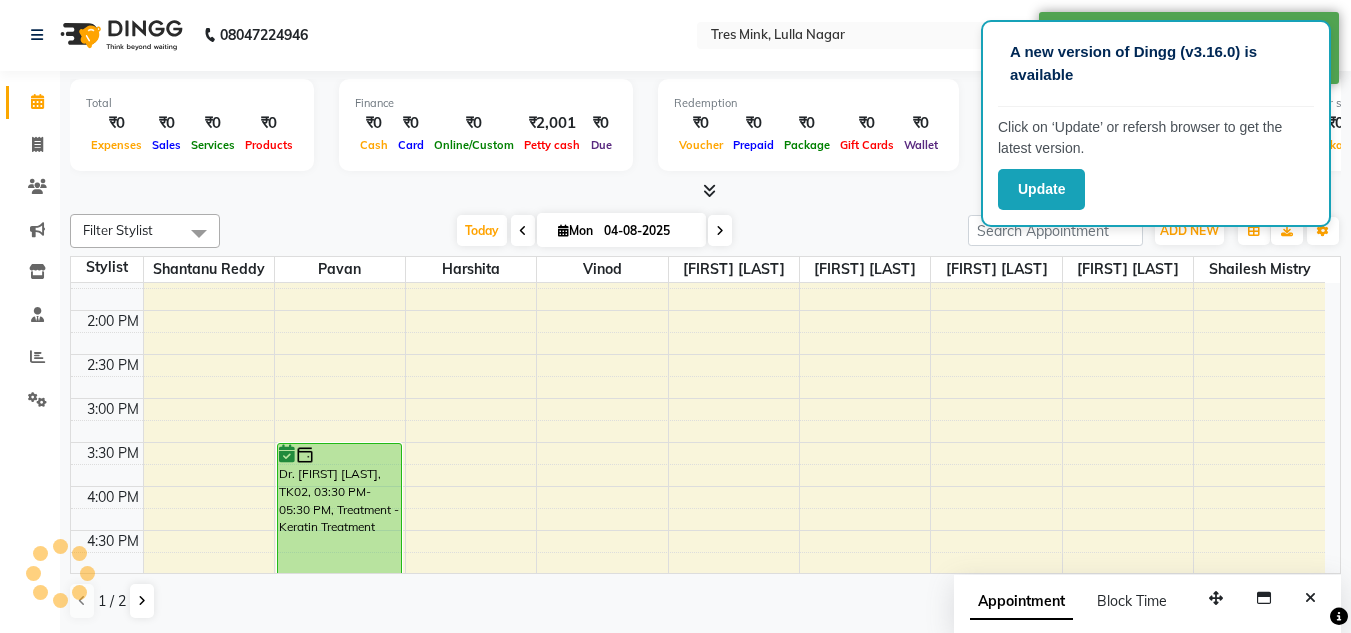 scroll, scrollTop: 0, scrollLeft: 0, axis: both 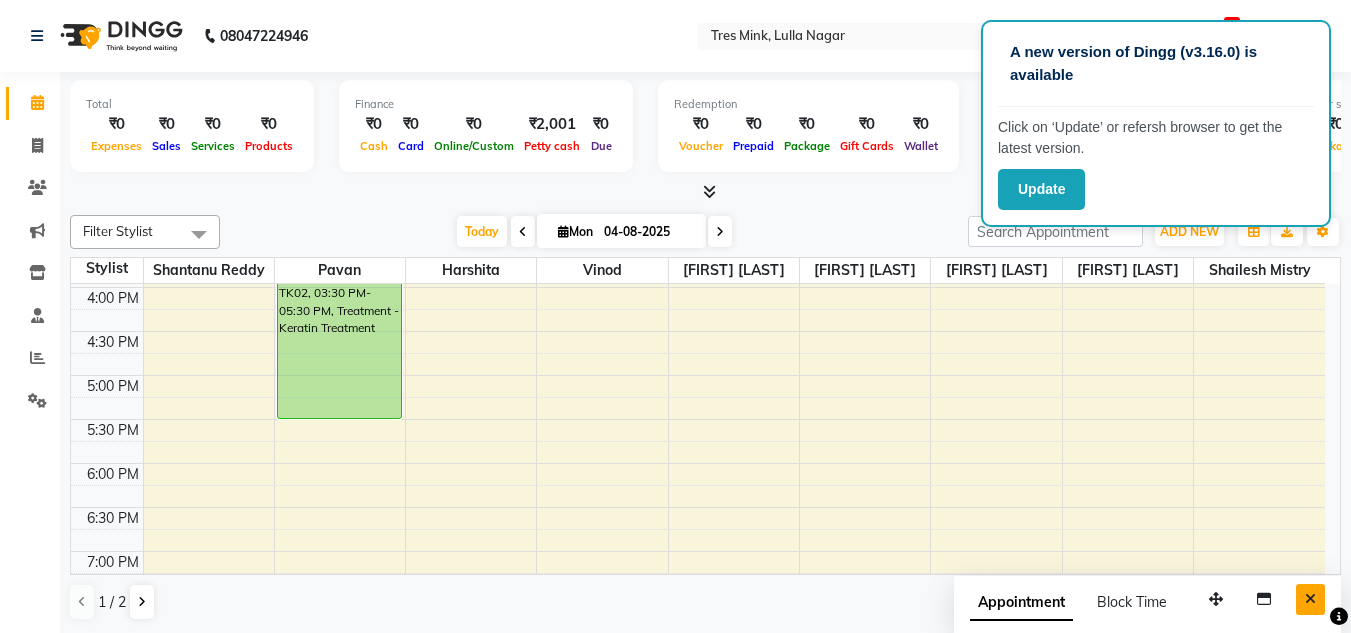 click at bounding box center (1310, 599) 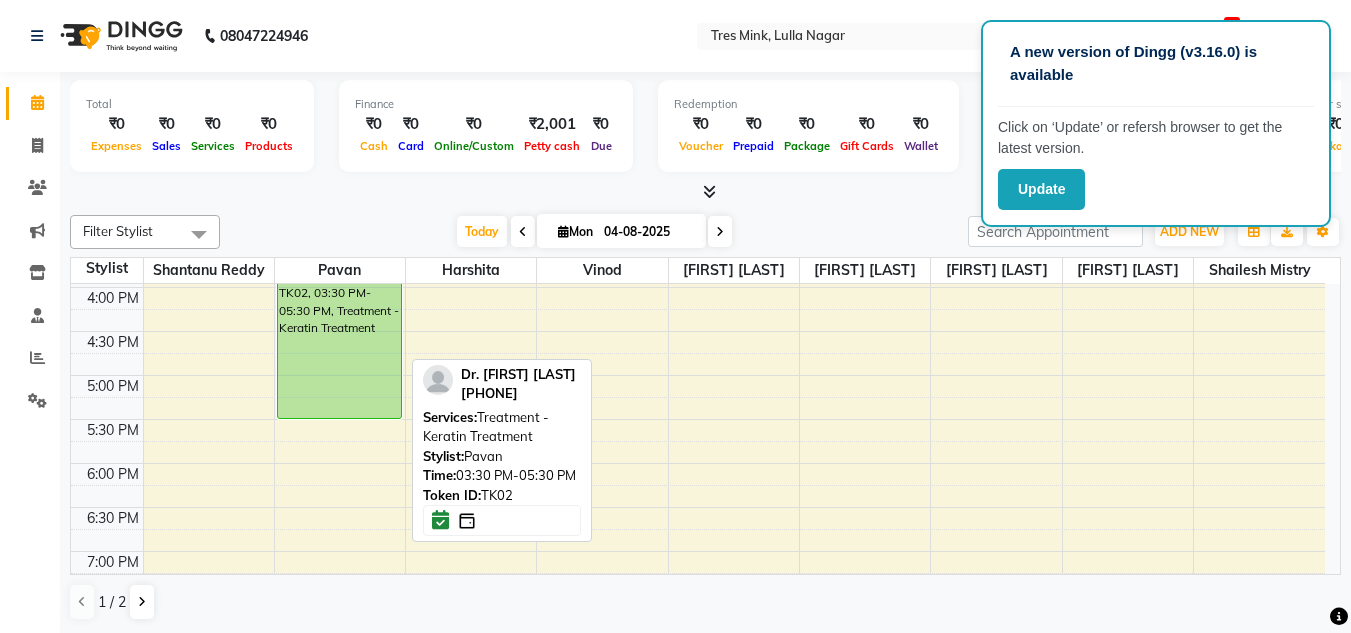 click on "Dr. [FIRST] [LAST], TK02, 03:30 PM-05:30 PM, Treatment - Keratin Treatment" at bounding box center (339, 331) 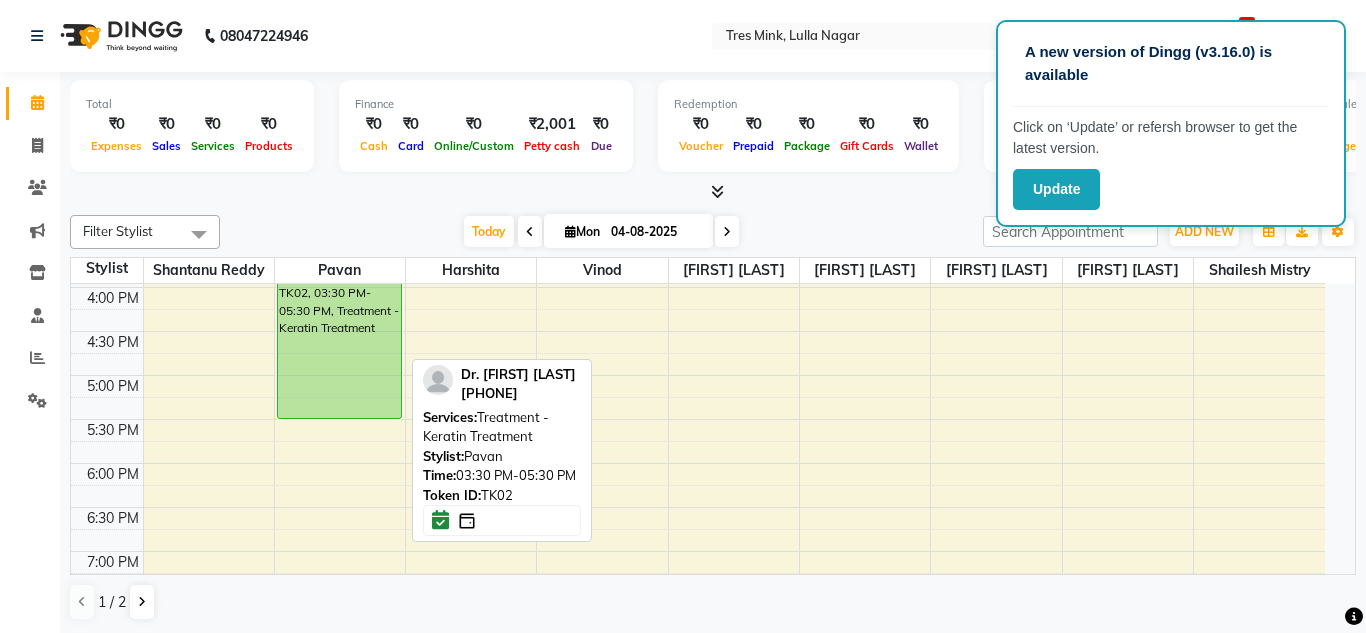 select on "6" 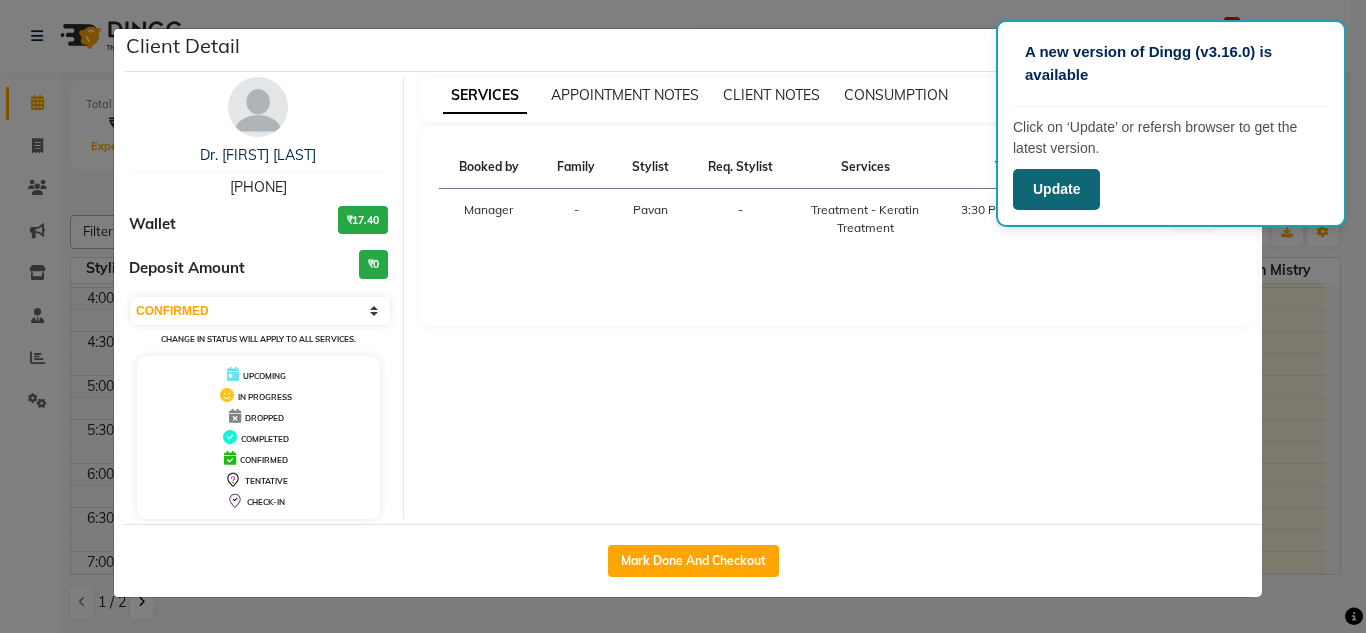 click on "Update" 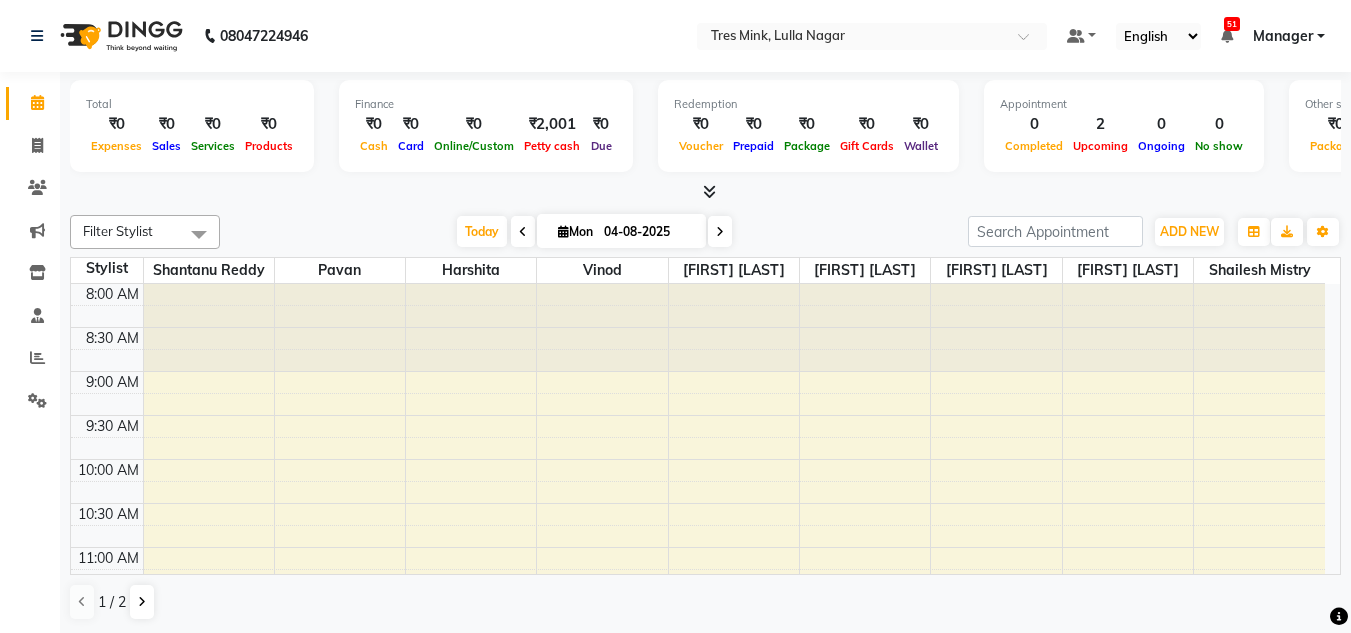 scroll, scrollTop: 0, scrollLeft: 0, axis: both 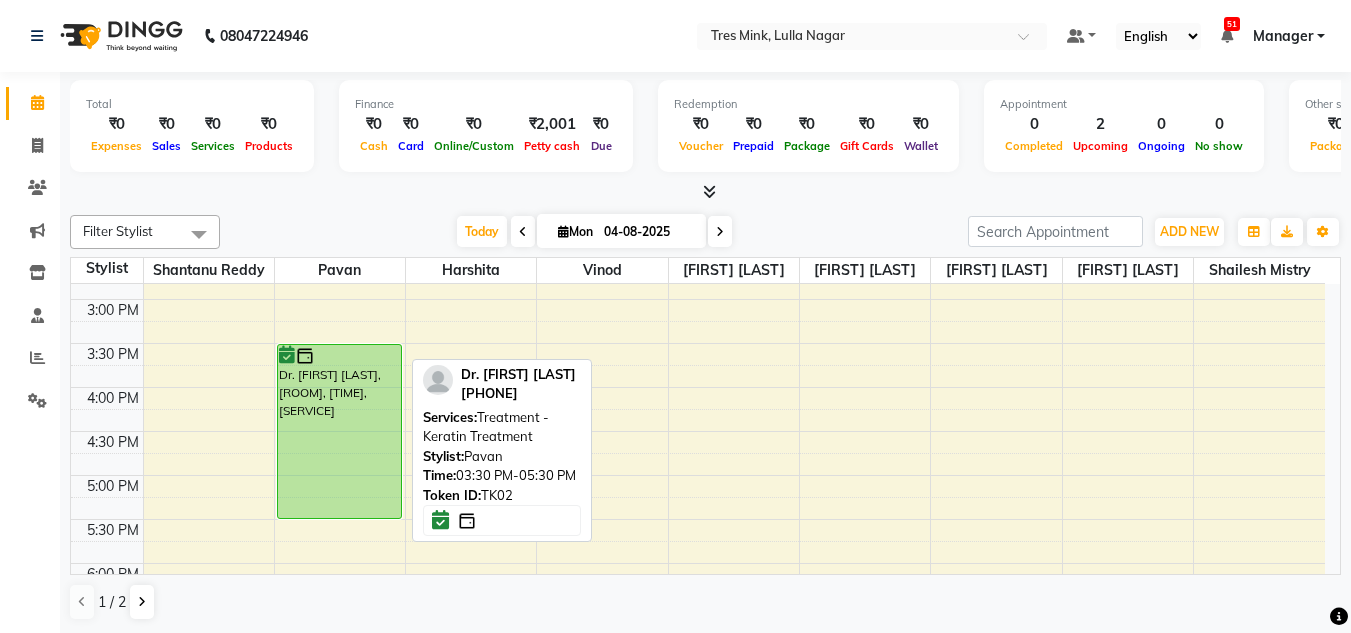 click on "Dr. [FIRST] [LAST], [ROOM], [TIME], [SERVICE]" at bounding box center [339, 431] 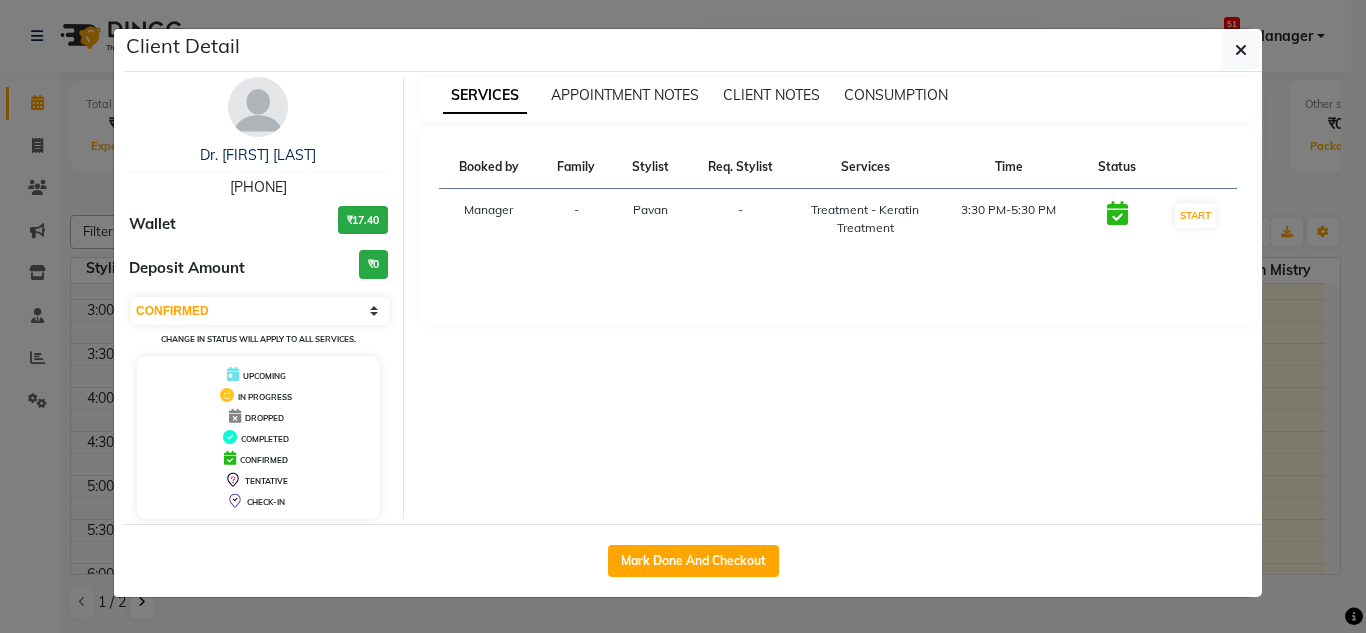 click at bounding box center [258, 107] 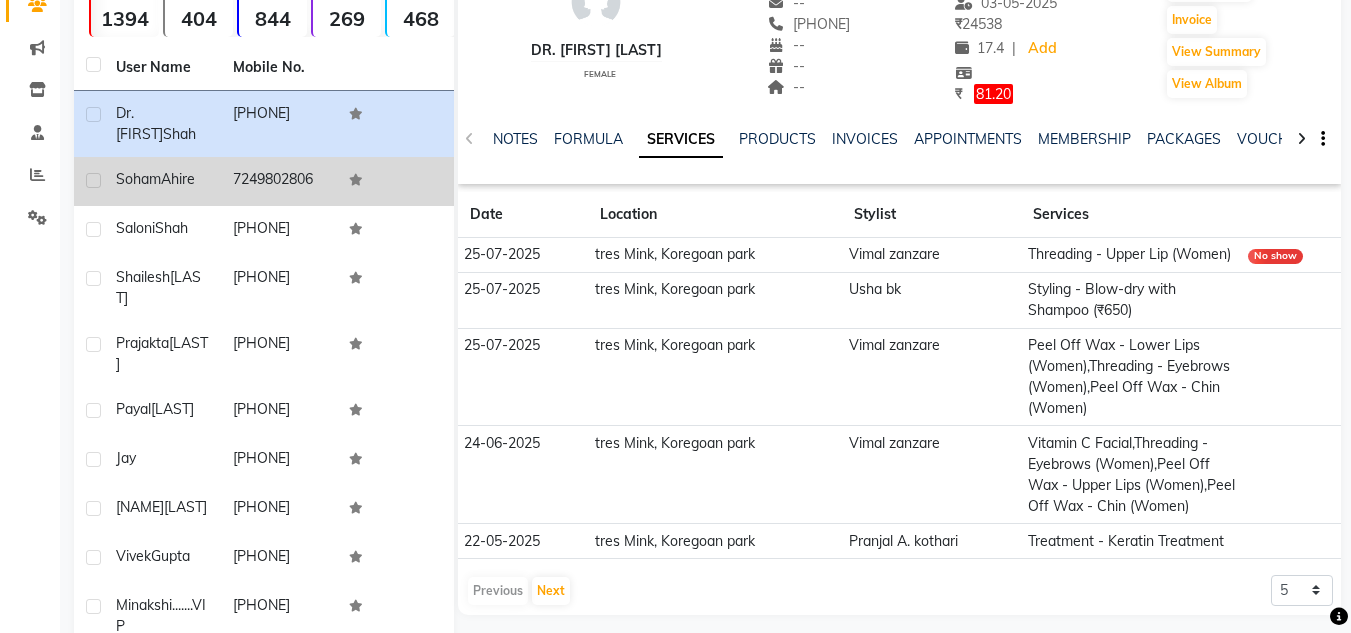 scroll, scrollTop: 0, scrollLeft: 0, axis: both 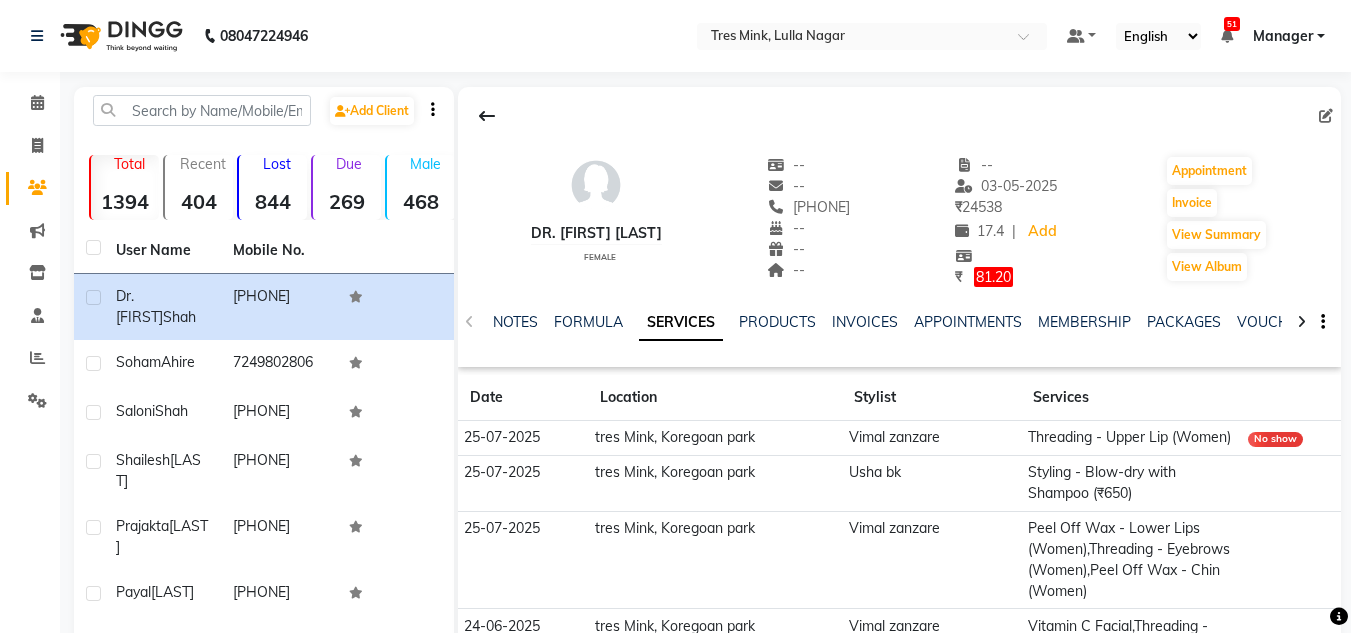 click on "Calendar  Invoice  Clients  Marketing  Inventory  Staff  Reports  Settings Completed InProgress Upcoming Dropped Tentative Check-In Confirm Bookings Generate Report Segments Page Builder" 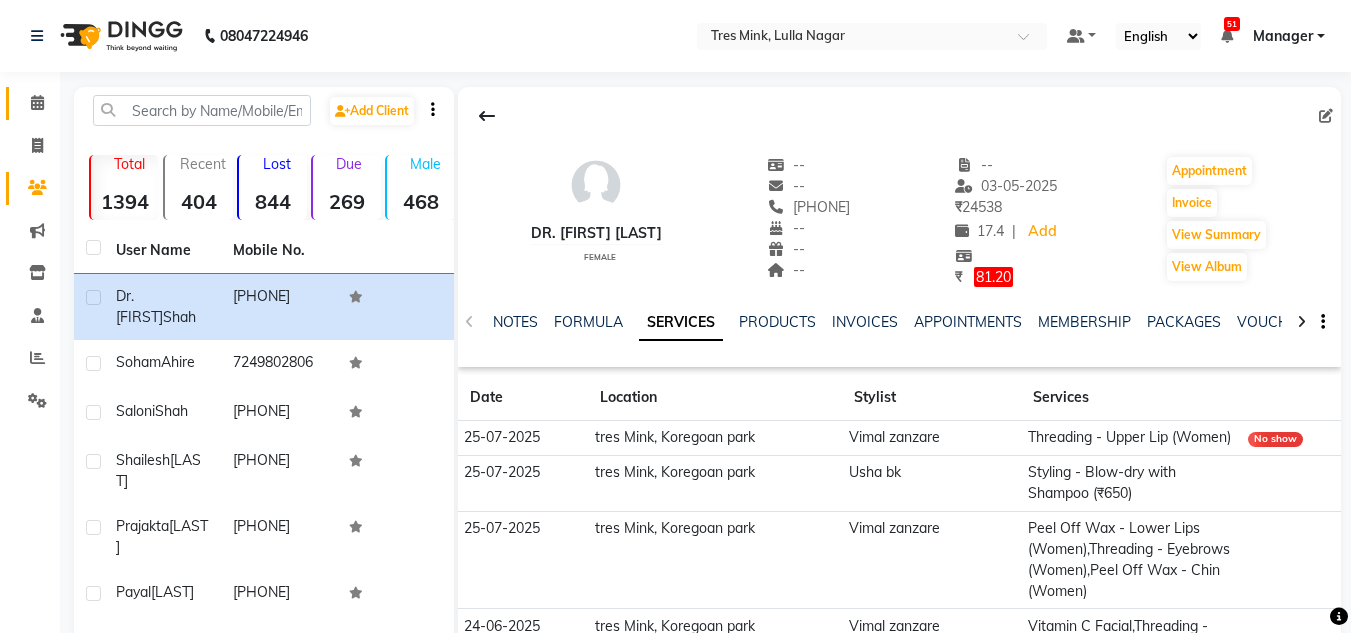 click 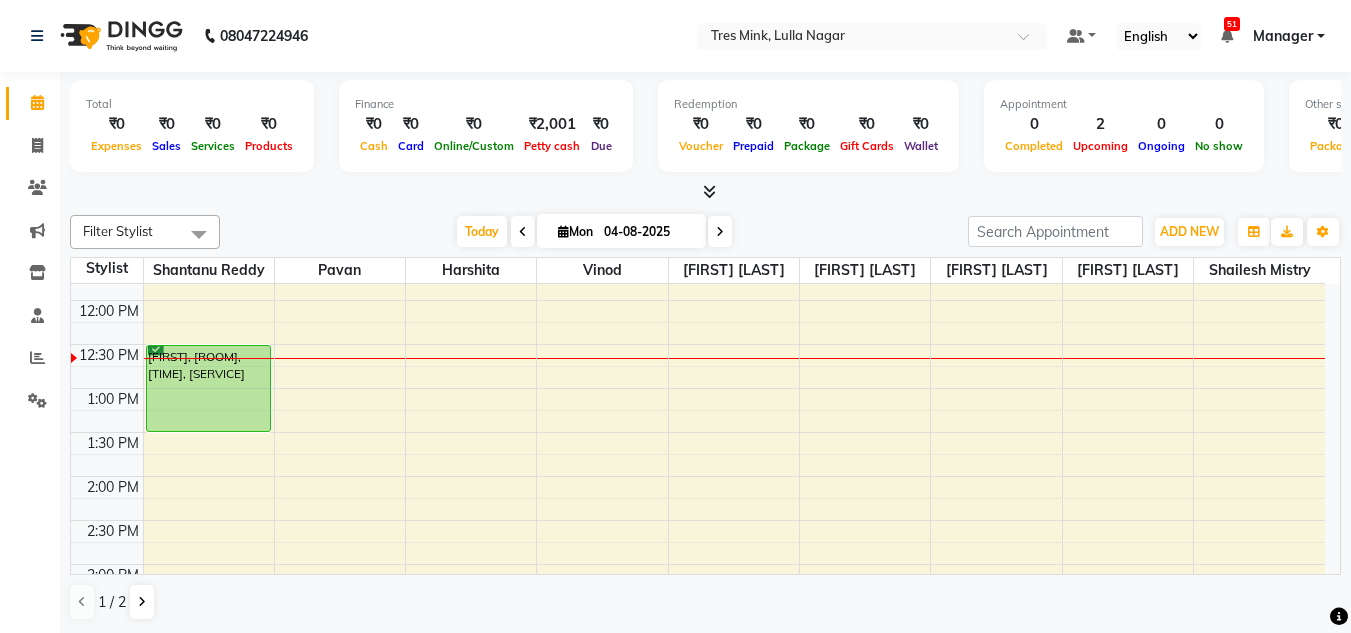 scroll, scrollTop: 400, scrollLeft: 0, axis: vertical 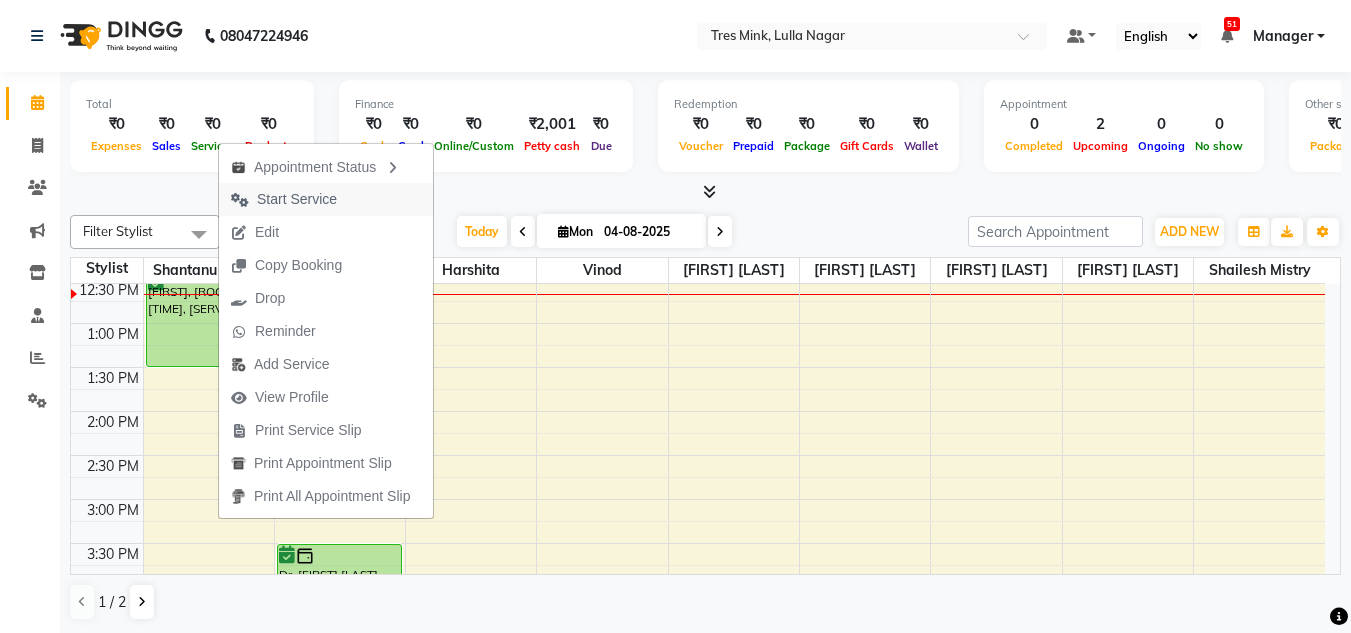 click on "Start Service" at bounding box center [297, 199] 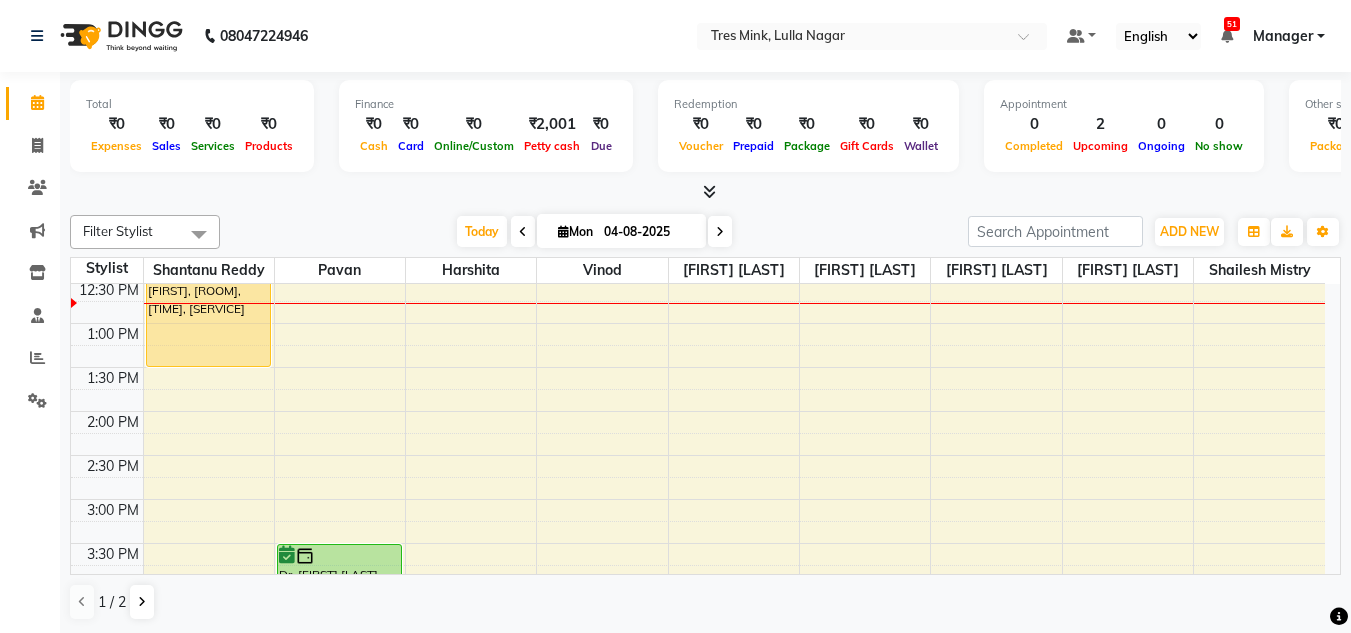 scroll, scrollTop: 1, scrollLeft: 0, axis: vertical 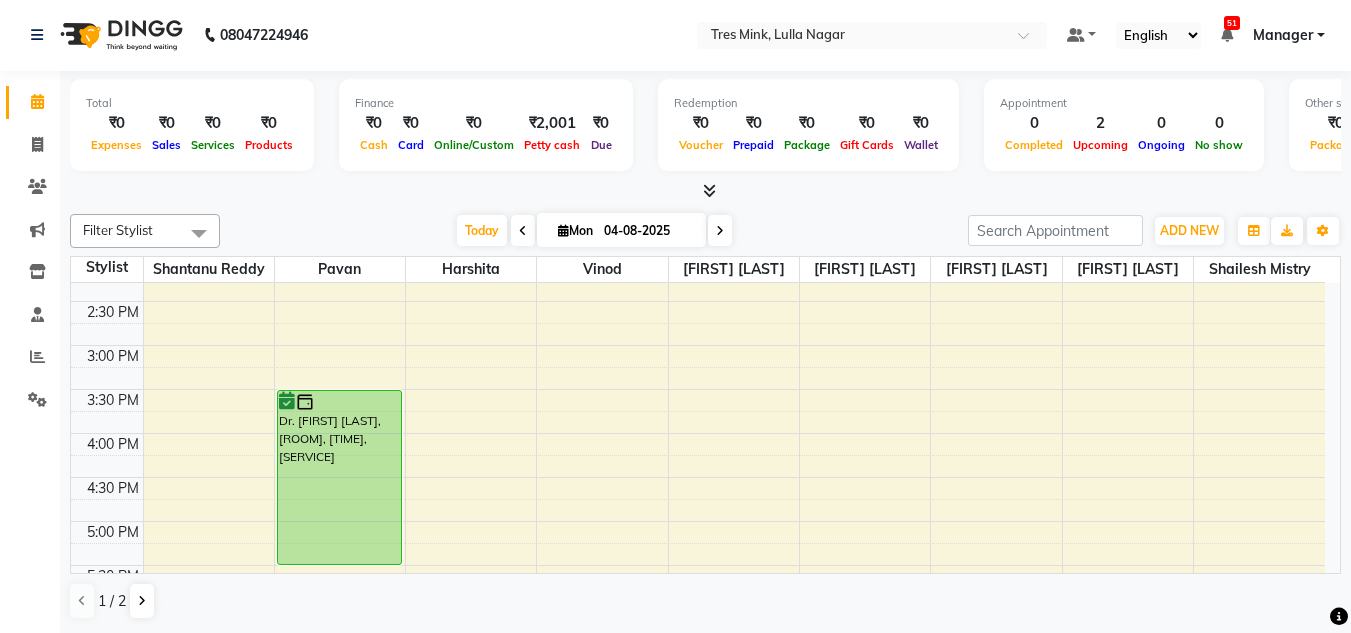 click at bounding box center [720, 230] 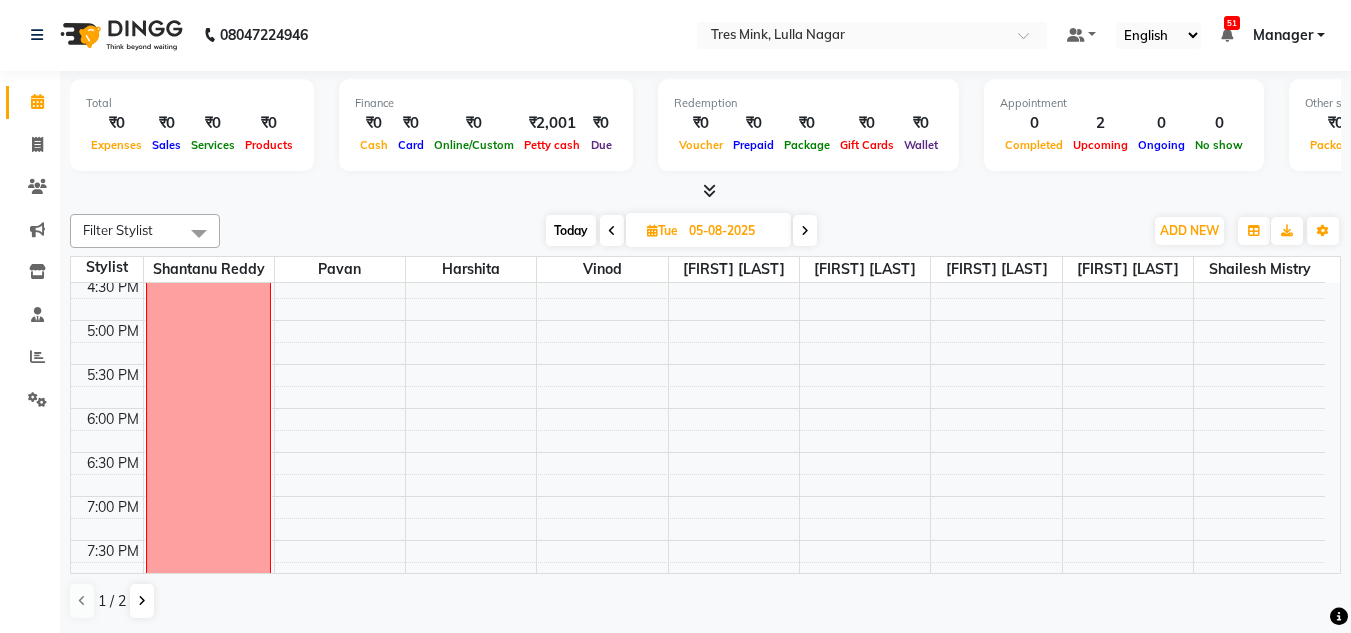 scroll, scrollTop: 853, scrollLeft: 0, axis: vertical 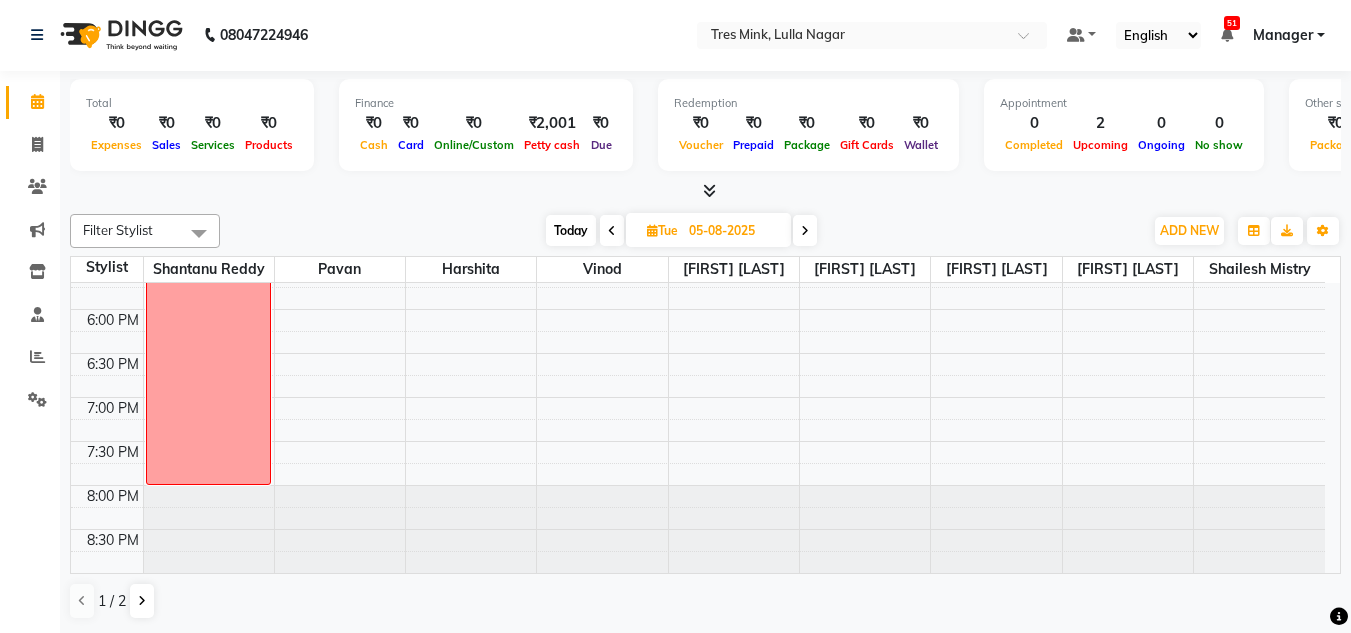 click on "Today" at bounding box center (571, 230) 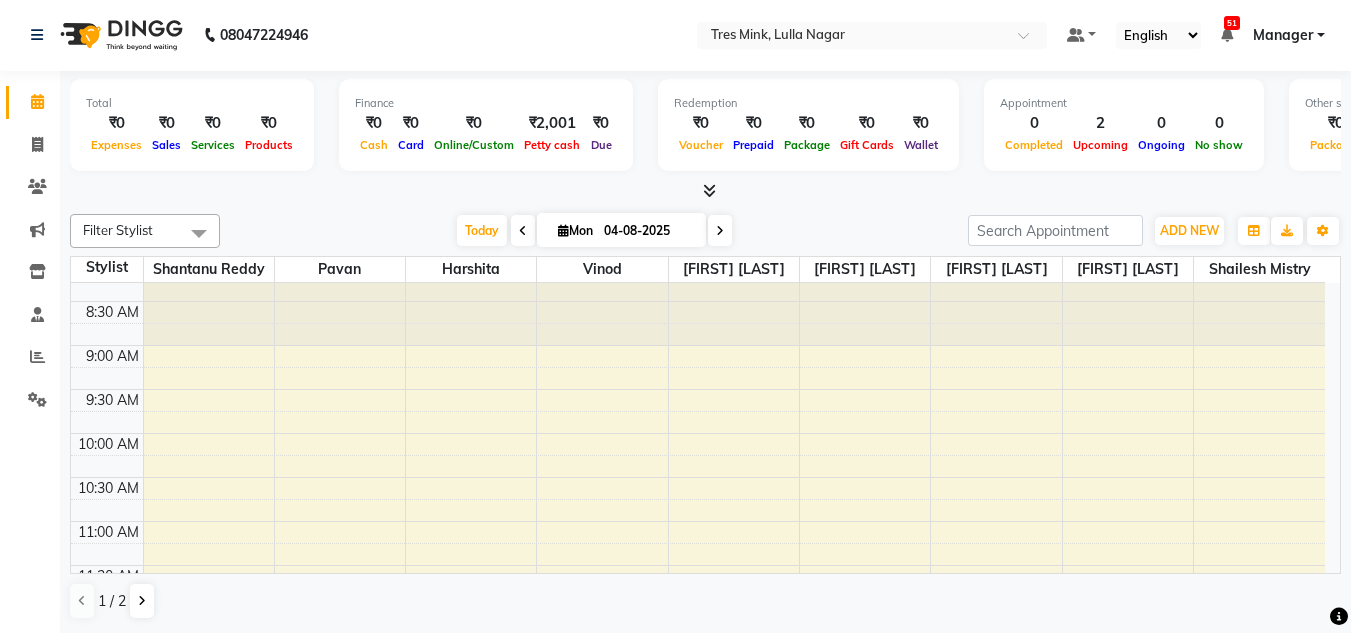 scroll, scrollTop: 0, scrollLeft: 0, axis: both 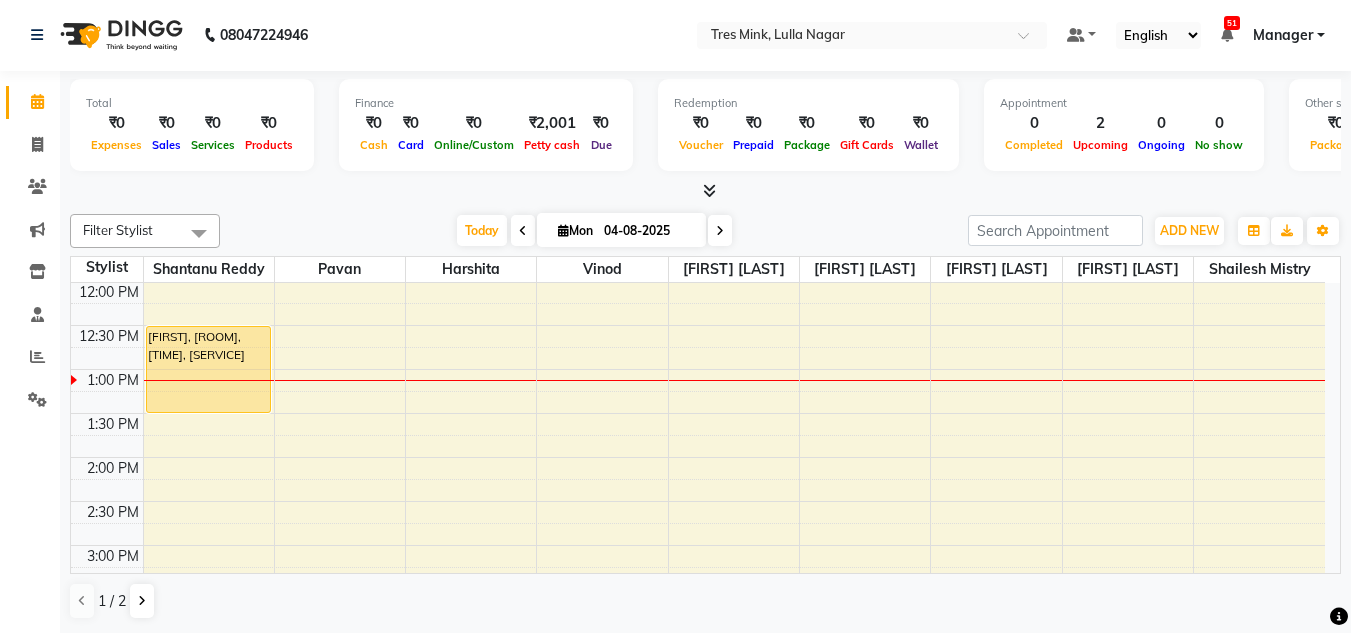 click at bounding box center [705, 191] 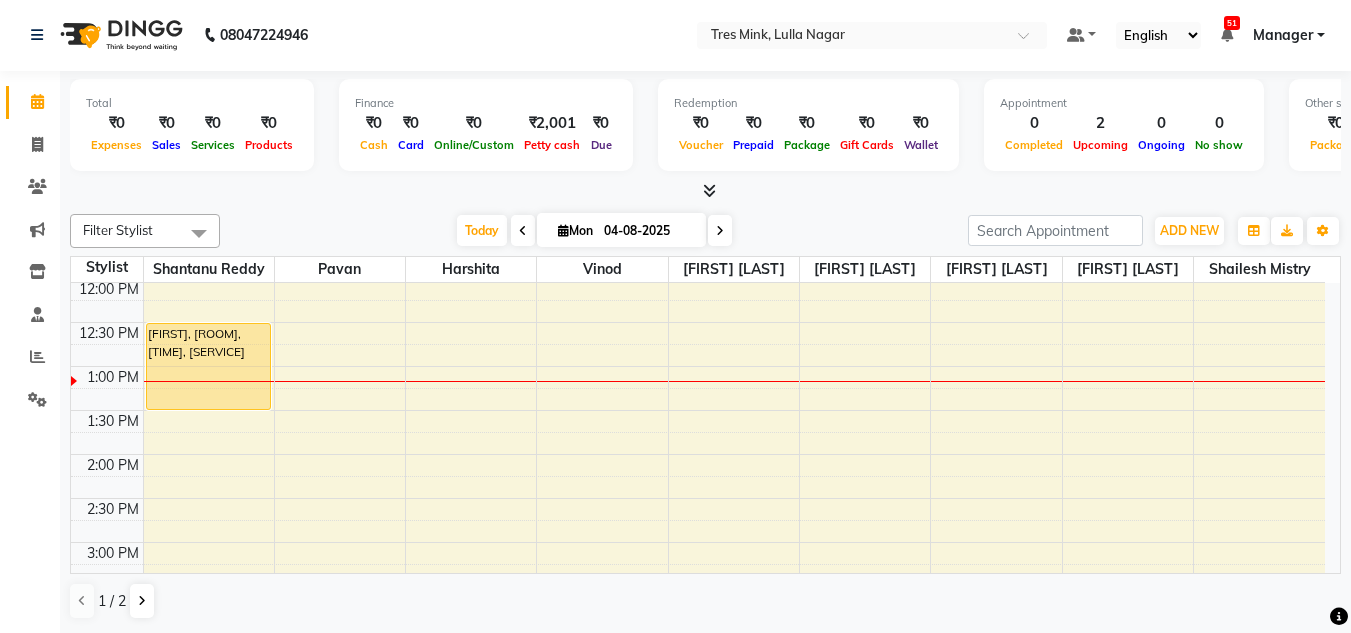 scroll, scrollTop: 353, scrollLeft: 0, axis: vertical 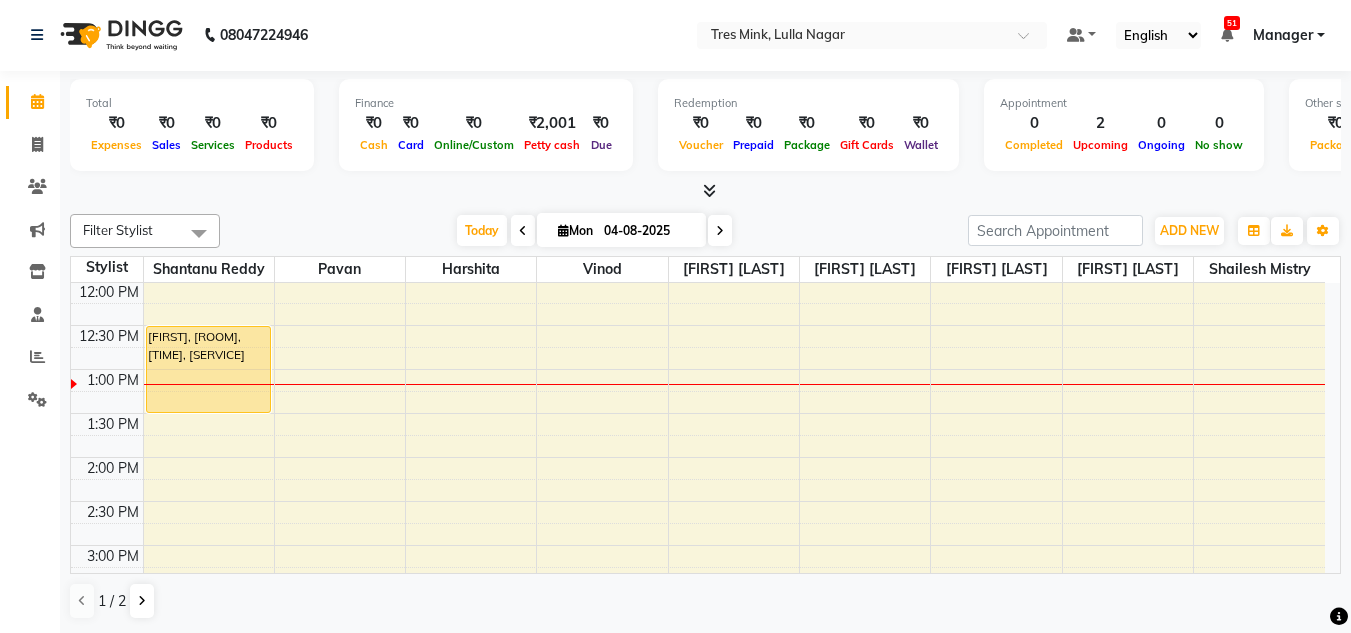 click at bounding box center [720, 231] 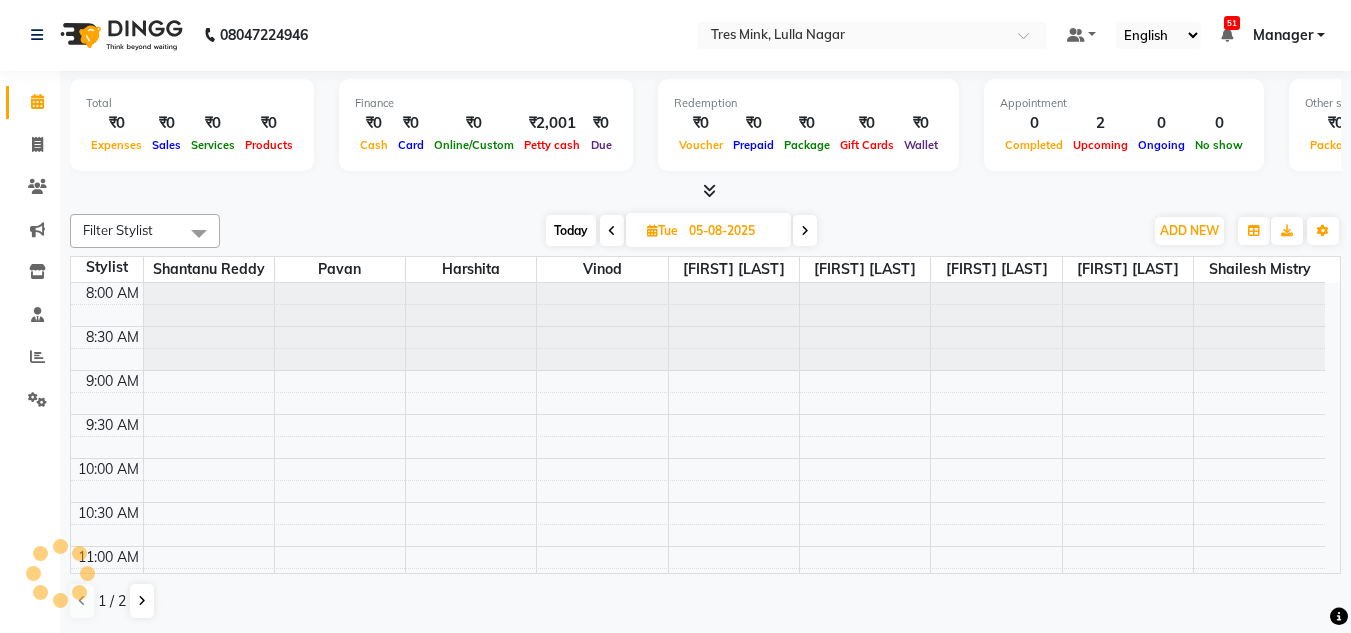 scroll, scrollTop: 441, scrollLeft: 0, axis: vertical 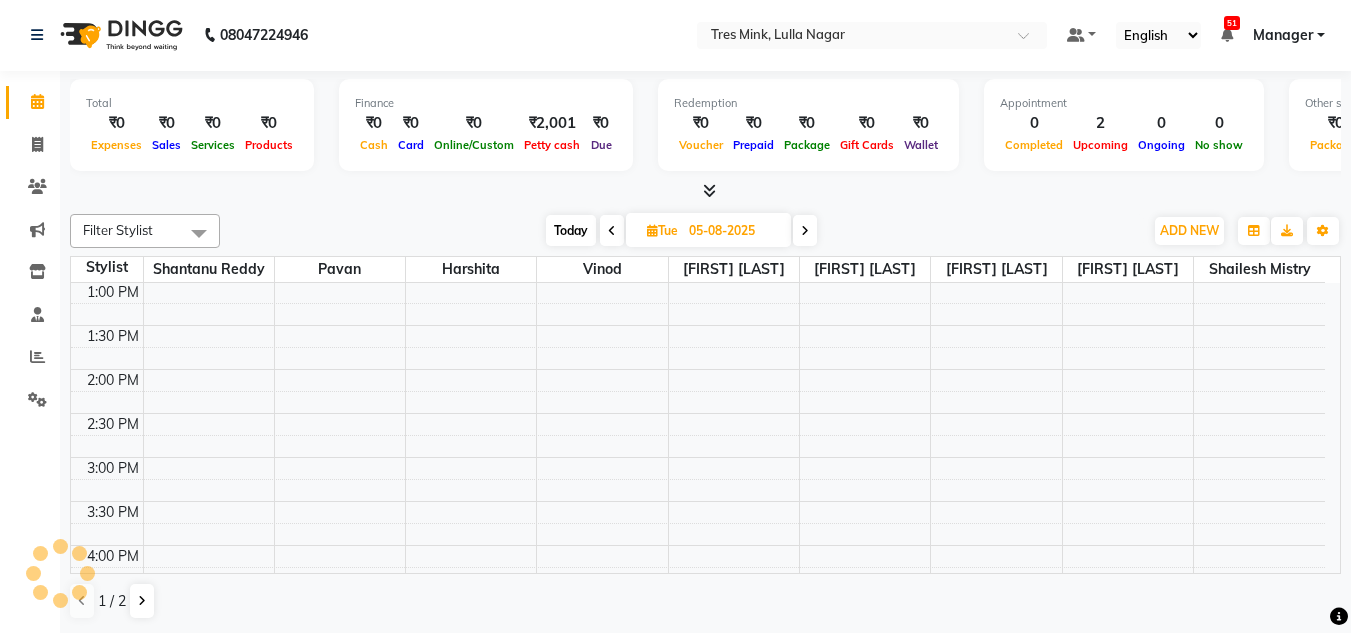 click at bounding box center (805, 230) 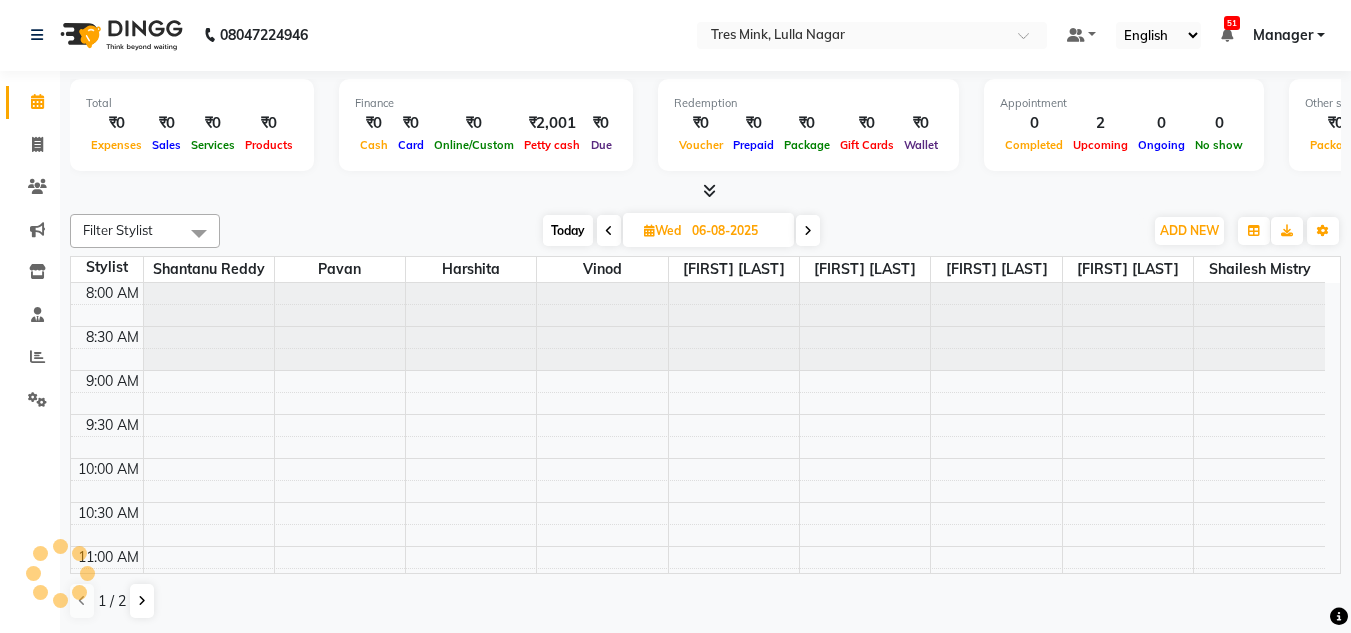 scroll, scrollTop: 441, scrollLeft: 0, axis: vertical 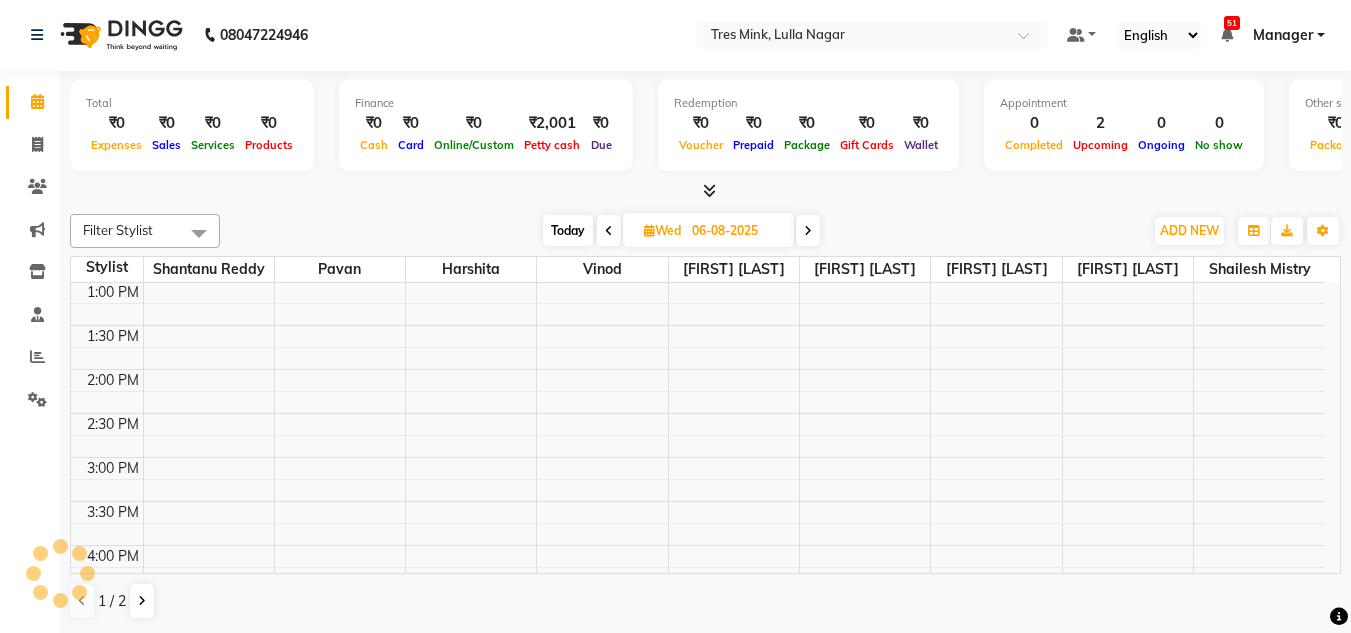 click at bounding box center (808, 230) 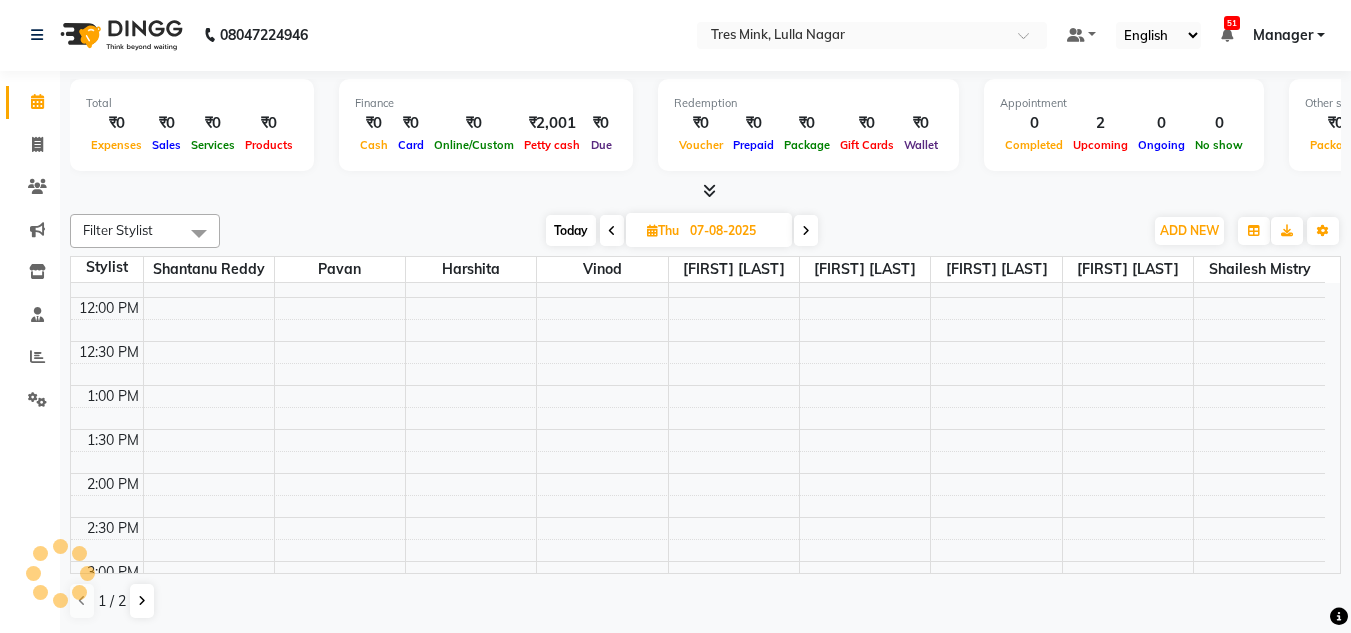 scroll, scrollTop: 253, scrollLeft: 0, axis: vertical 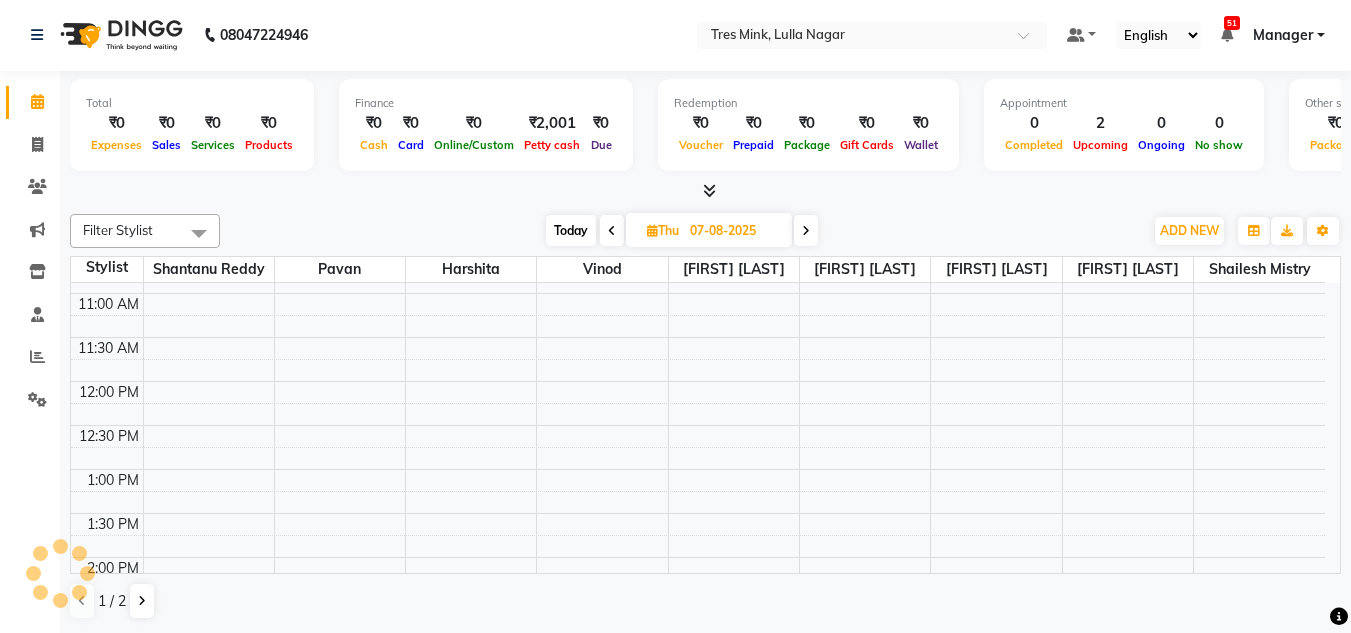 click at bounding box center (806, 230) 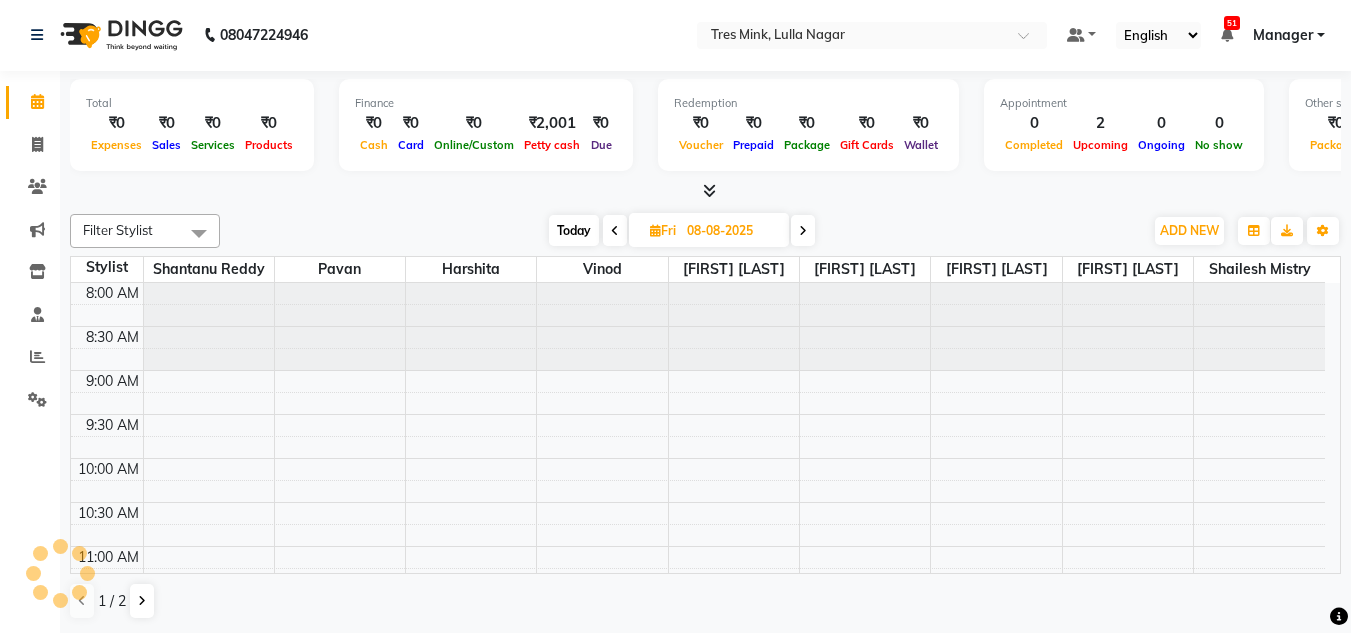 scroll, scrollTop: 373, scrollLeft: 0, axis: vertical 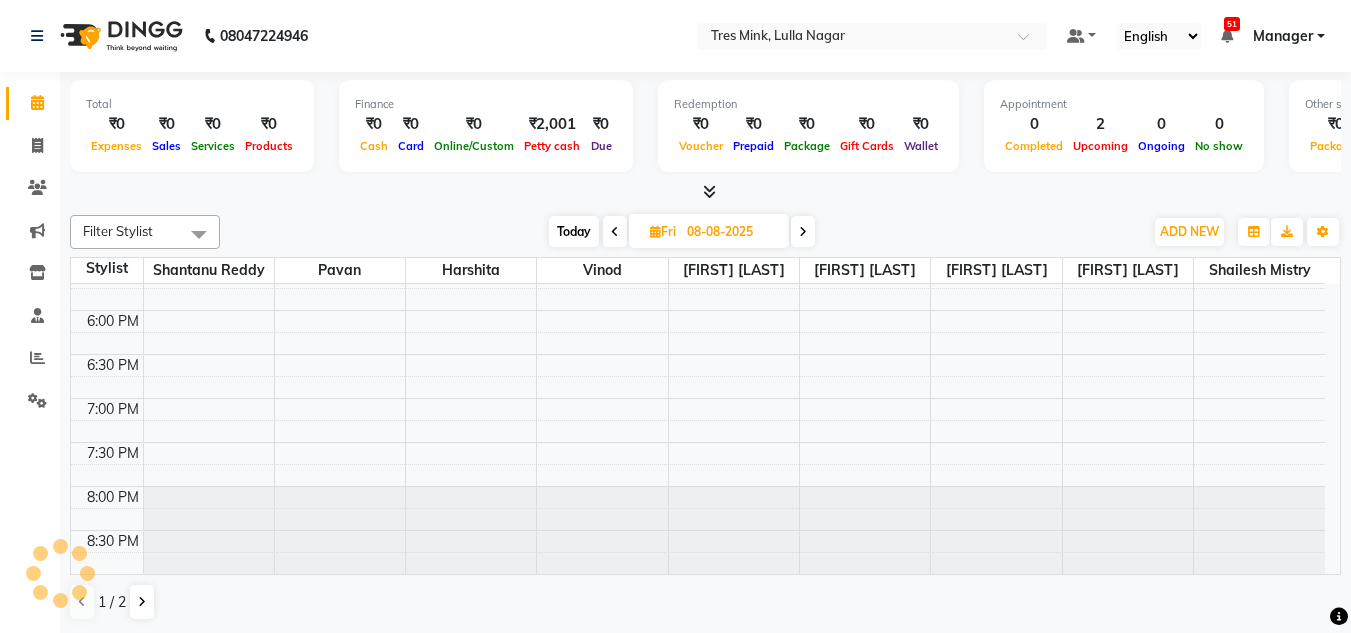 click at bounding box center [803, 231] 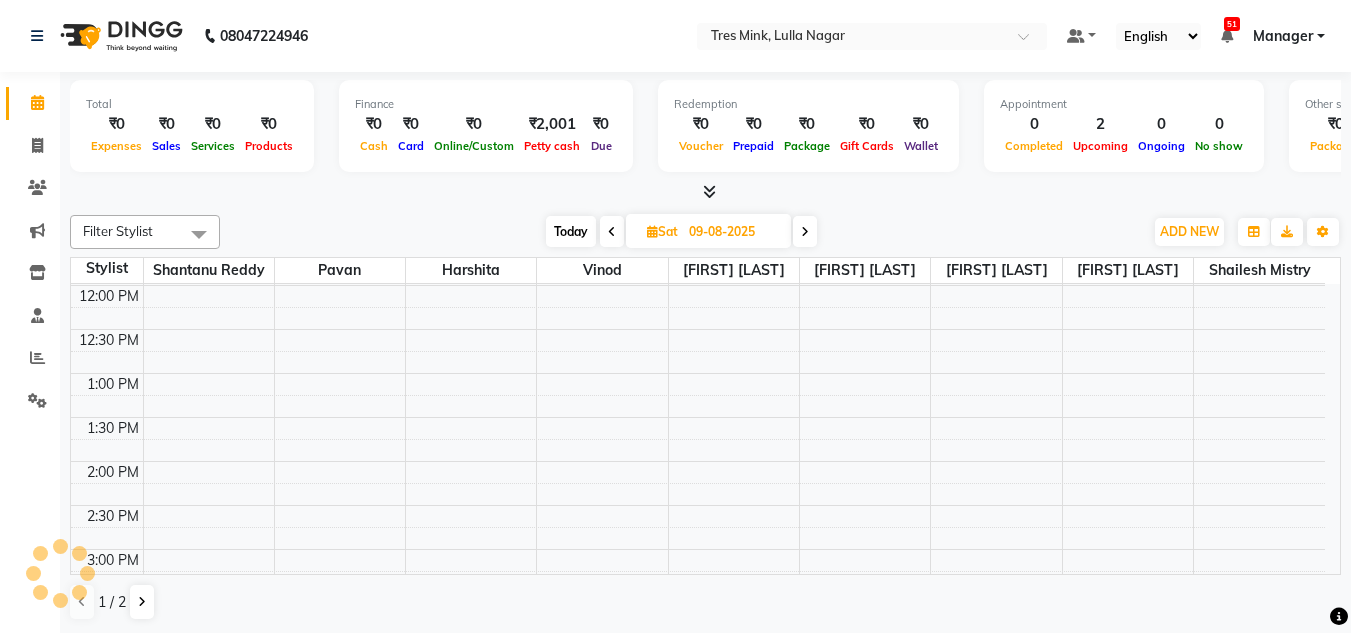 scroll, scrollTop: 0, scrollLeft: 0, axis: both 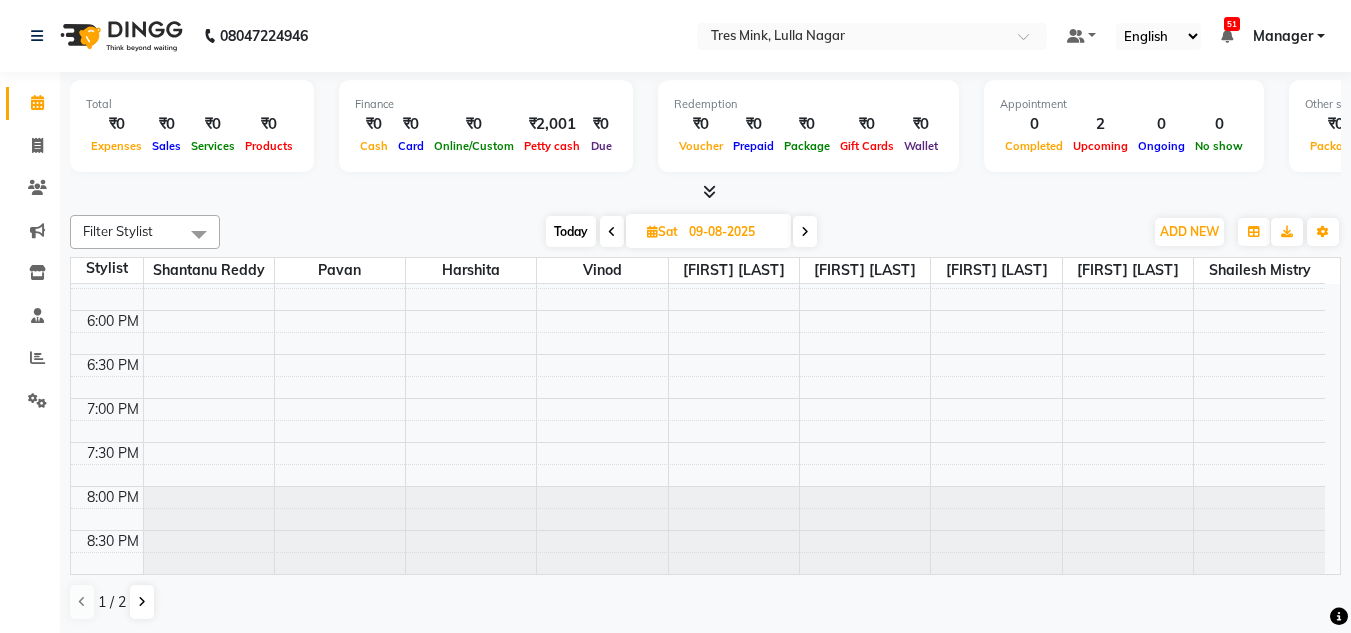 click at bounding box center [805, 231] 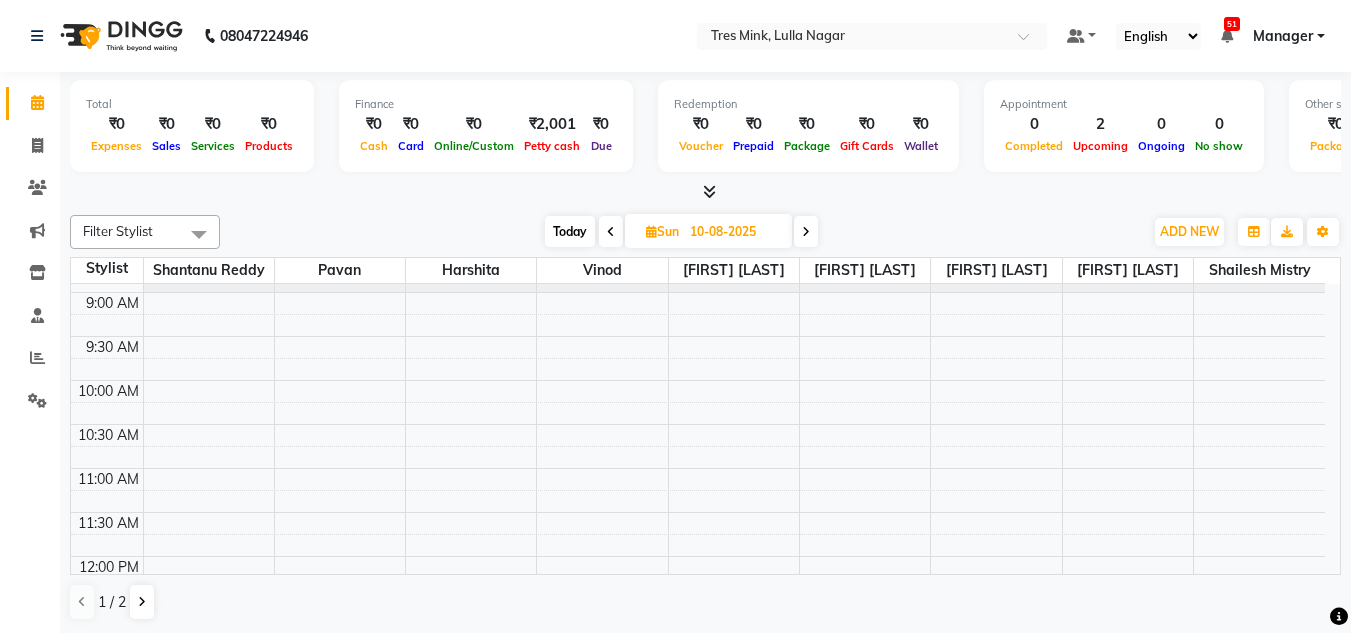 scroll, scrollTop: 0, scrollLeft: 0, axis: both 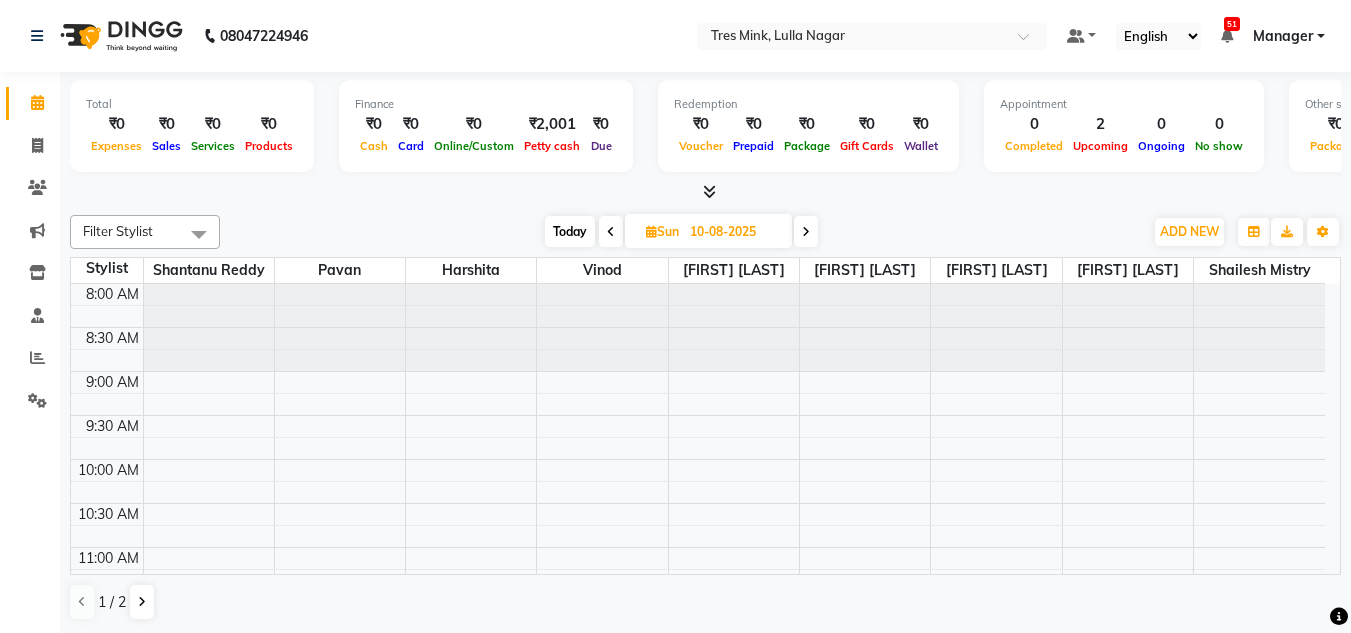 click at bounding box center (806, 231) 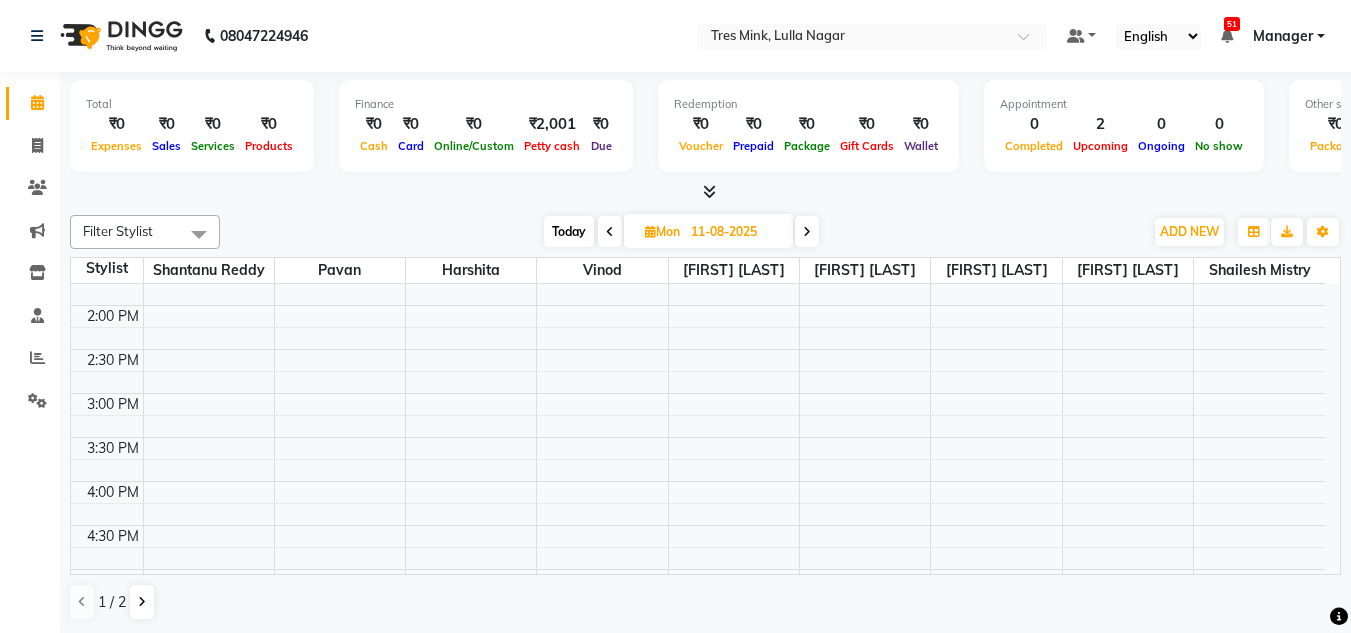 scroll, scrollTop: 853, scrollLeft: 0, axis: vertical 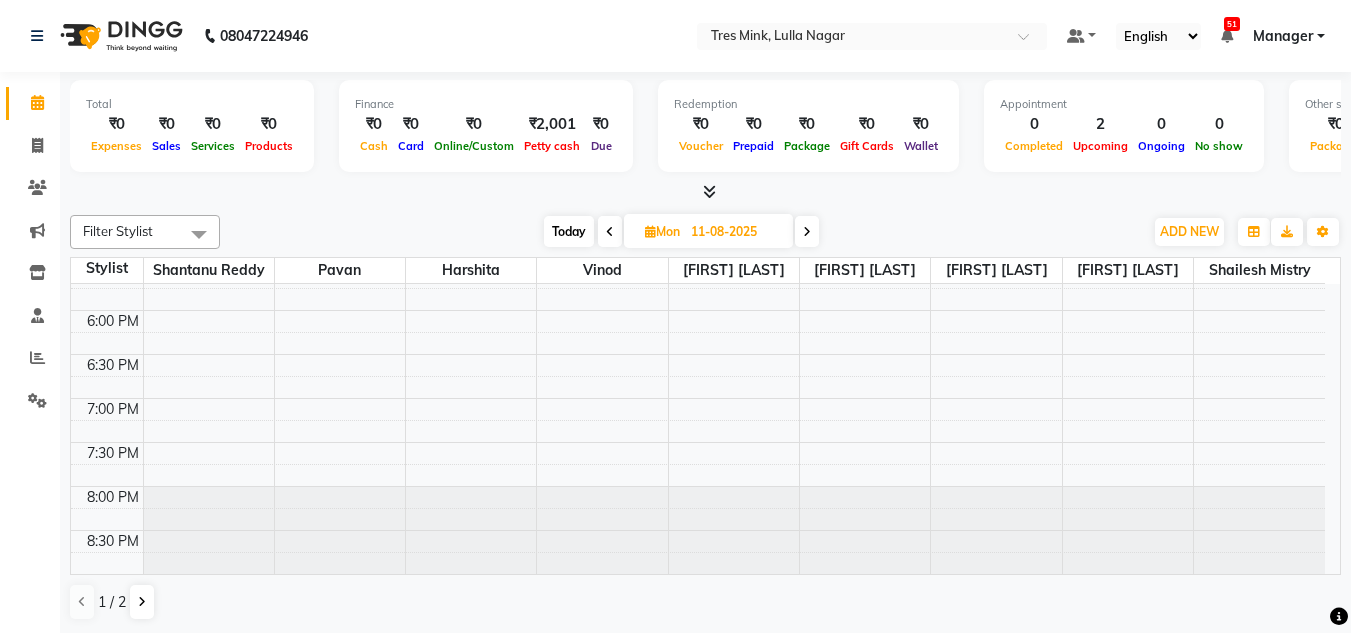 click at bounding box center (807, 232) 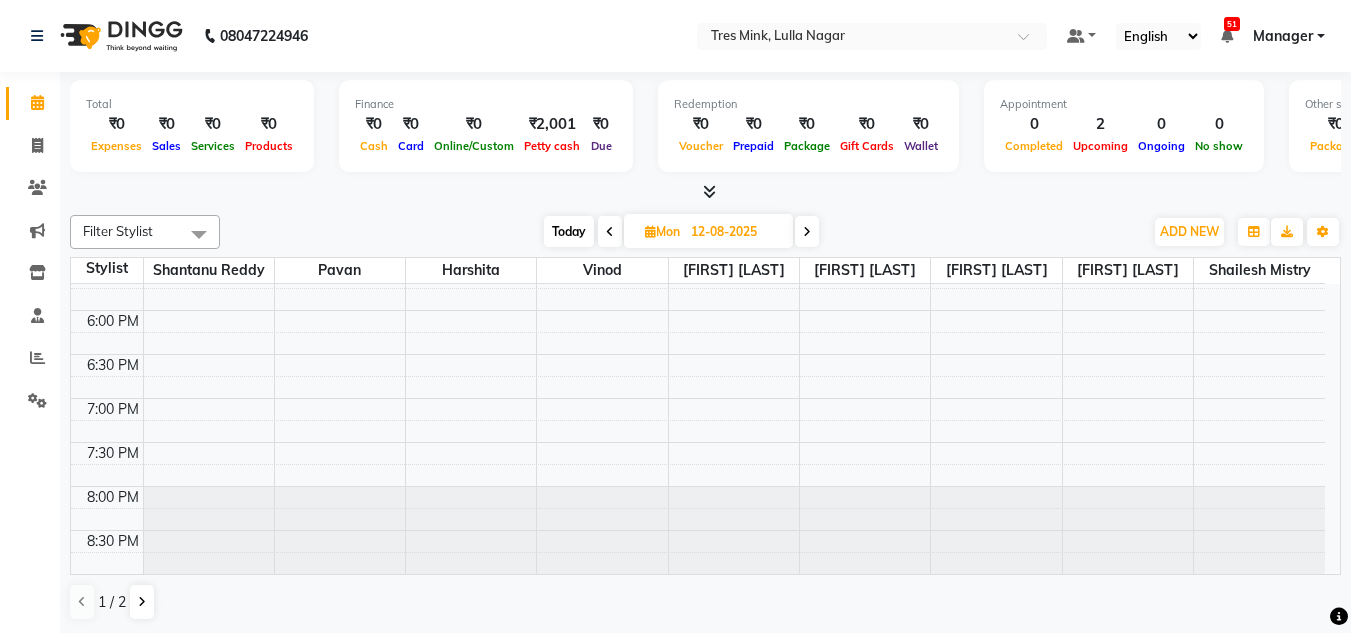 scroll, scrollTop: 0, scrollLeft: 0, axis: both 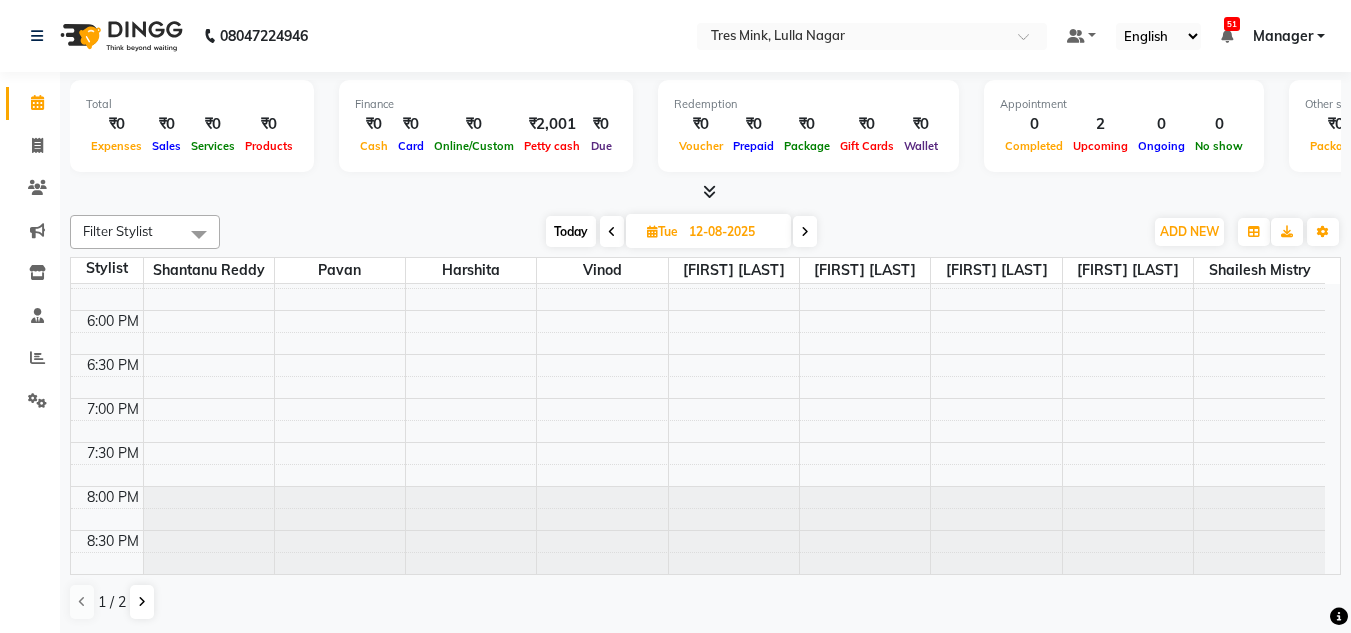 click at bounding box center [805, 232] 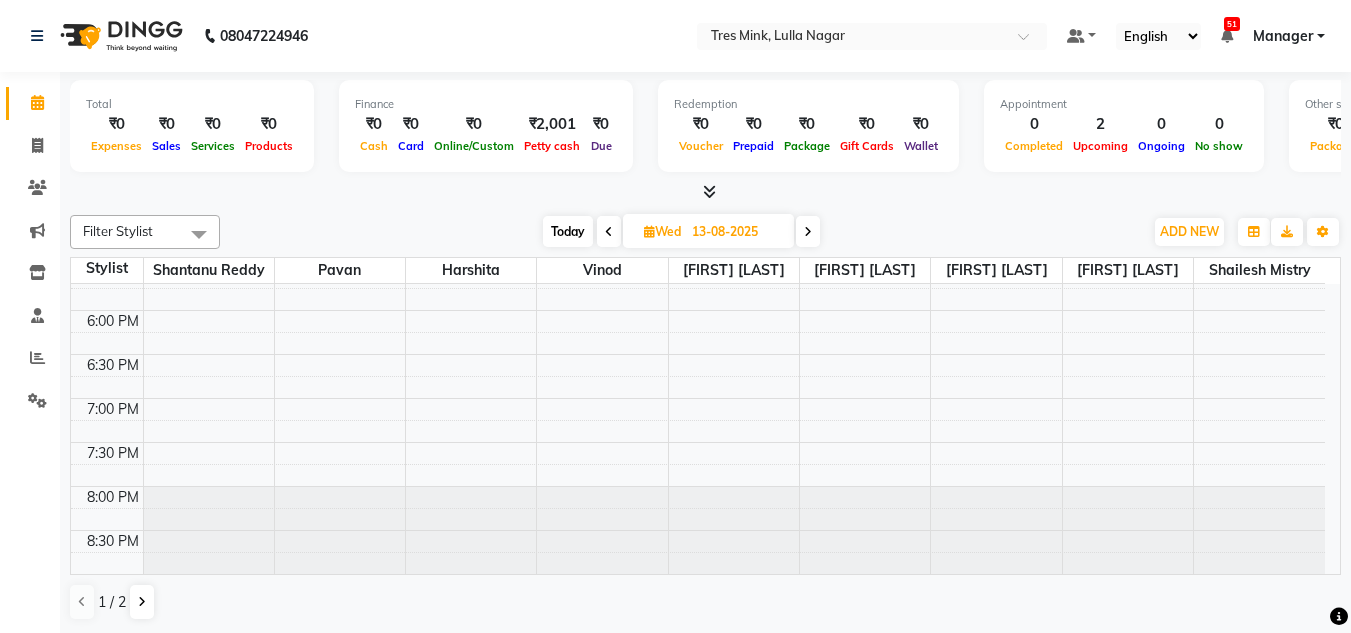 click at bounding box center [808, 232] 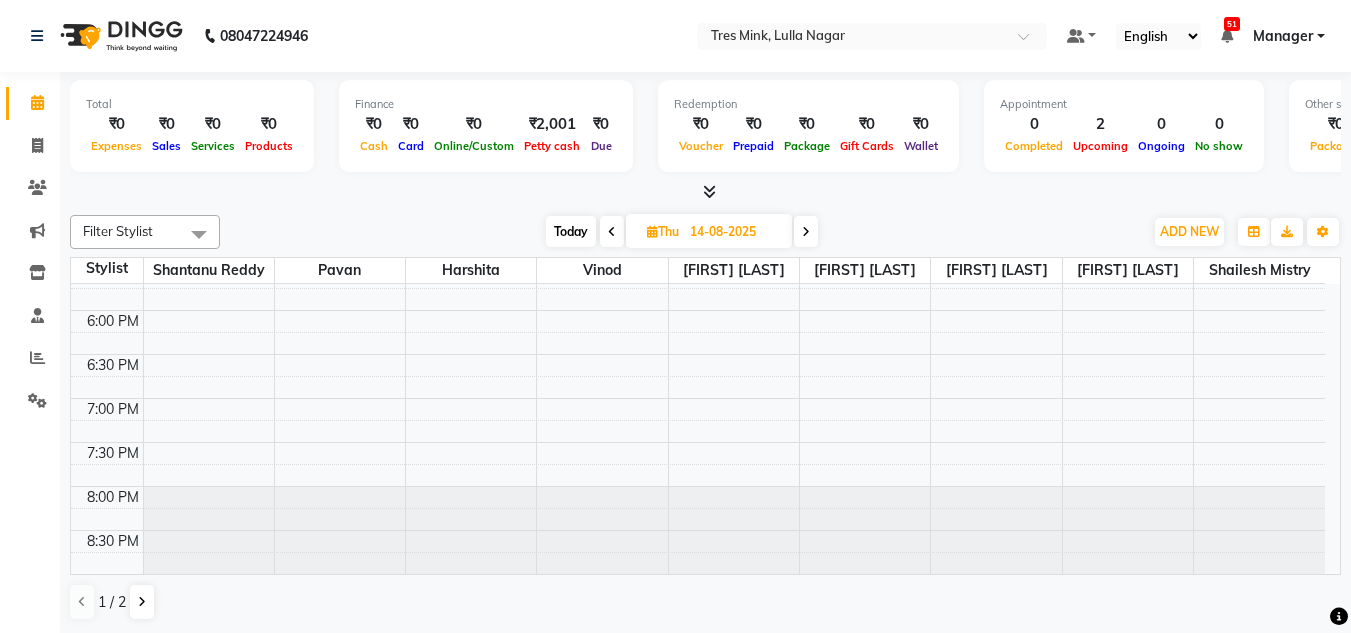 click on "Today  Thu 14-08-2025" at bounding box center (682, 232) 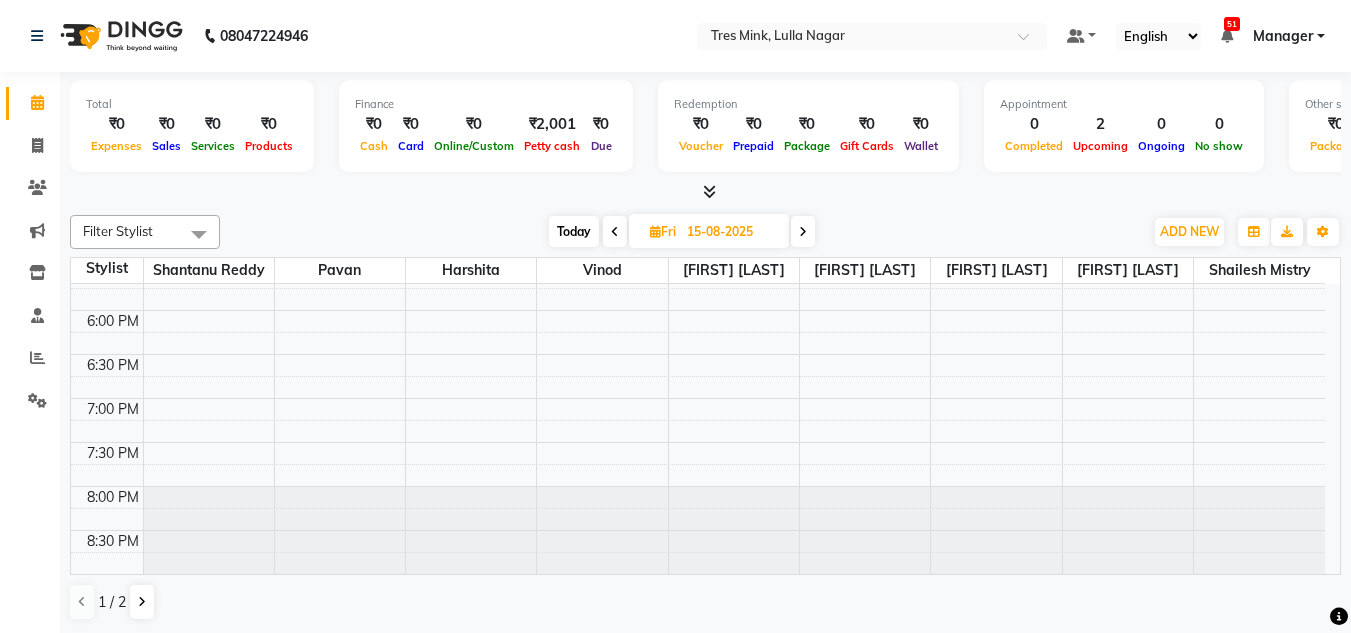 click at bounding box center (803, 231) 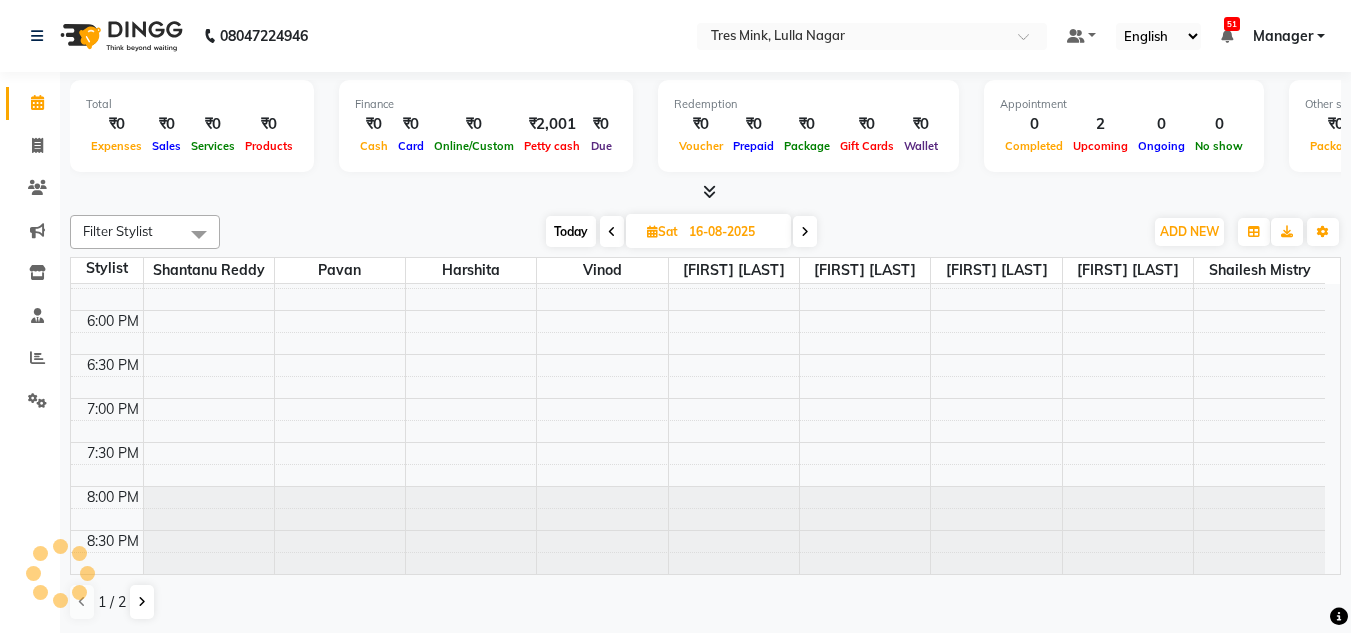 click at bounding box center (805, 231) 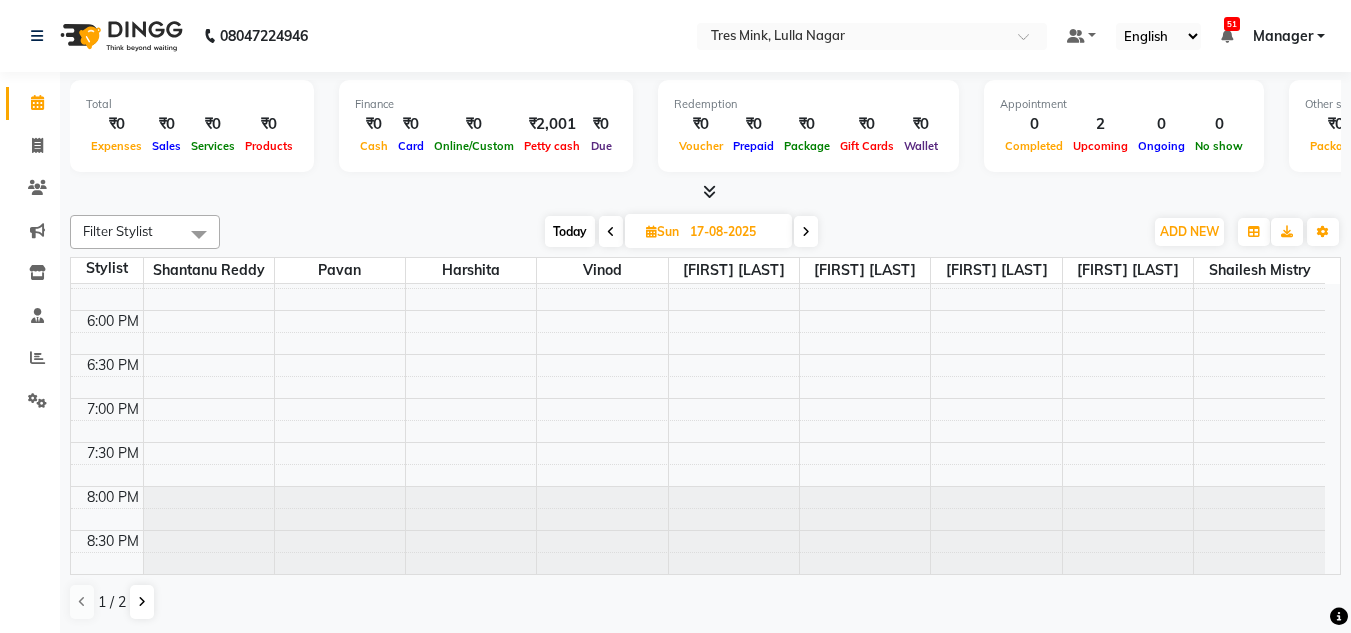 click at bounding box center (806, 232) 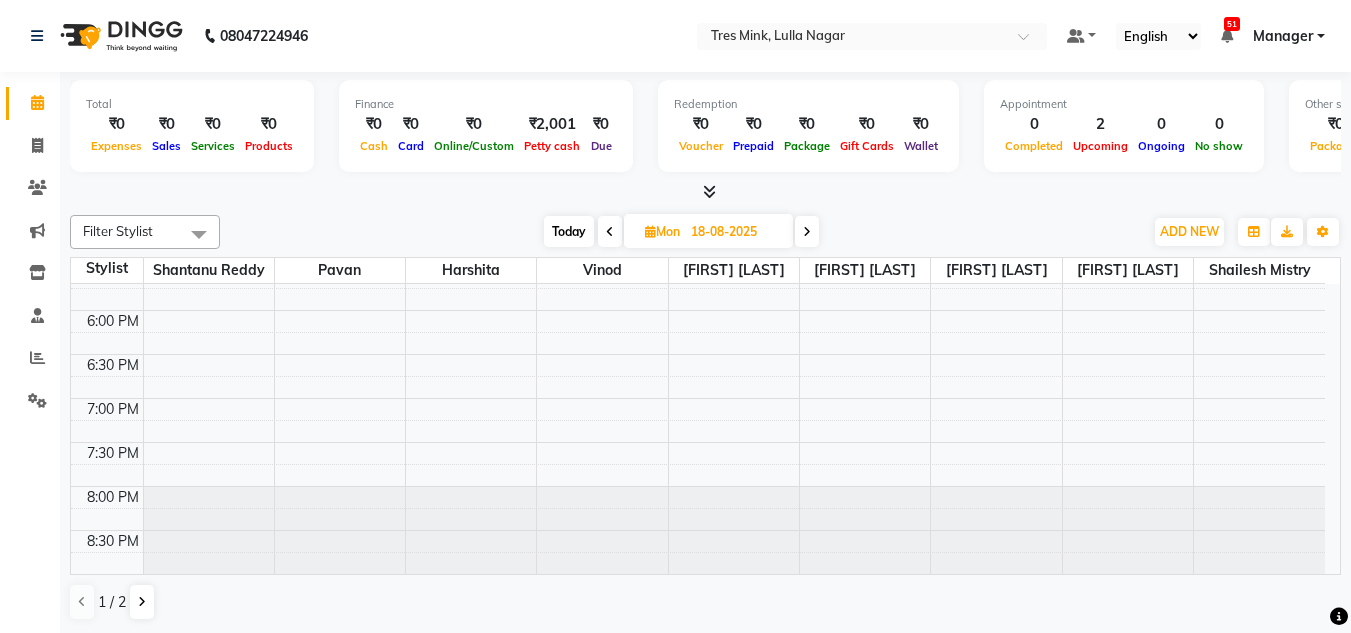 click on "Today" at bounding box center [569, 231] 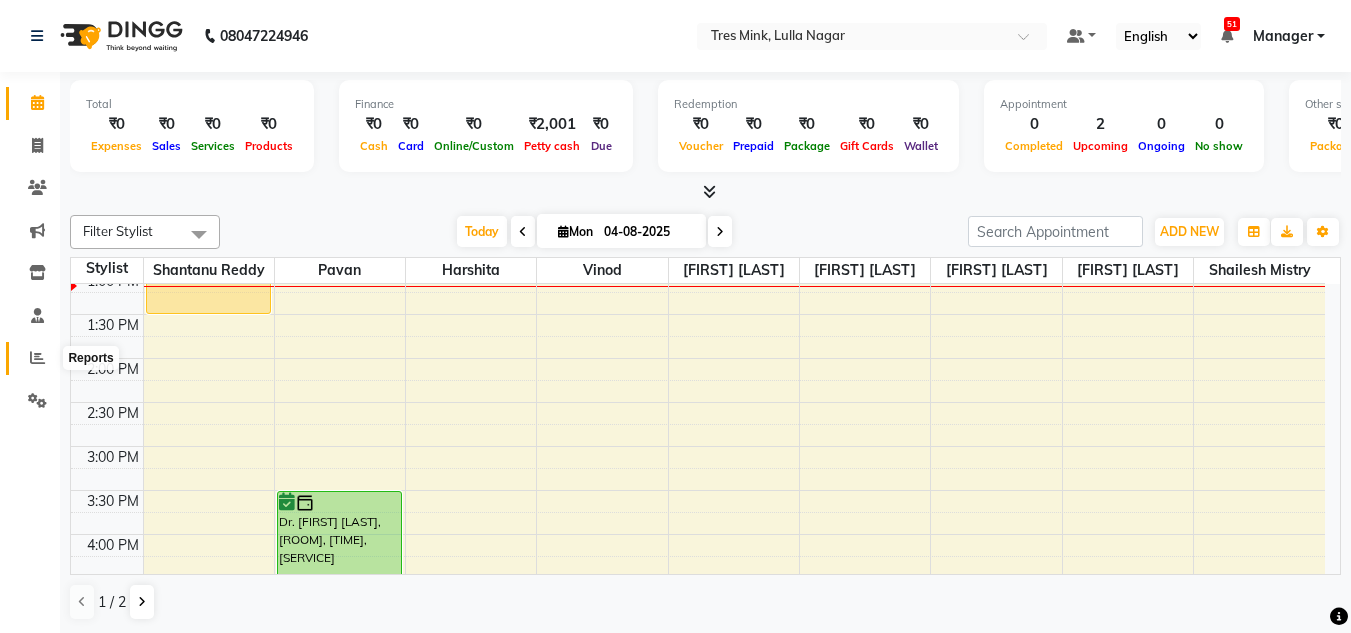 click 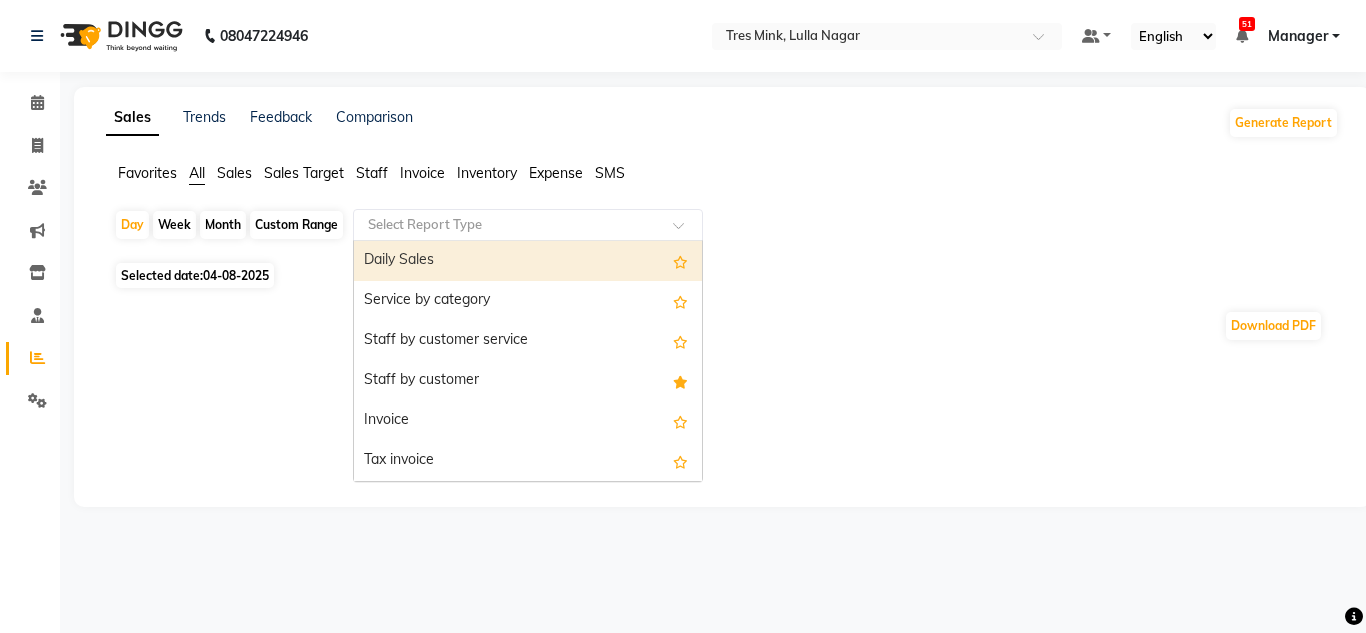 click 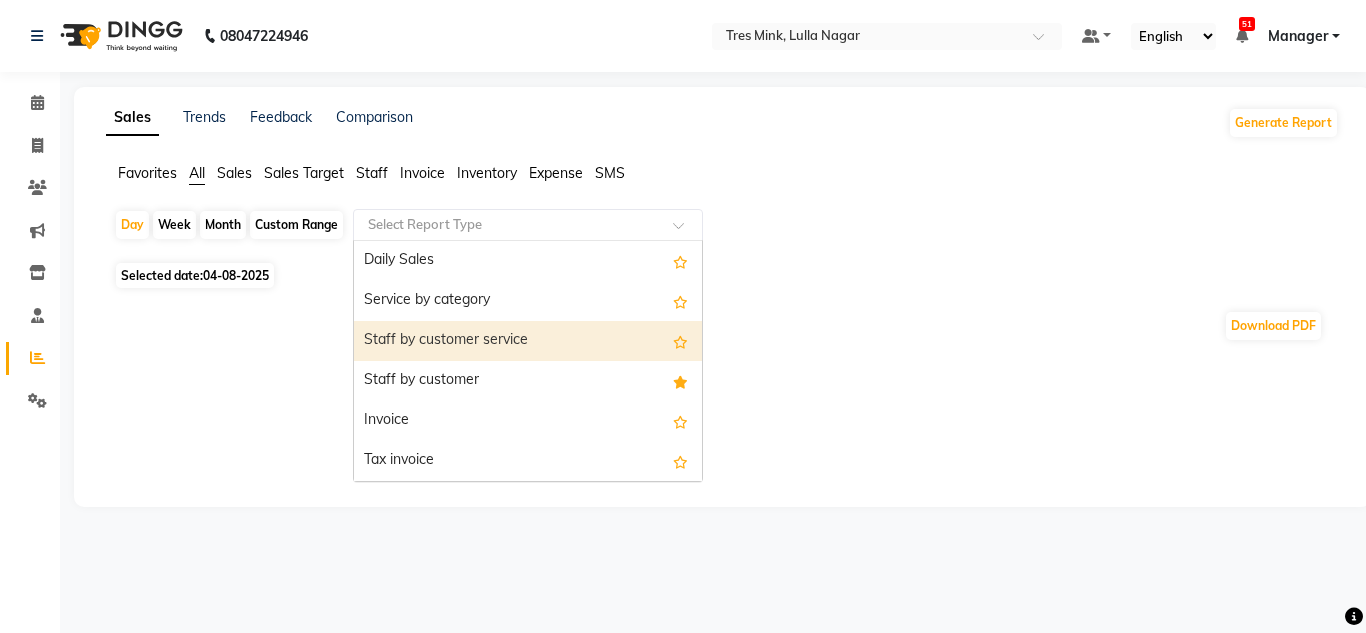 click on "Staff by customer service" at bounding box center [528, 341] 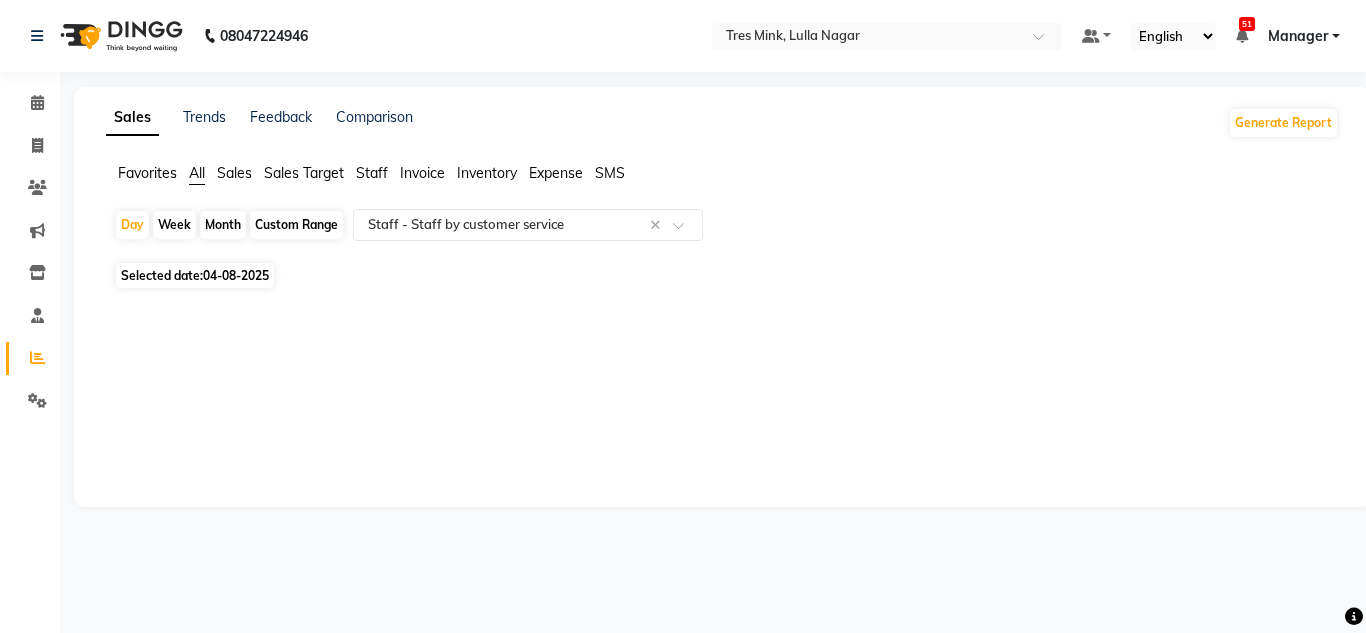 click on "Week" 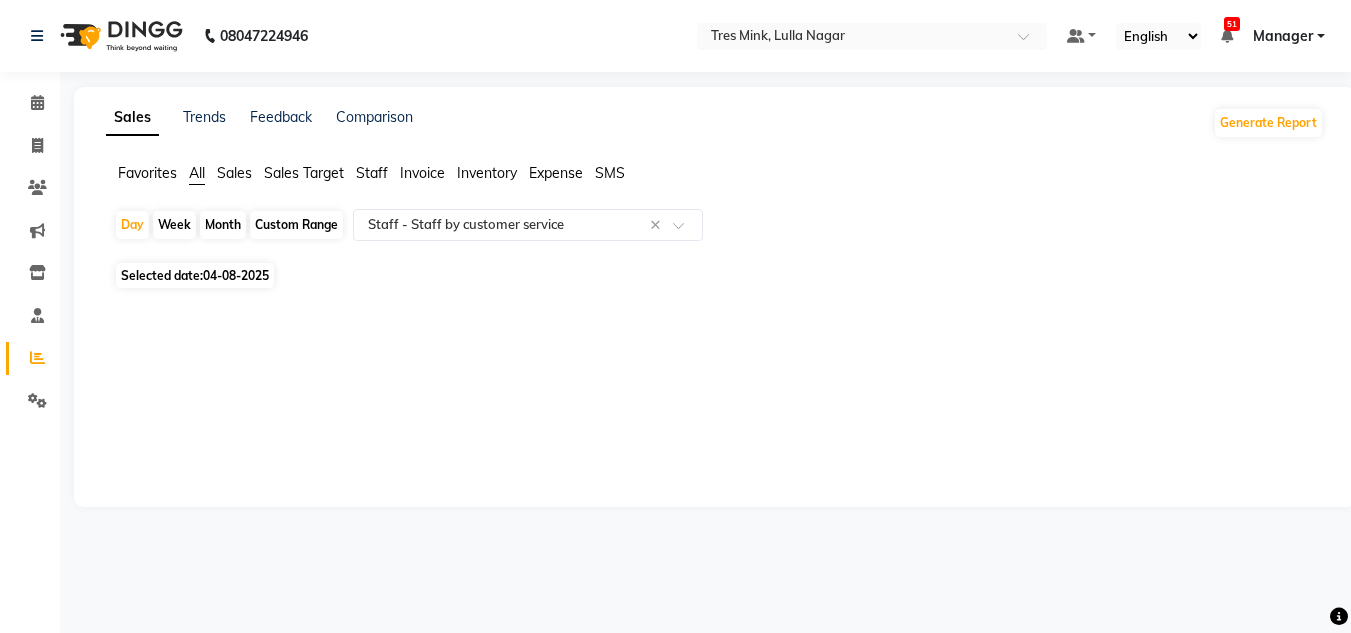 select on "8" 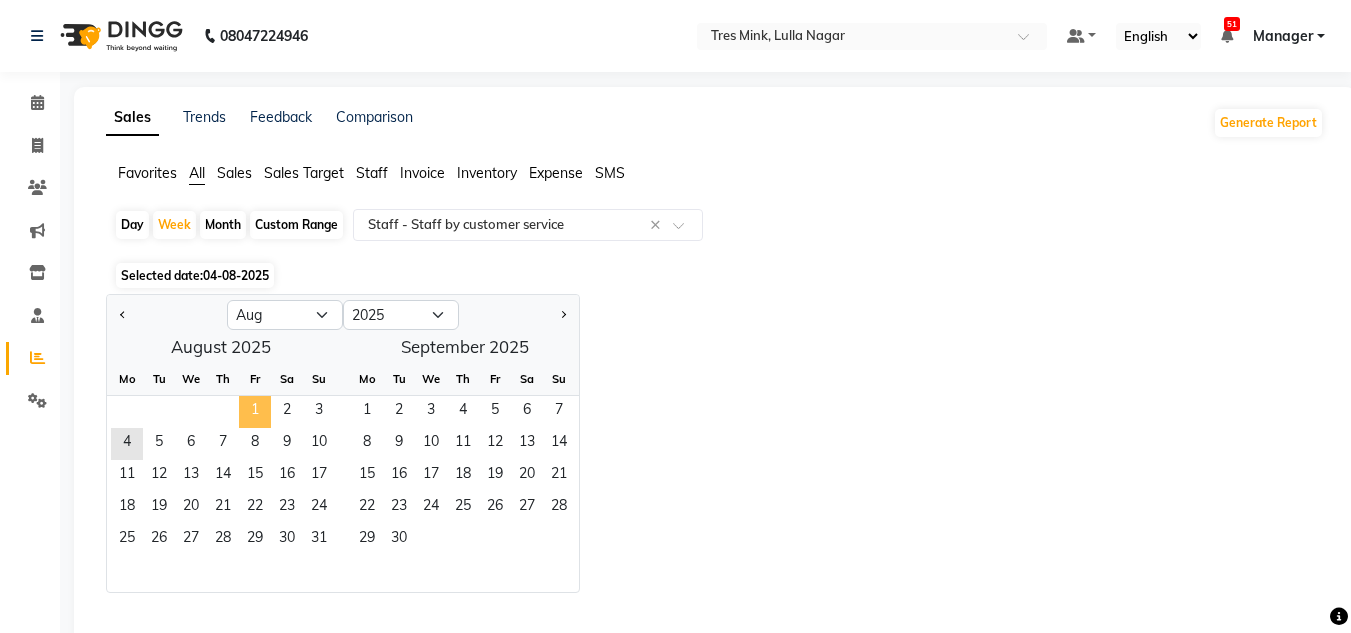 click on "1" 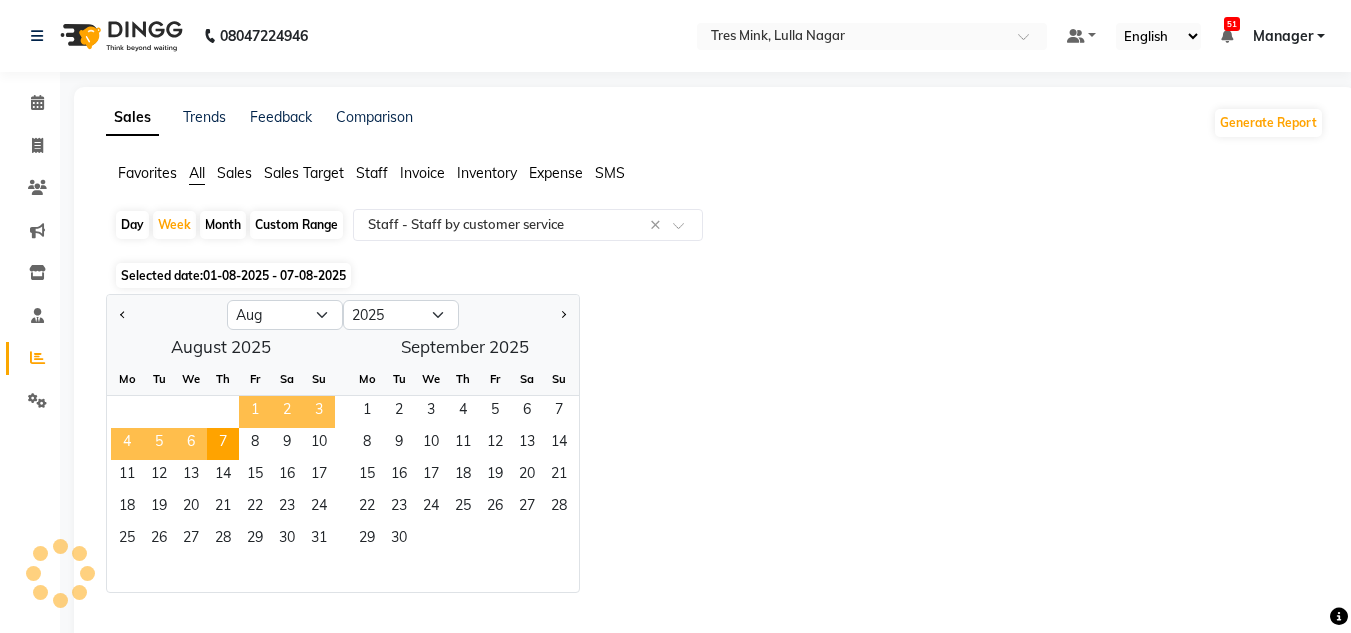 select on "filtered_report" 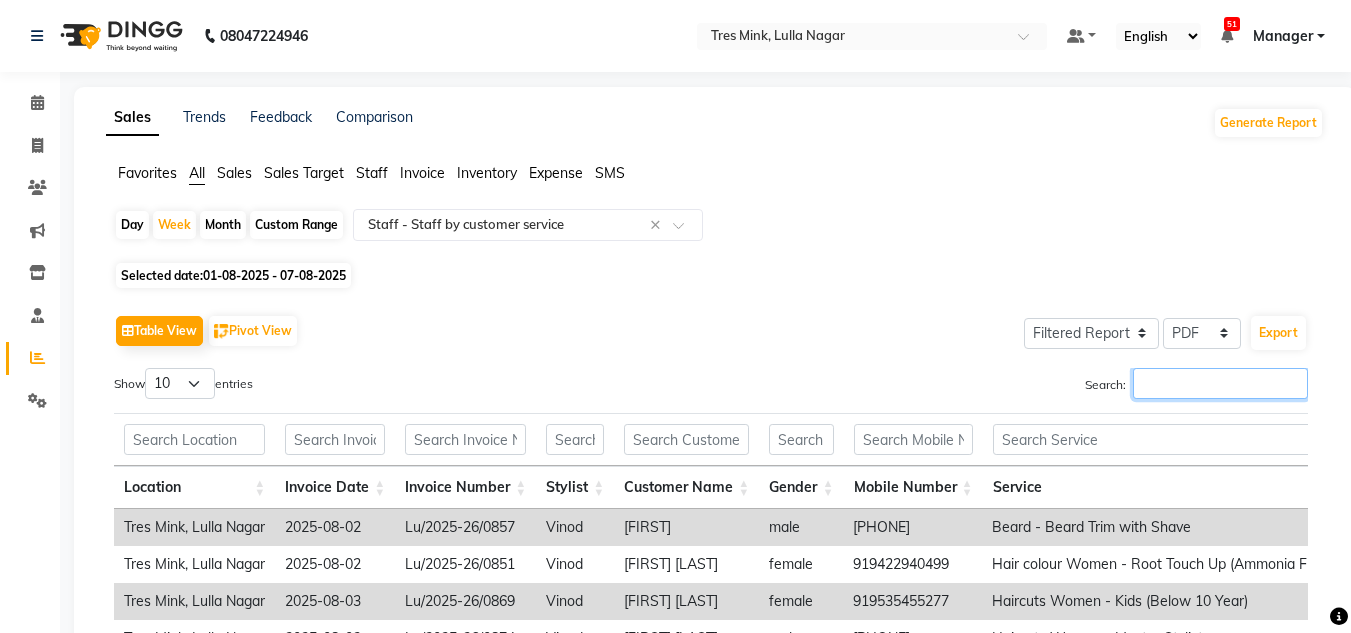 click on "Search:" at bounding box center (1220, 383) 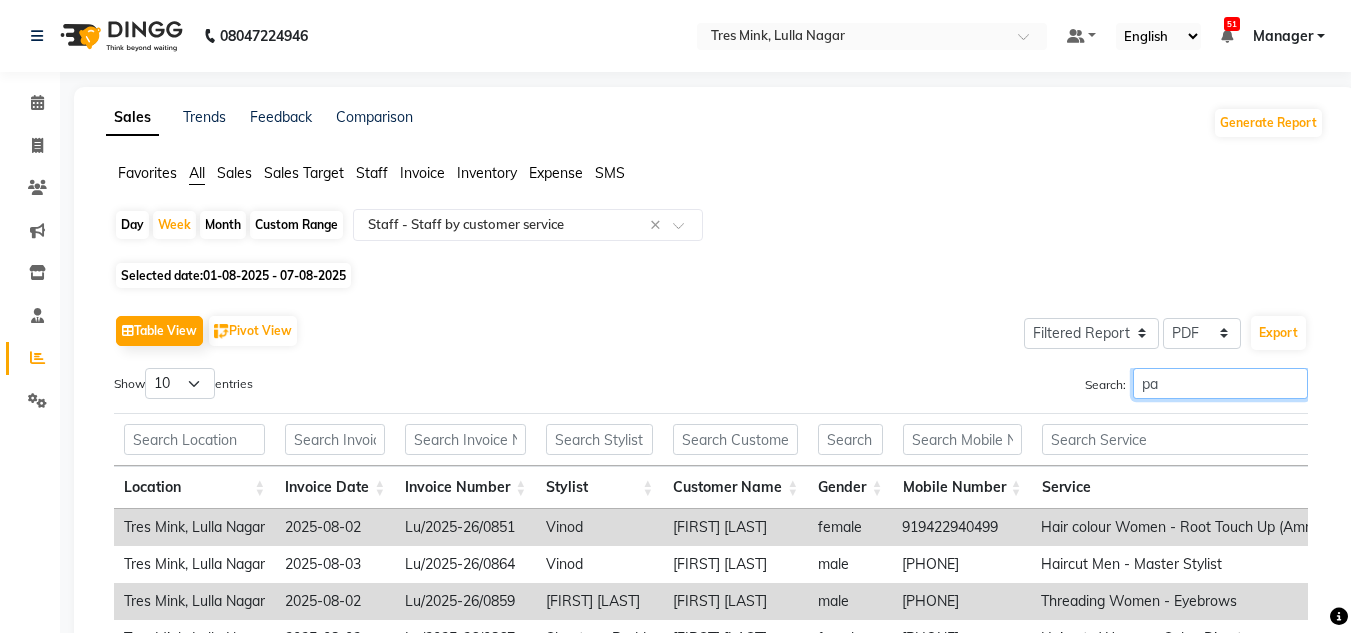 type on "p" 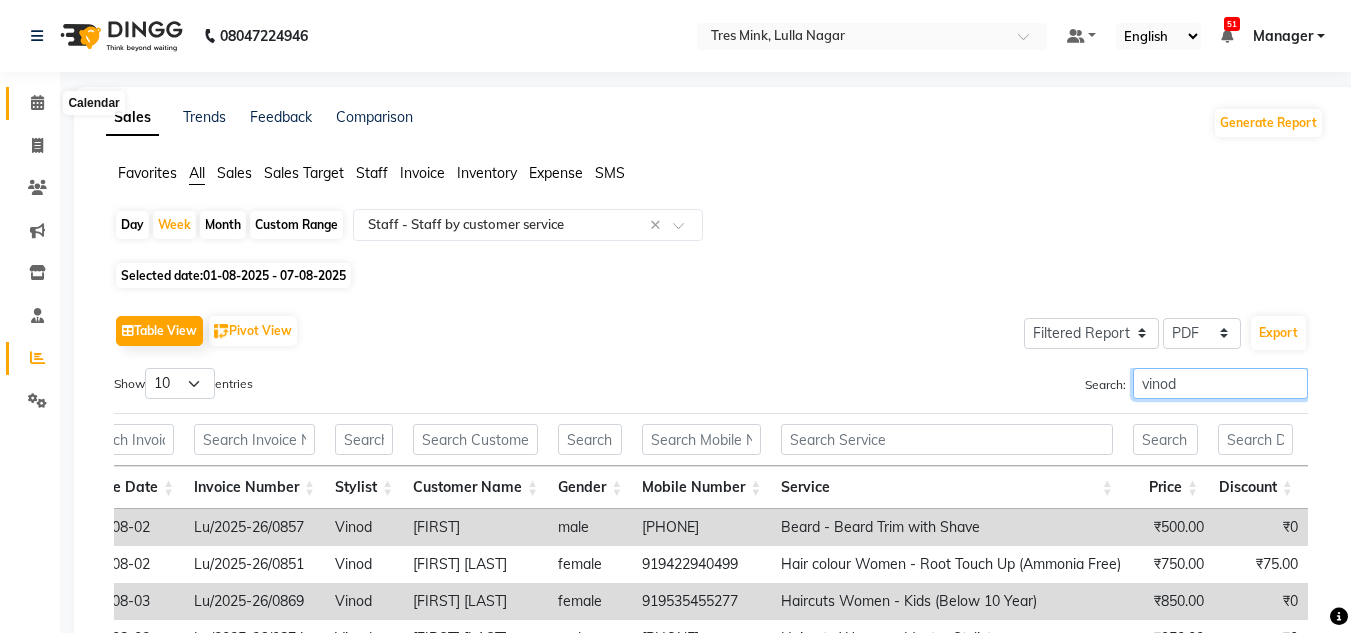 type on "vinod" 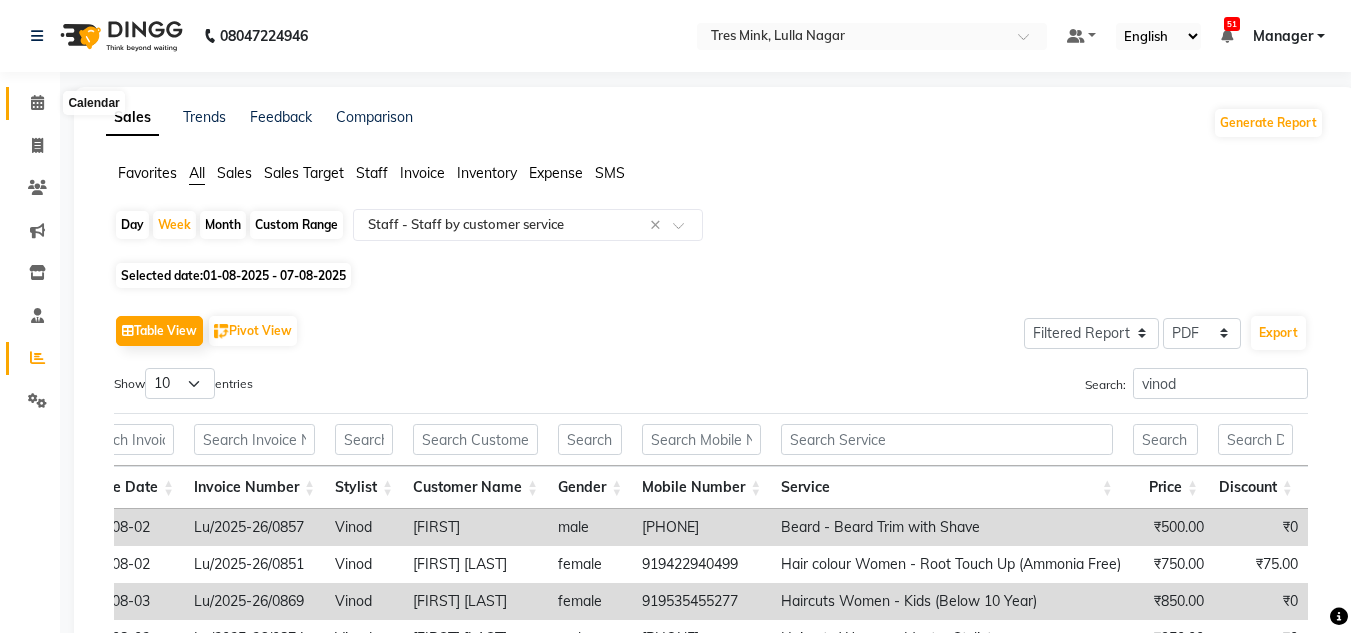 click 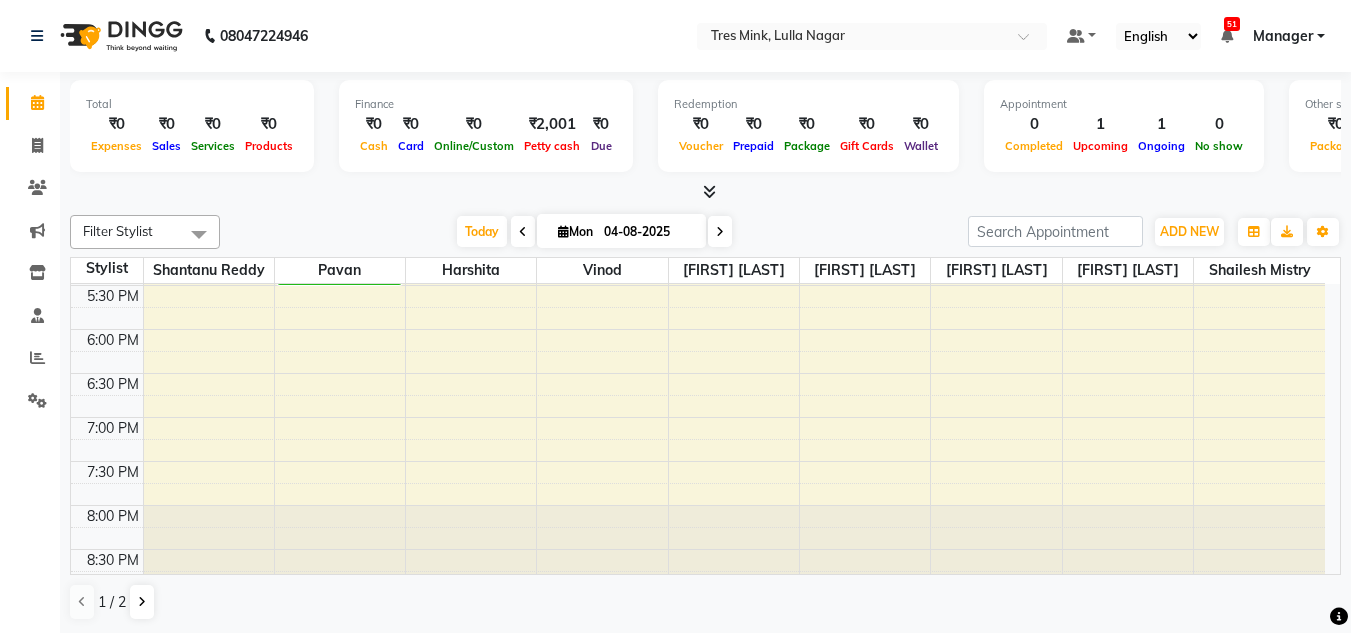 scroll, scrollTop: 853, scrollLeft: 0, axis: vertical 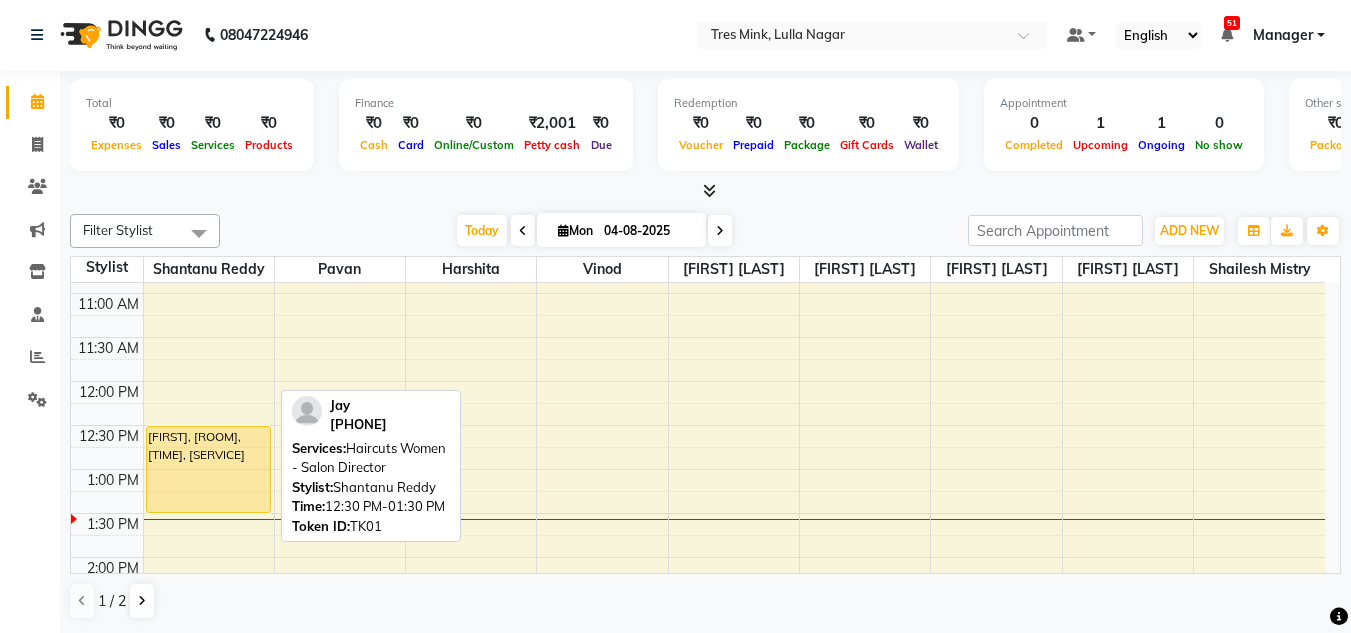 click on "[FIRST], TK01, 12:30 PM-01:30 PM, Haircuts Women - Salon Director" at bounding box center (208, 469) 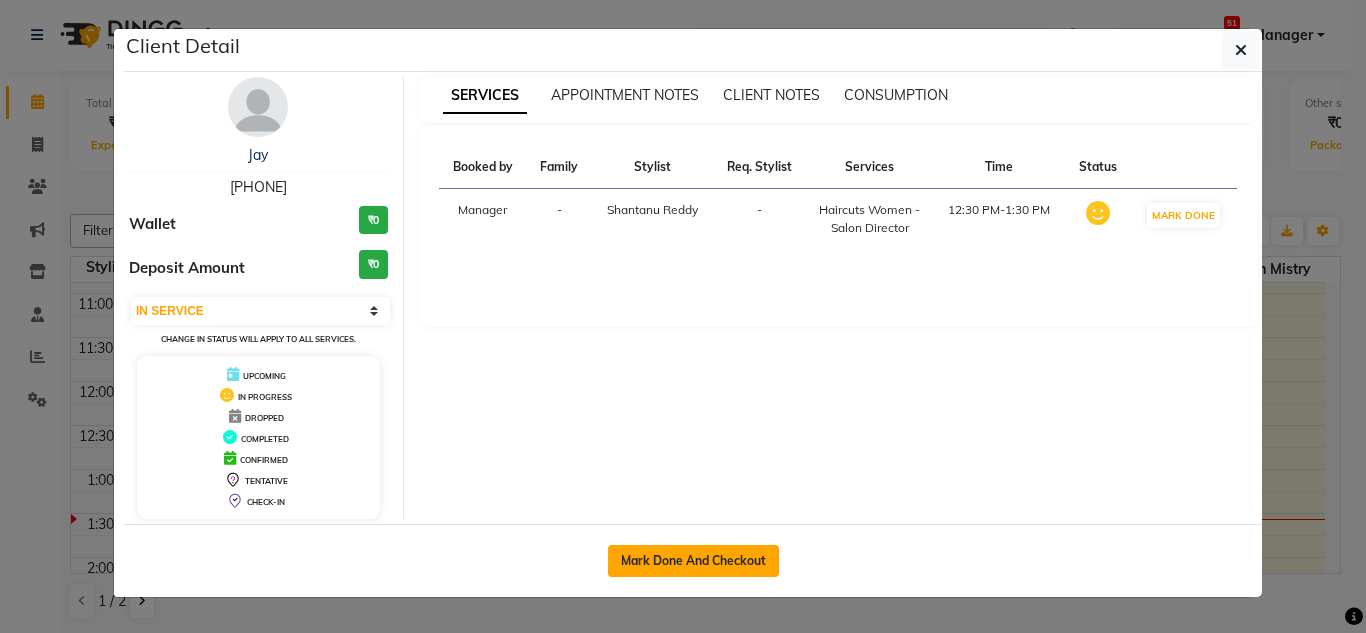 click on "Mark Done And Checkout" 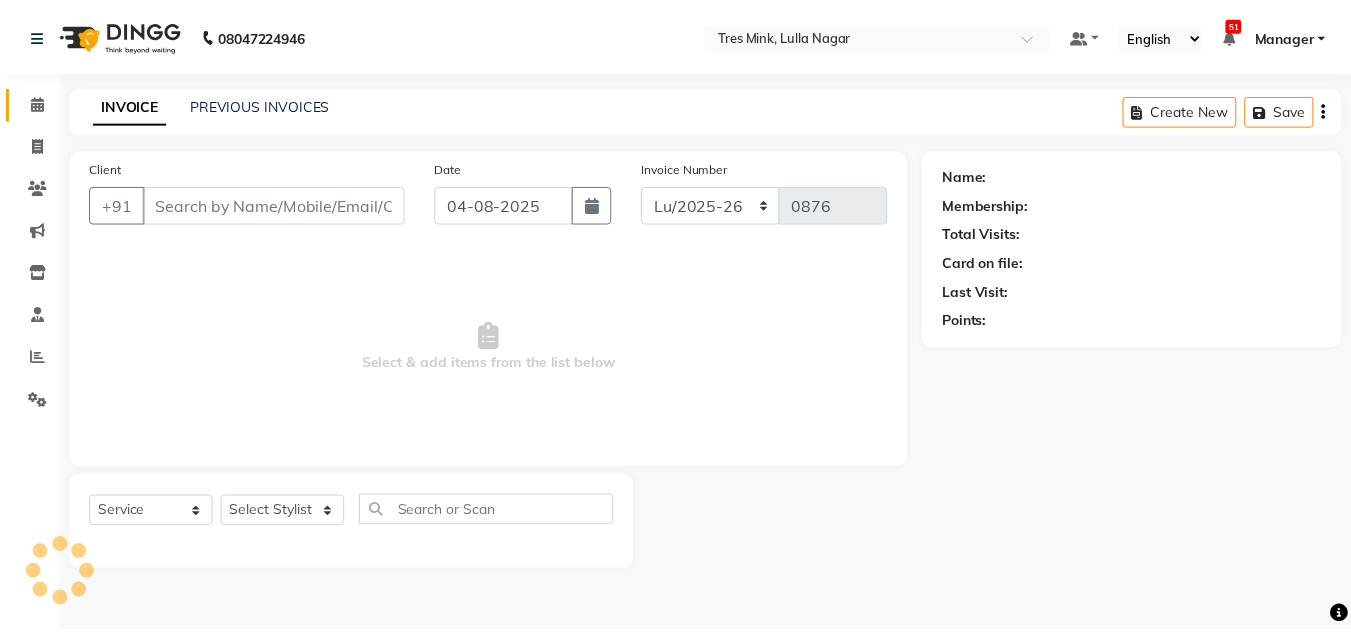 scroll, scrollTop: 0, scrollLeft: 0, axis: both 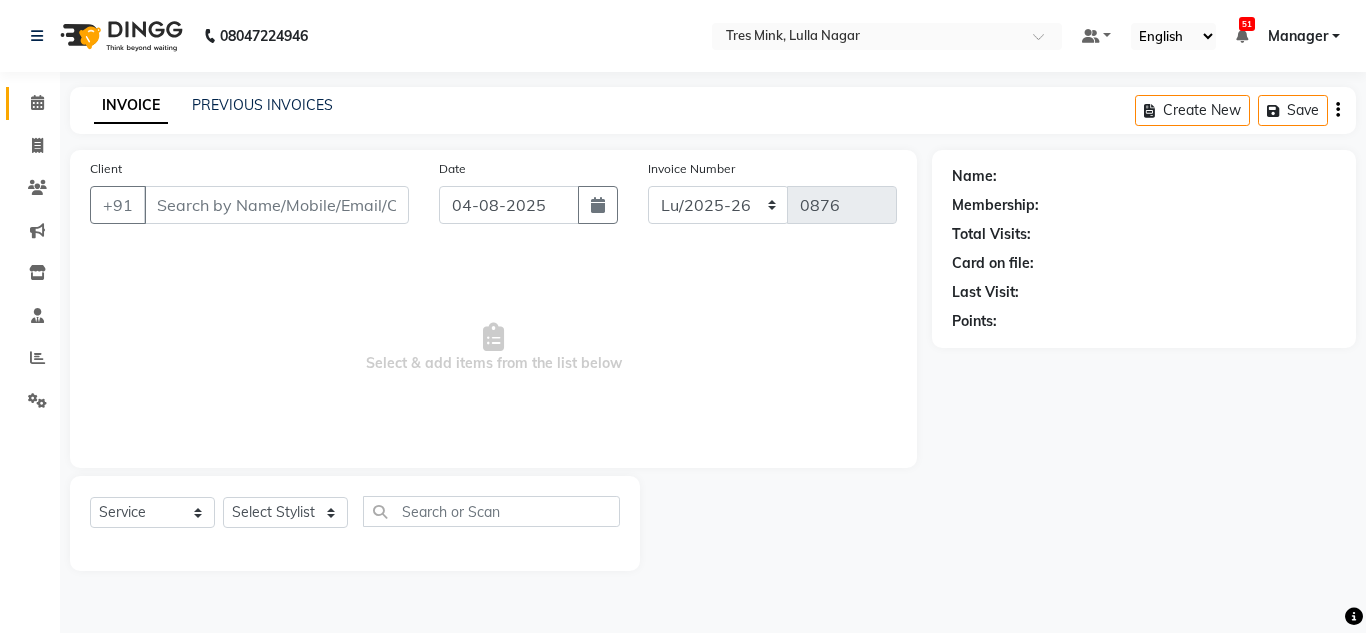 type on "[PHONE]" 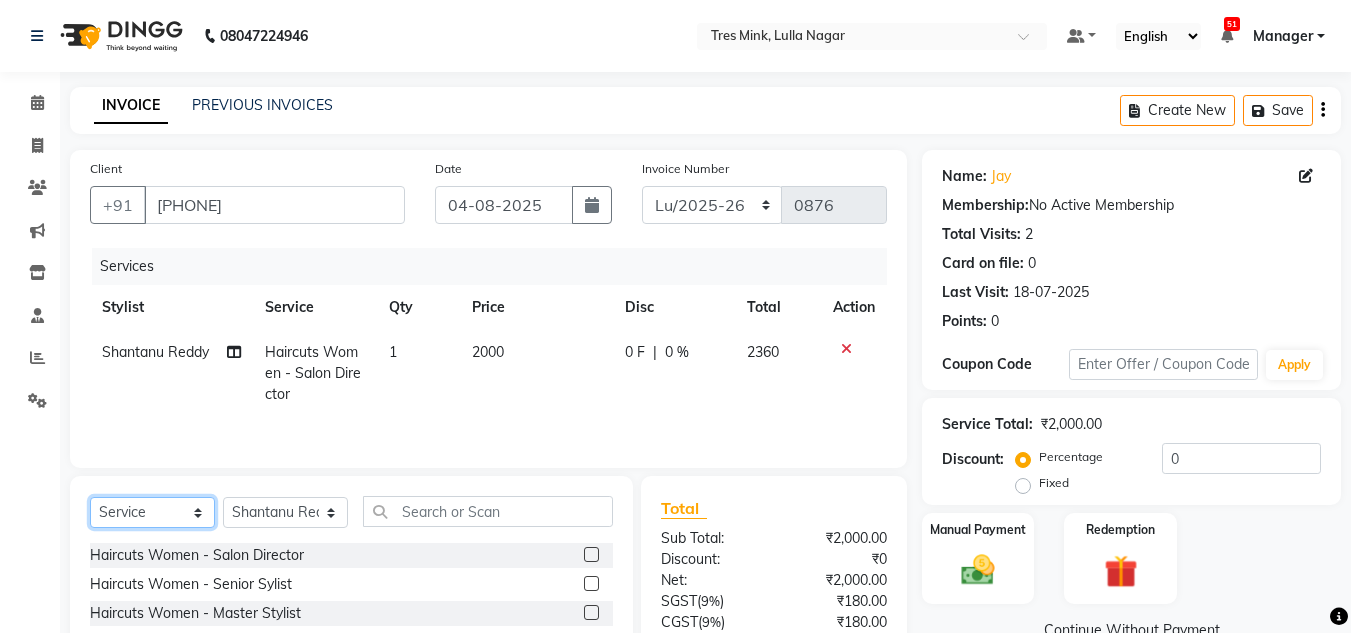 click on "Select  Service  Product  Membership  Package Voucher Prepaid Gift Card" 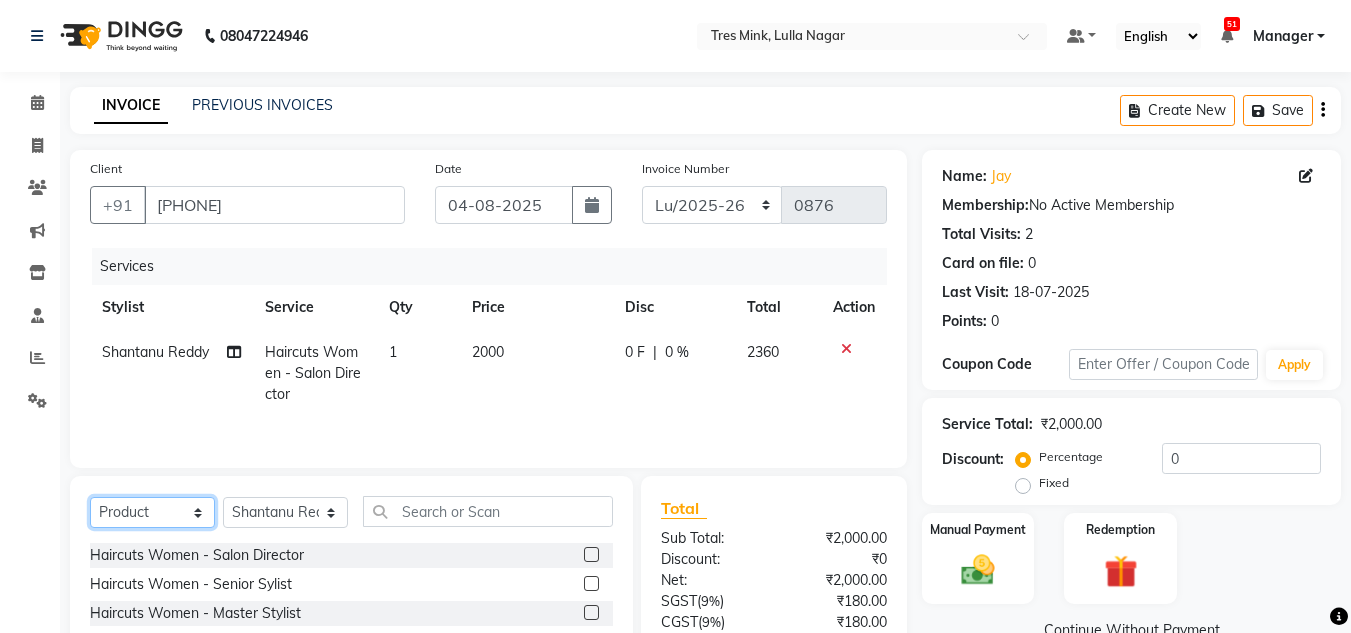 click on "Select  Service  Product  Membership  Package Voucher Prepaid Gift Card" 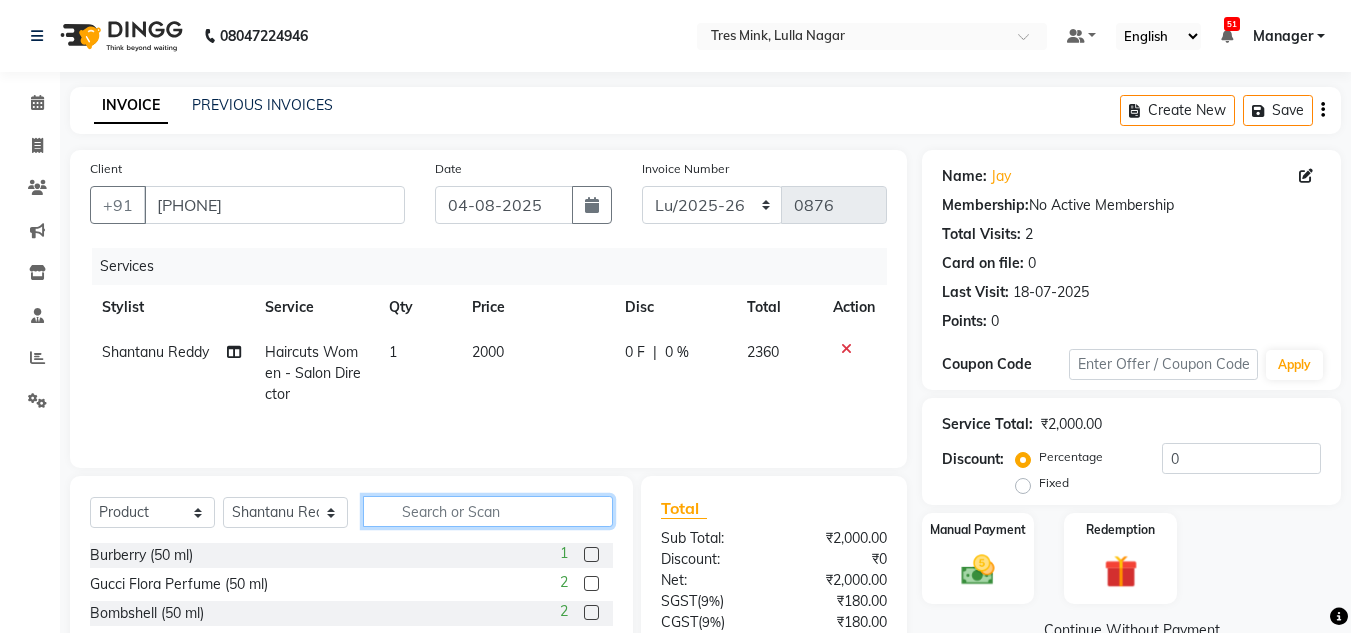 click 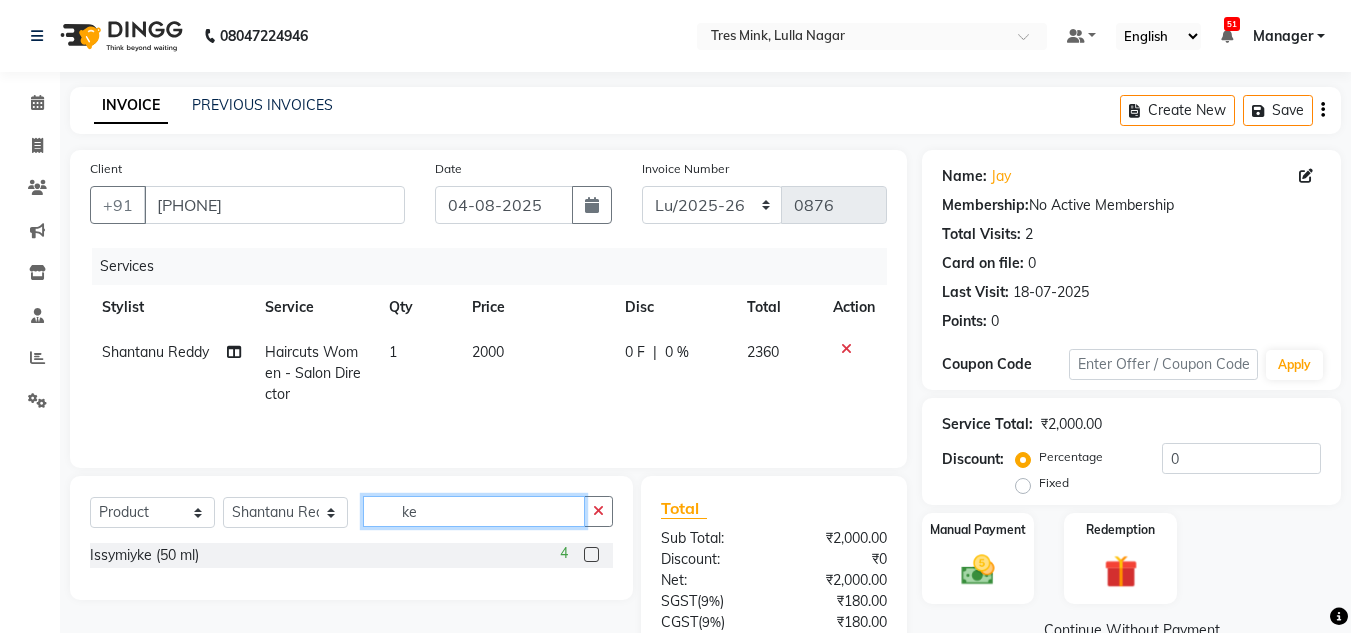 type on "k" 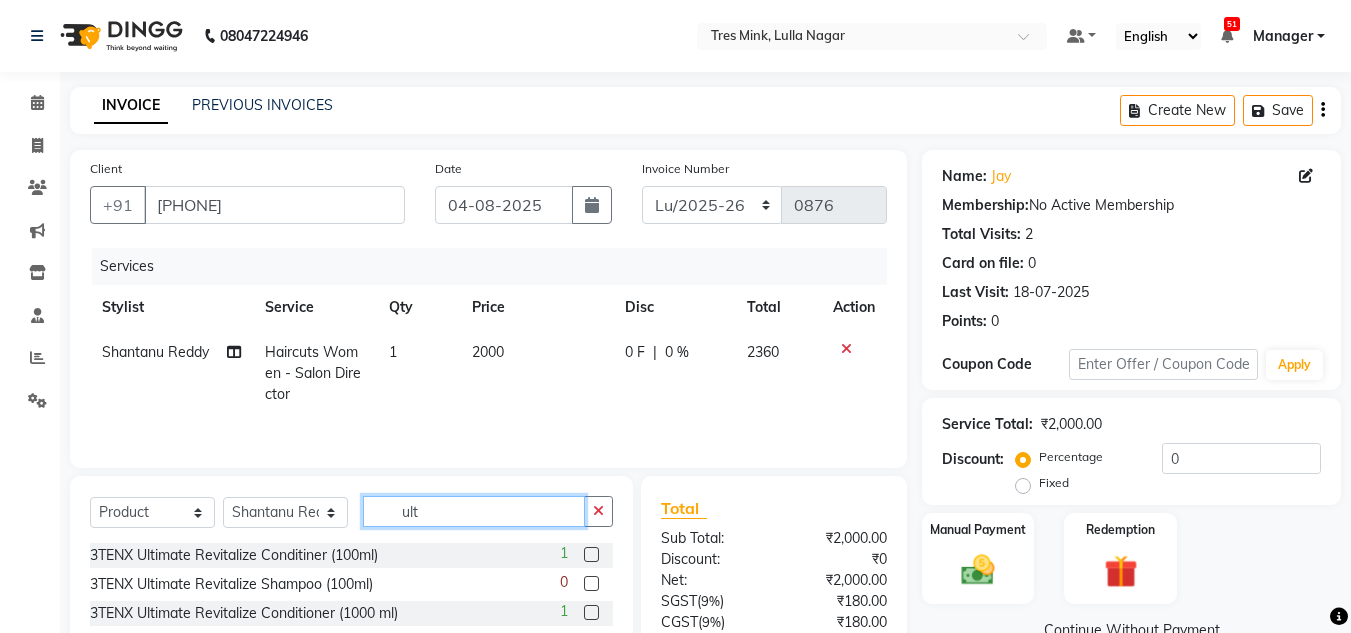 scroll, scrollTop: 167, scrollLeft: 0, axis: vertical 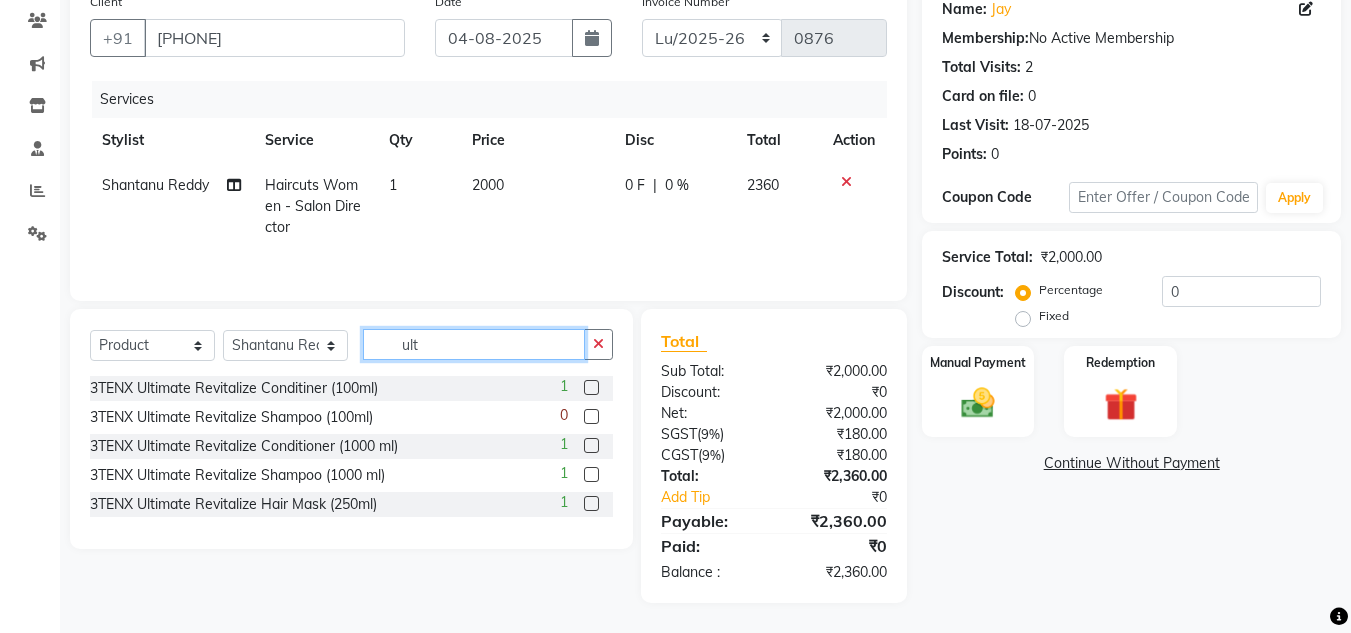 type on "ult" 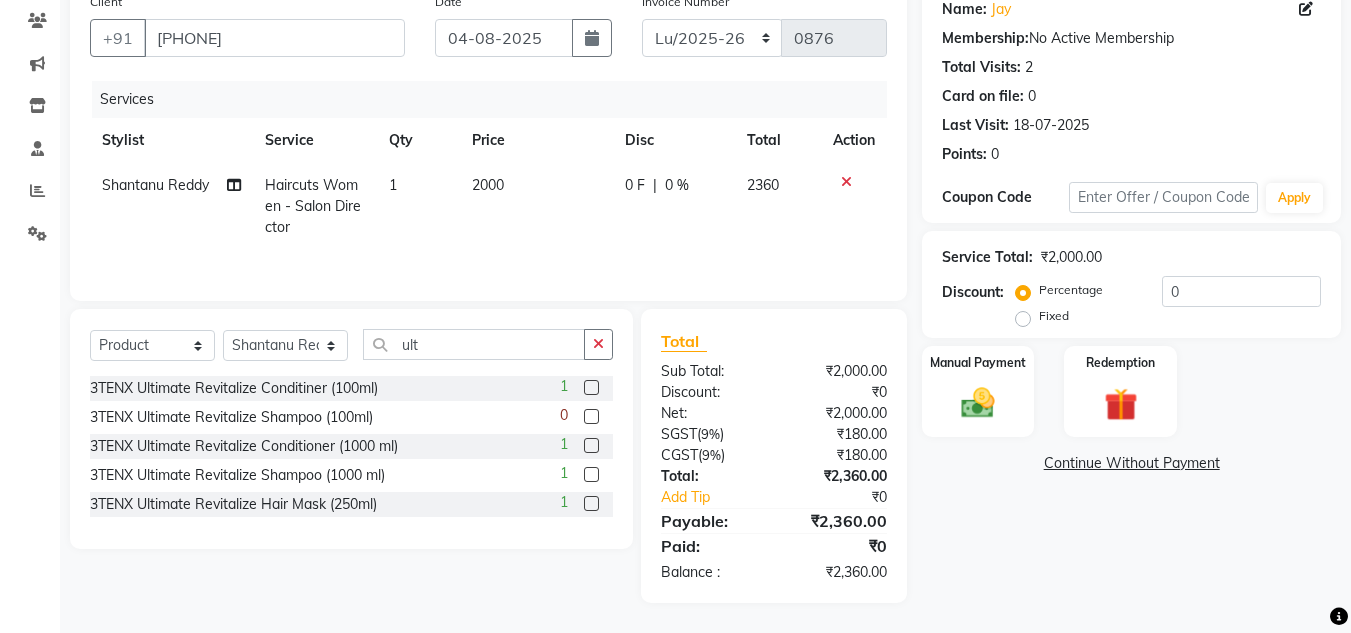 click 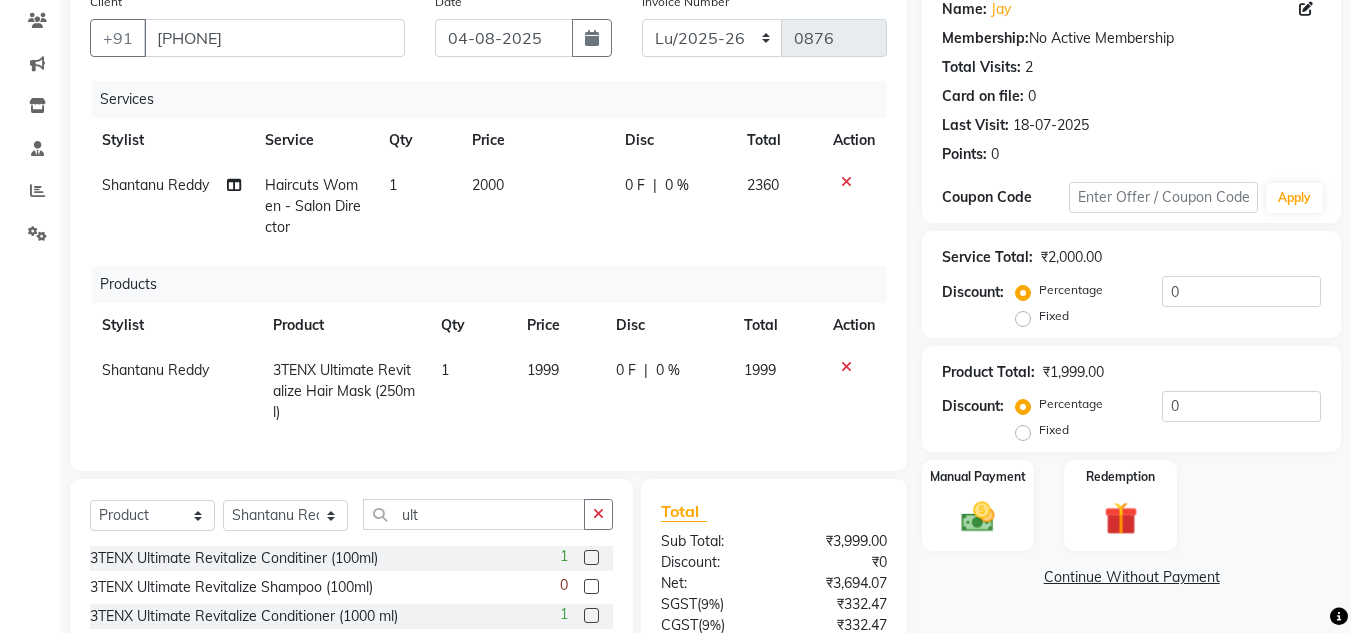 checkbox on "false" 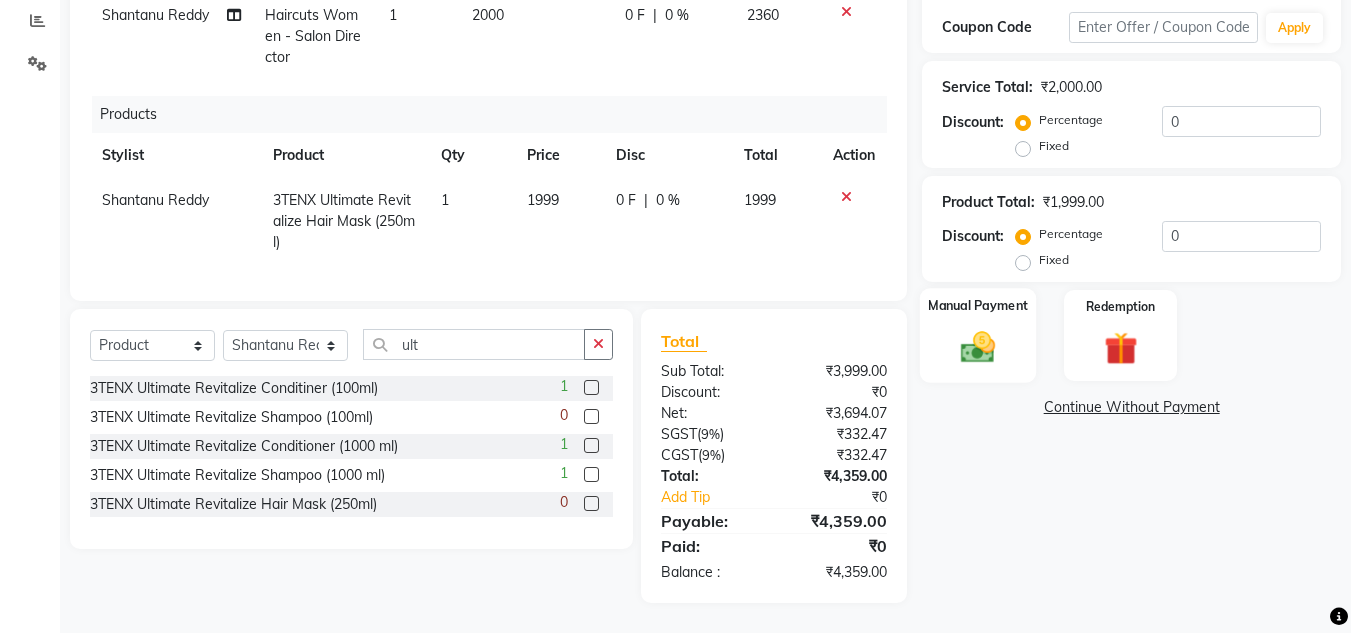 click on "Manual Payment" 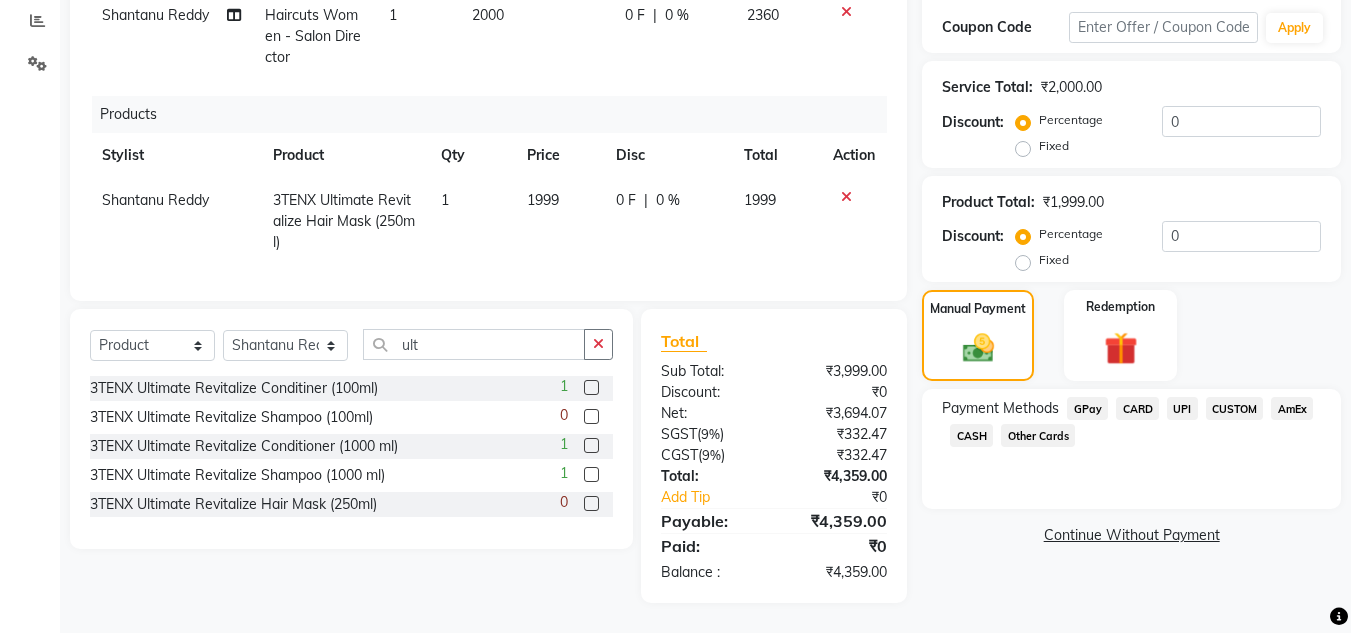click on "CUSTOM" 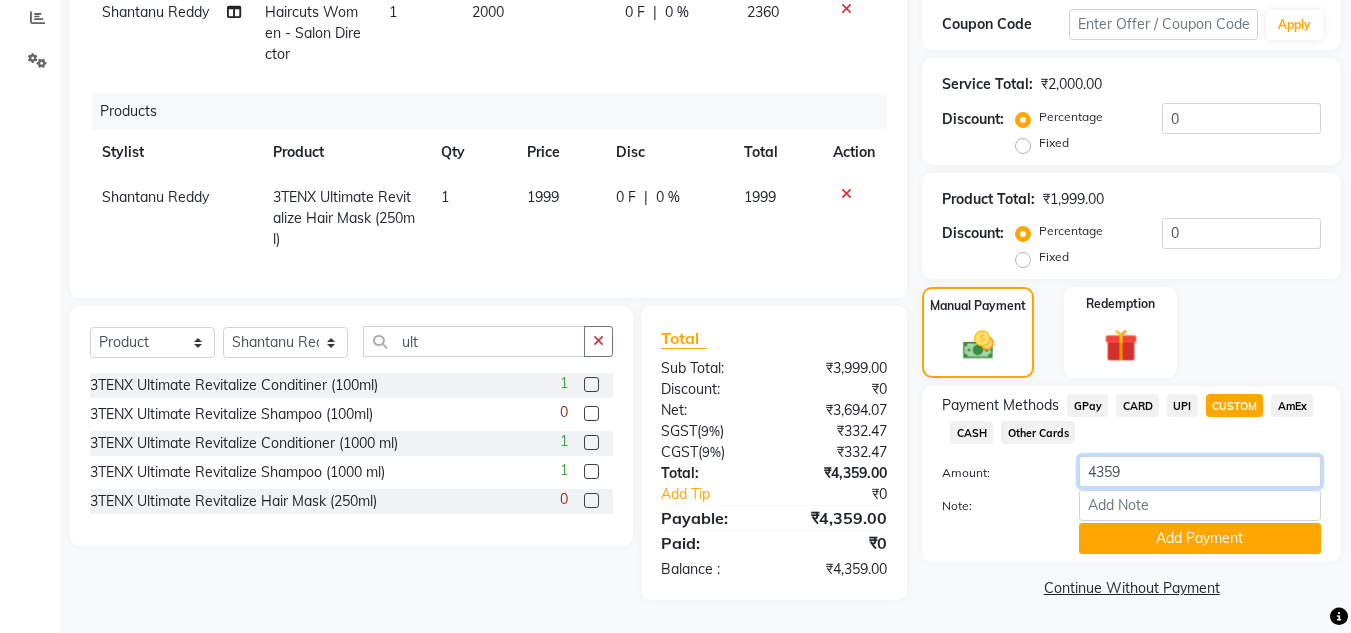 drag, startPoint x: 1157, startPoint y: 458, endPoint x: 1093, endPoint y: 457, distance: 64.00781 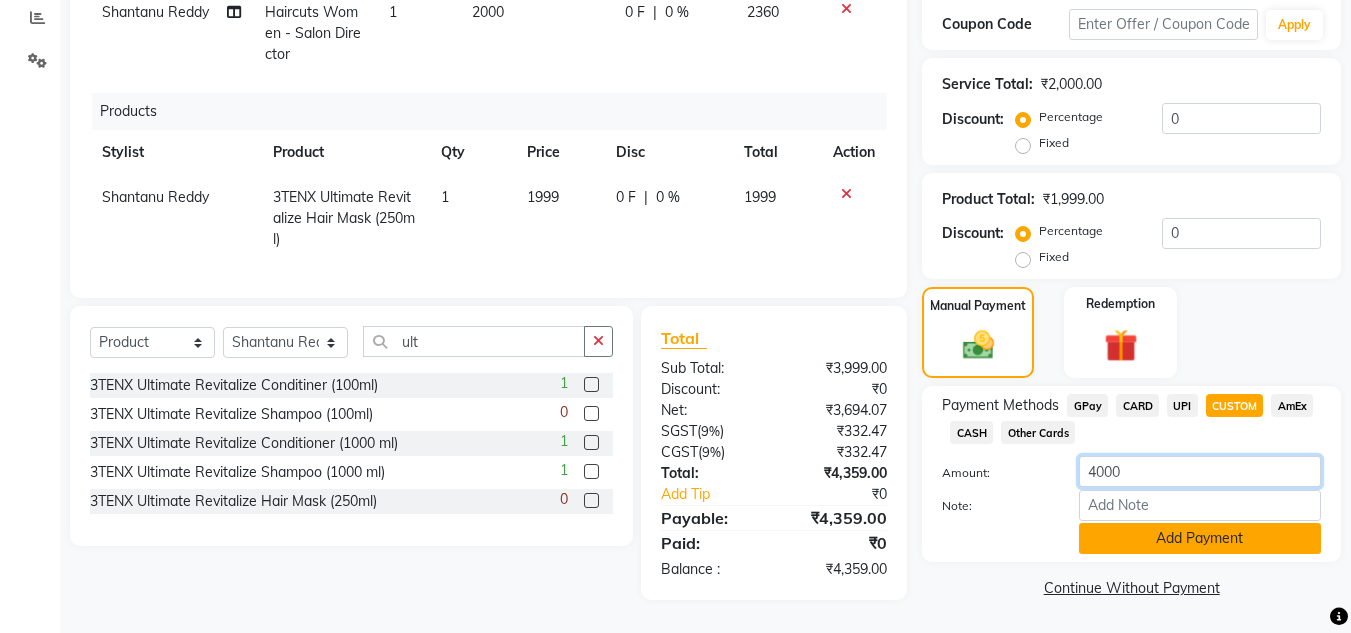 type on "4000" 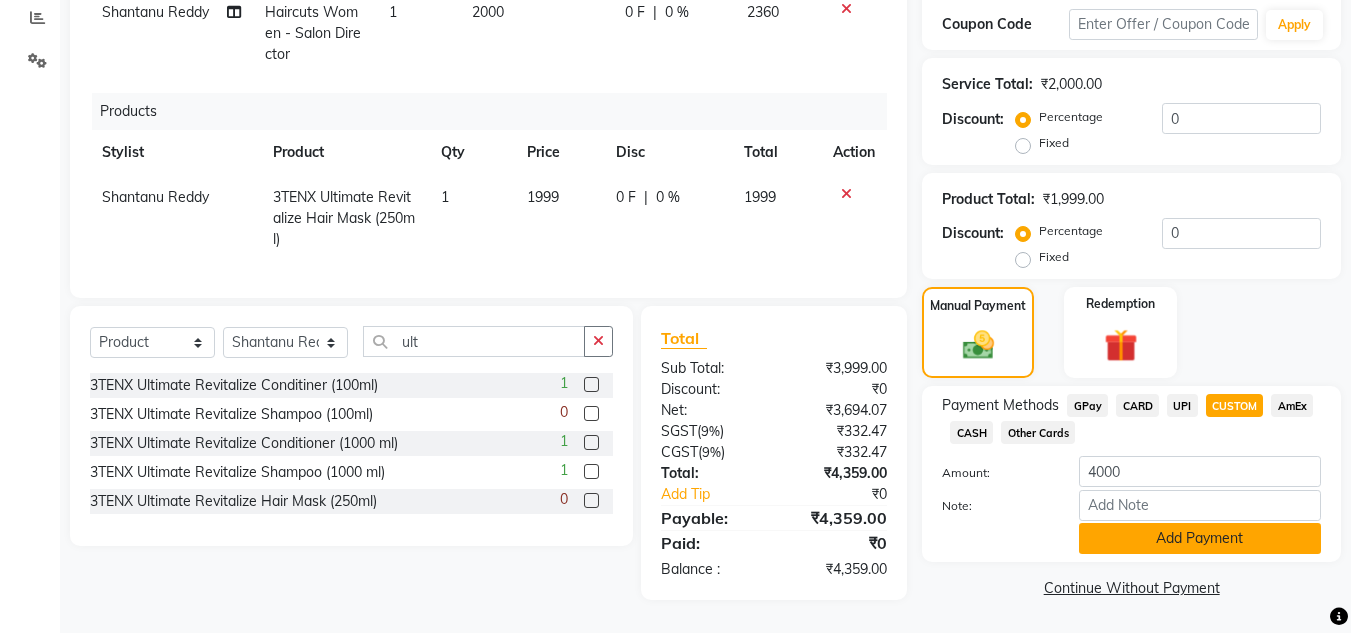 click on "Add Payment" 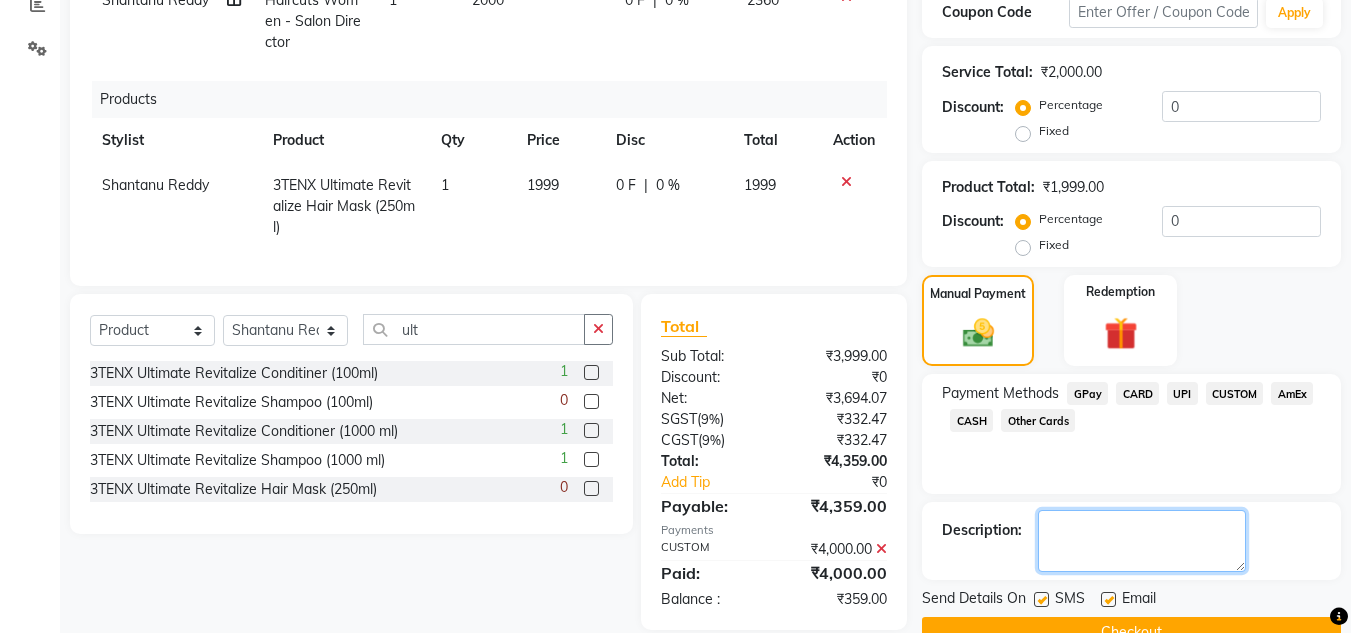click 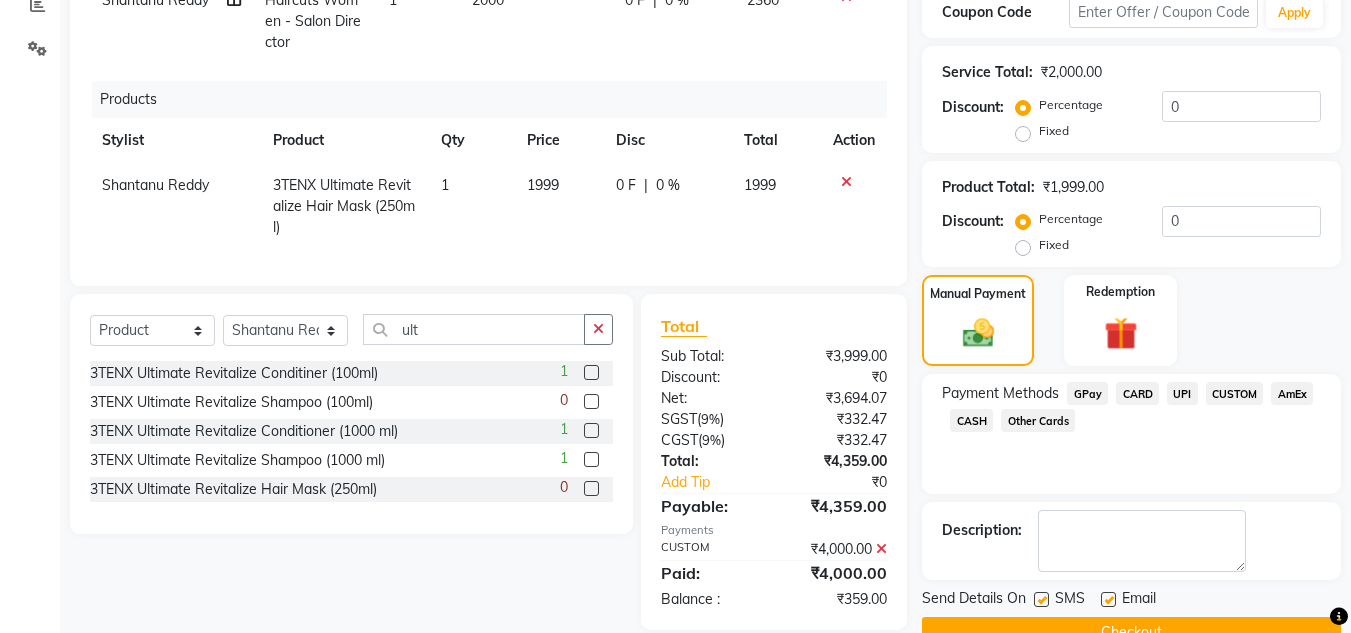click on "UPI" 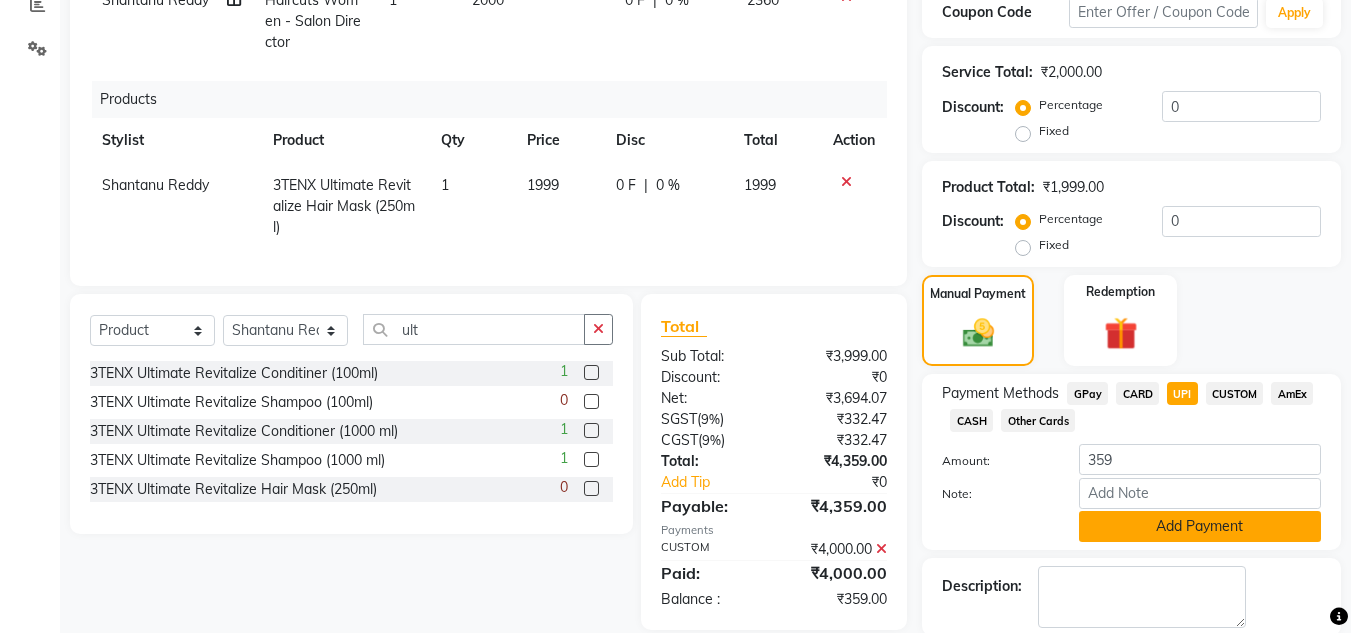 click on "Add Payment" 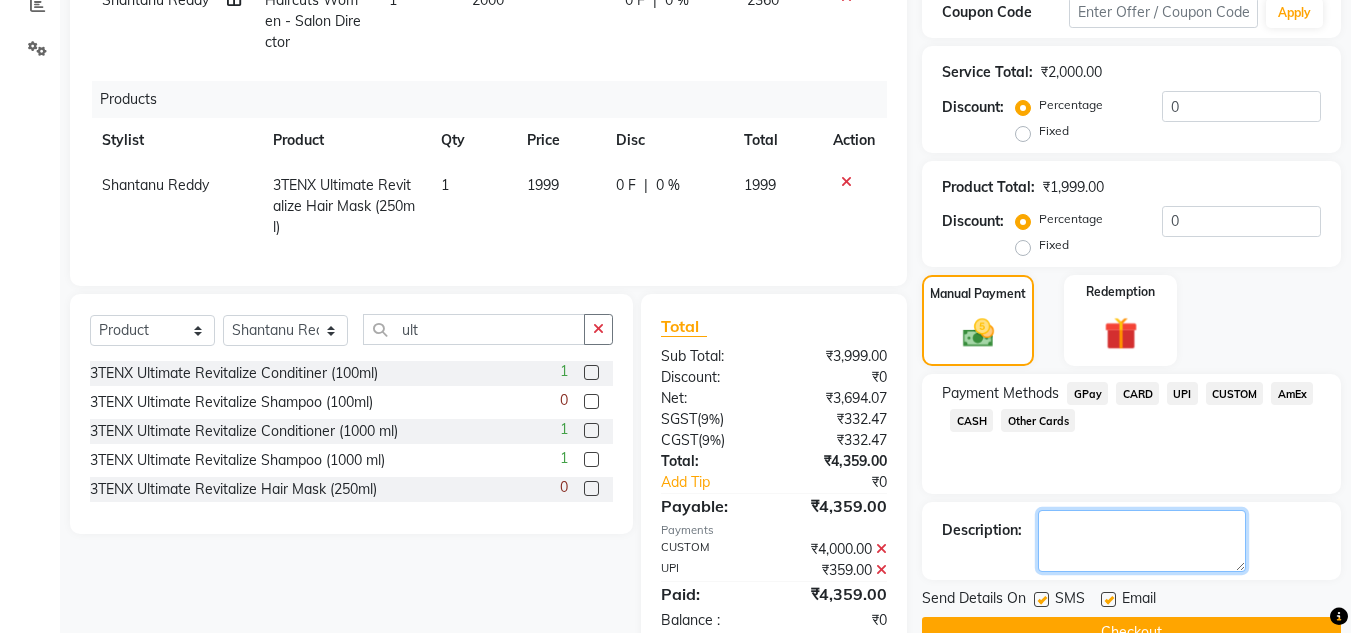 click 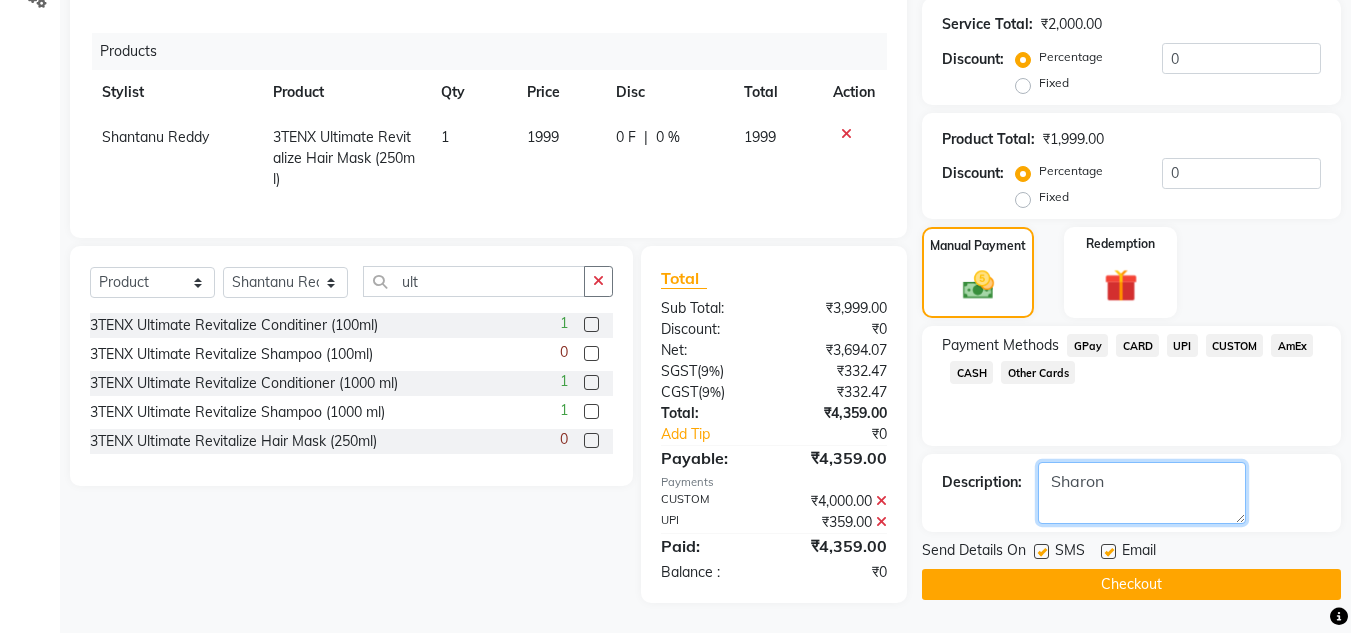 type on "Sharon" 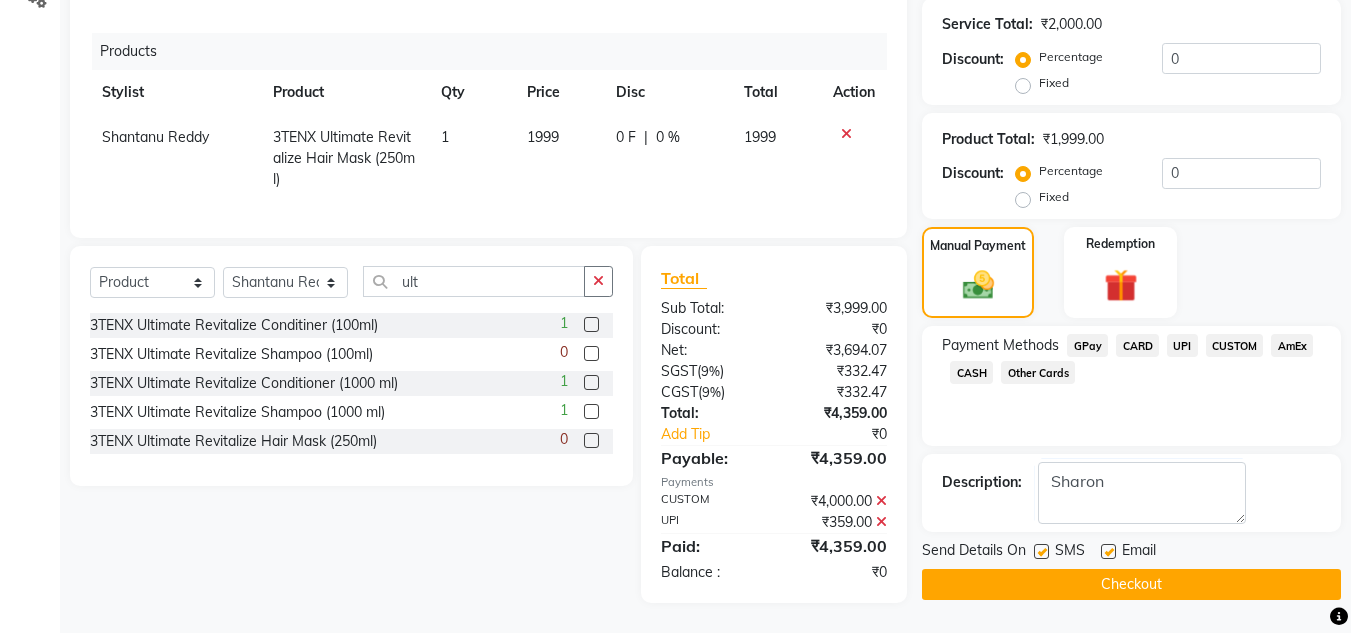 click on "Checkout" 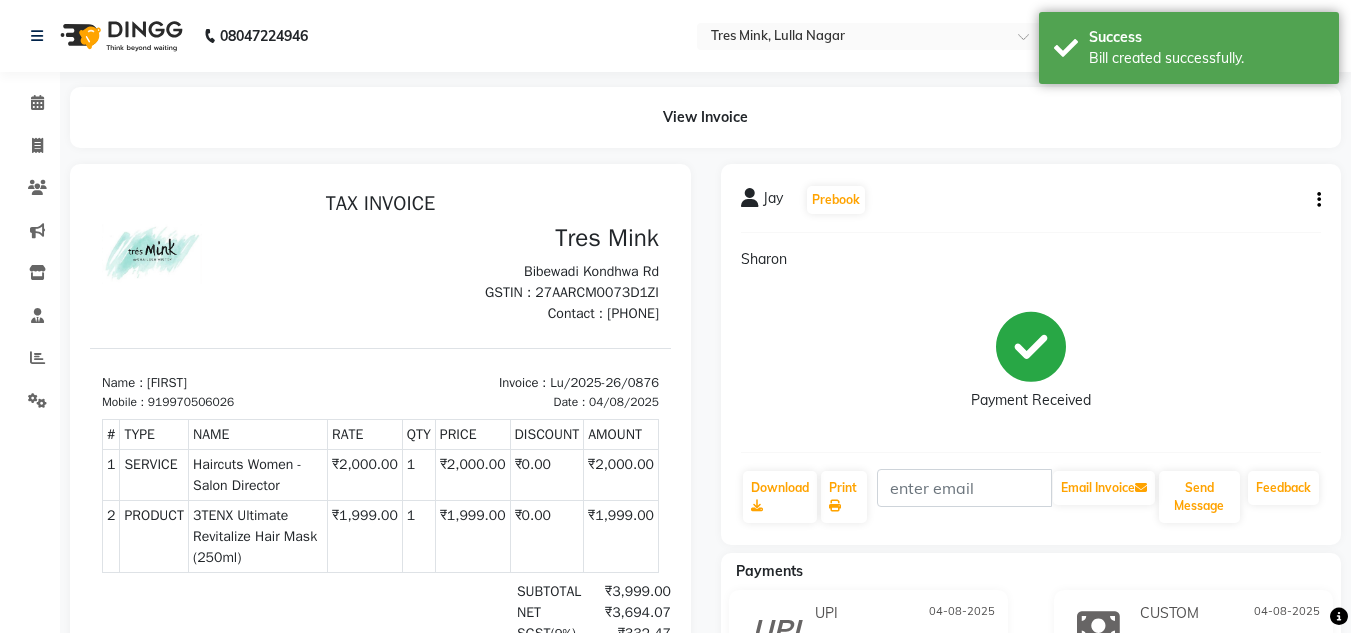 scroll, scrollTop: 0, scrollLeft: 0, axis: both 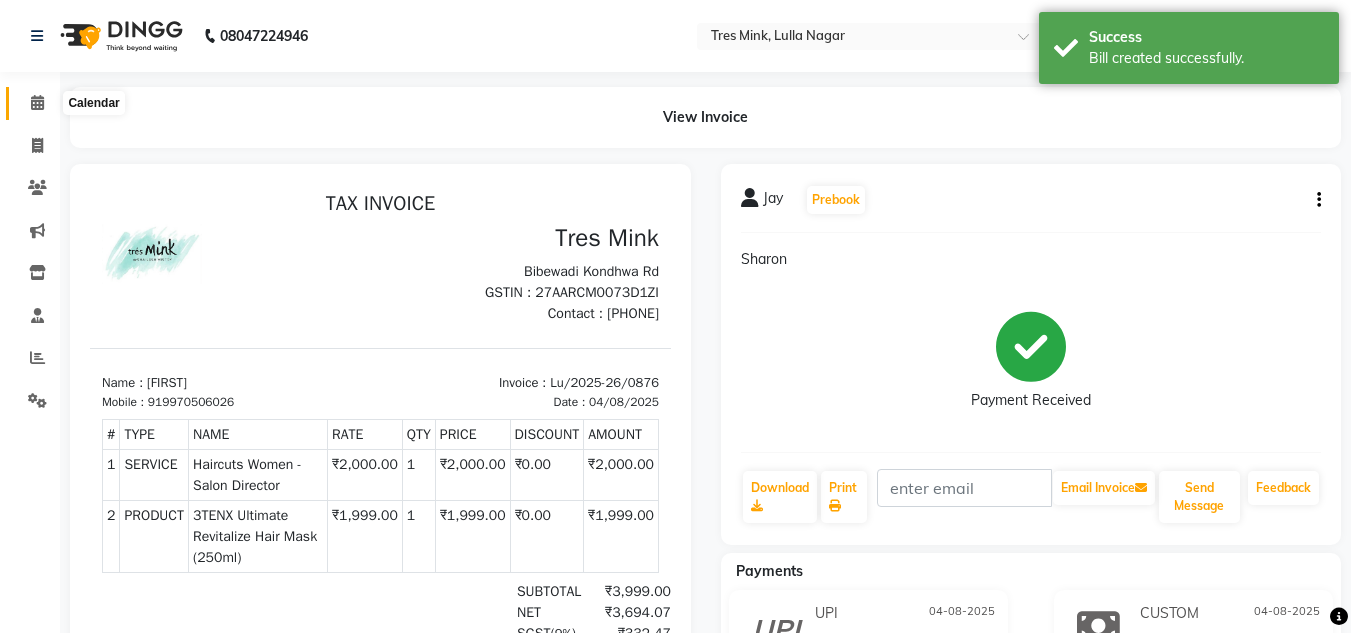 click 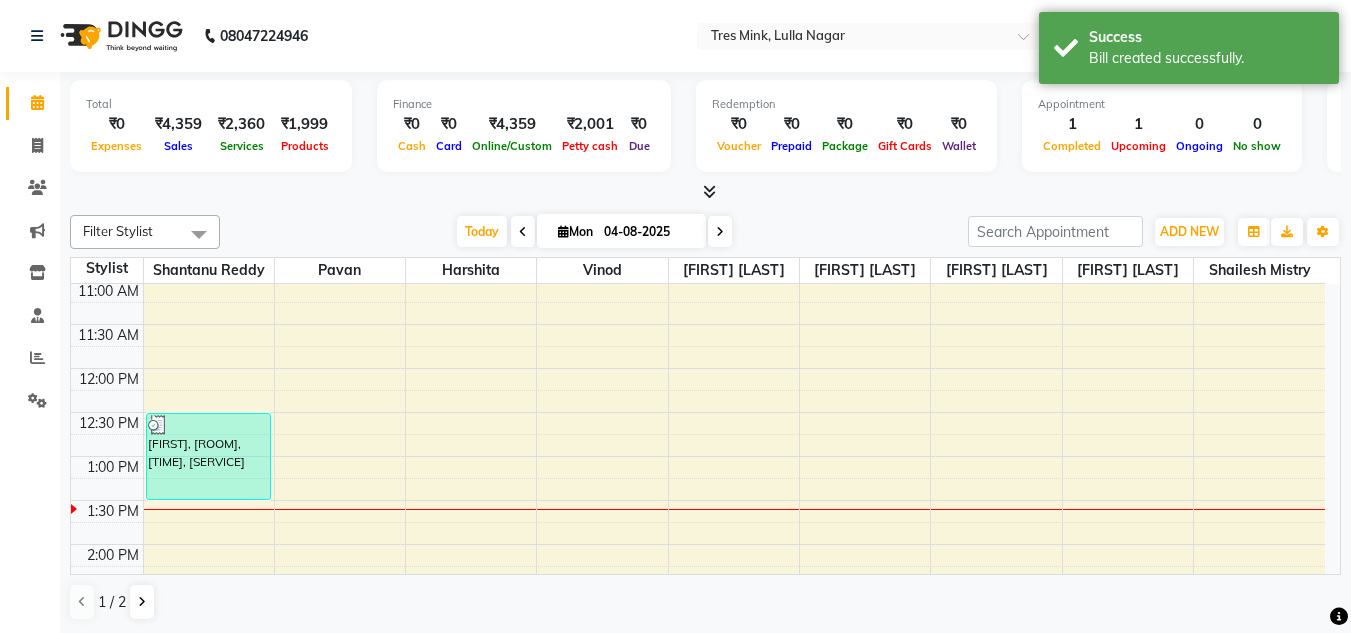 scroll, scrollTop: 241, scrollLeft: 0, axis: vertical 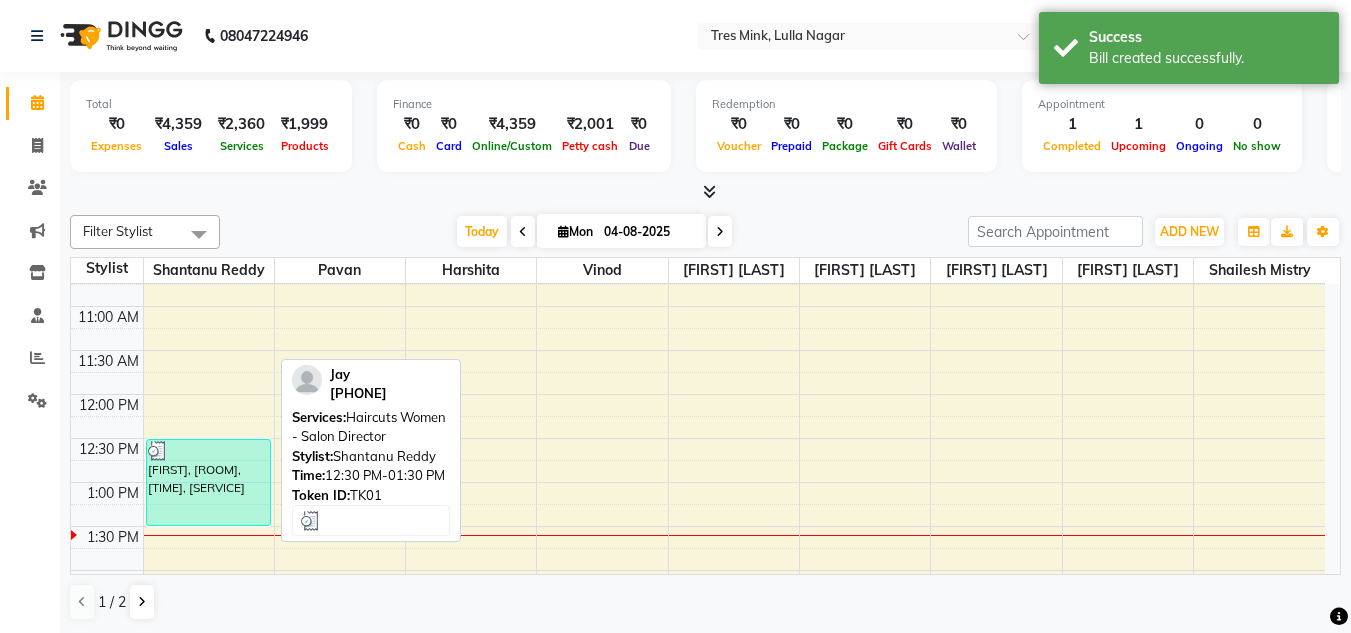 click at bounding box center (208, 451) 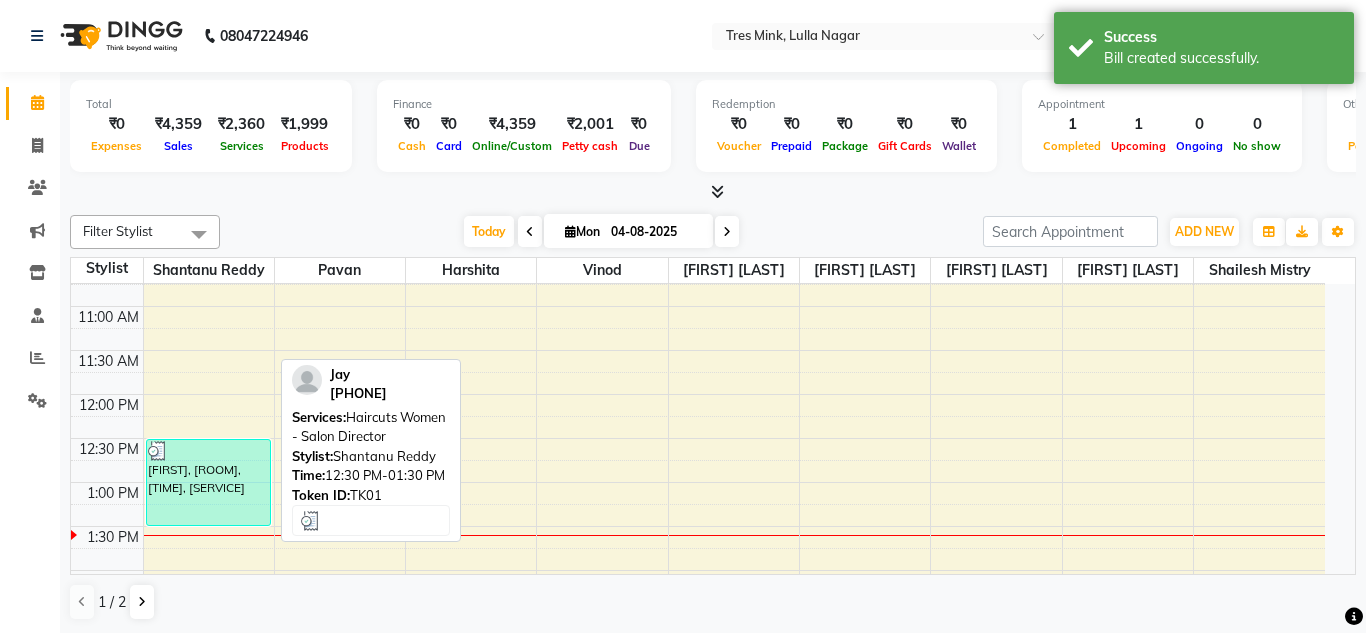 select on "3" 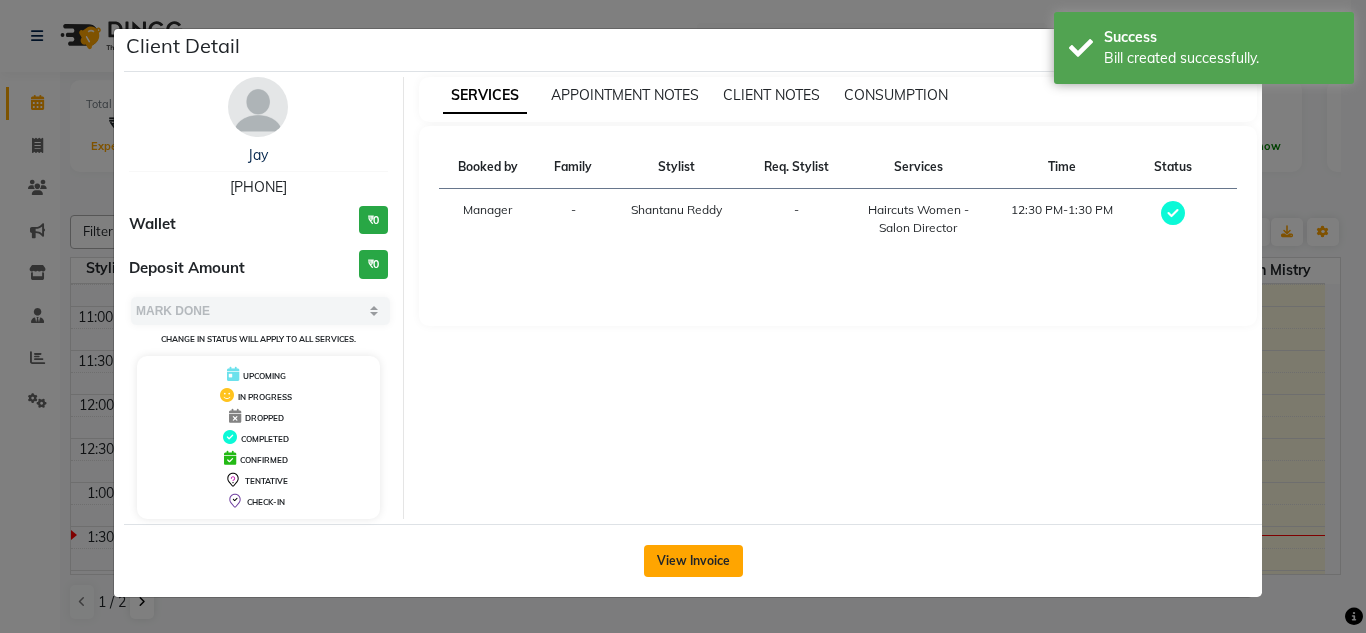 click on "View Invoice" 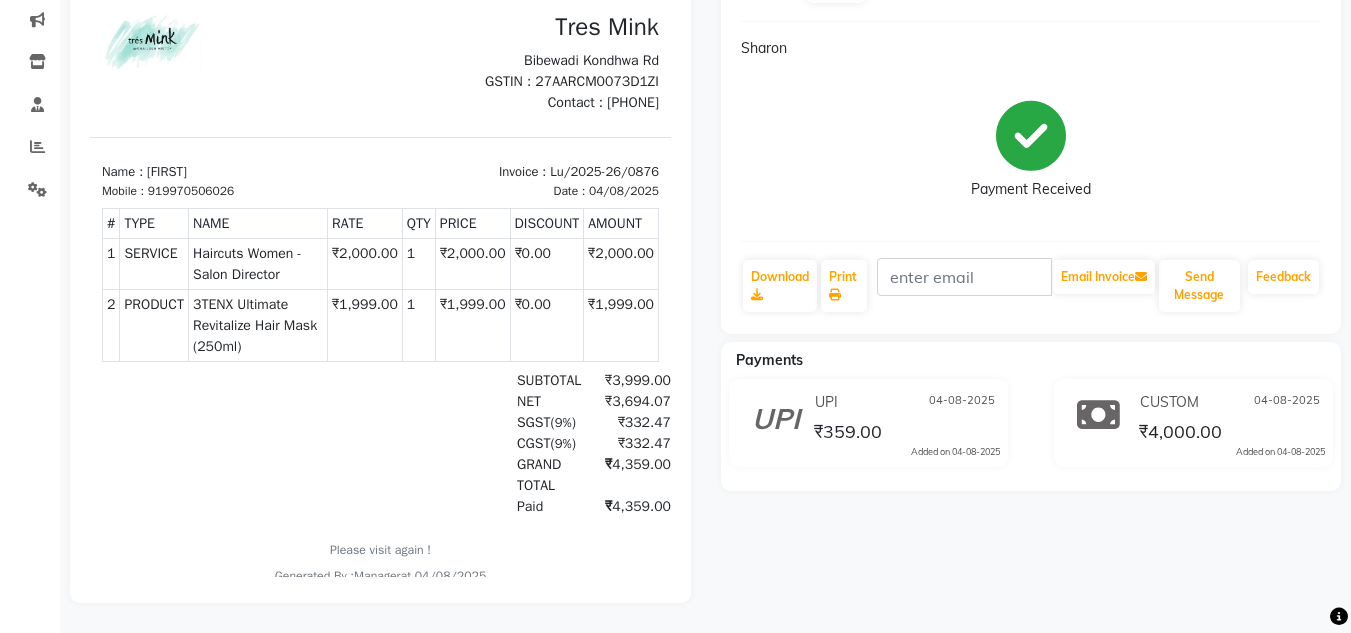 scroll, scrollTop: 0, scrollLeft: 0, axis: both 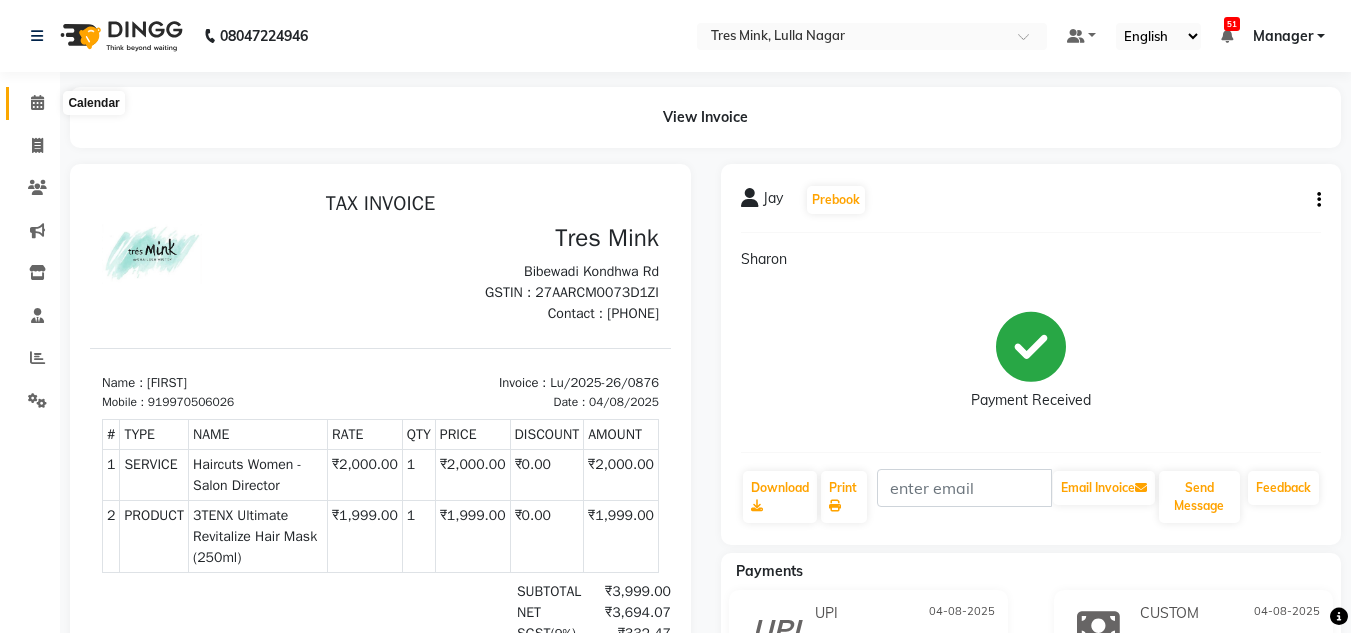 click 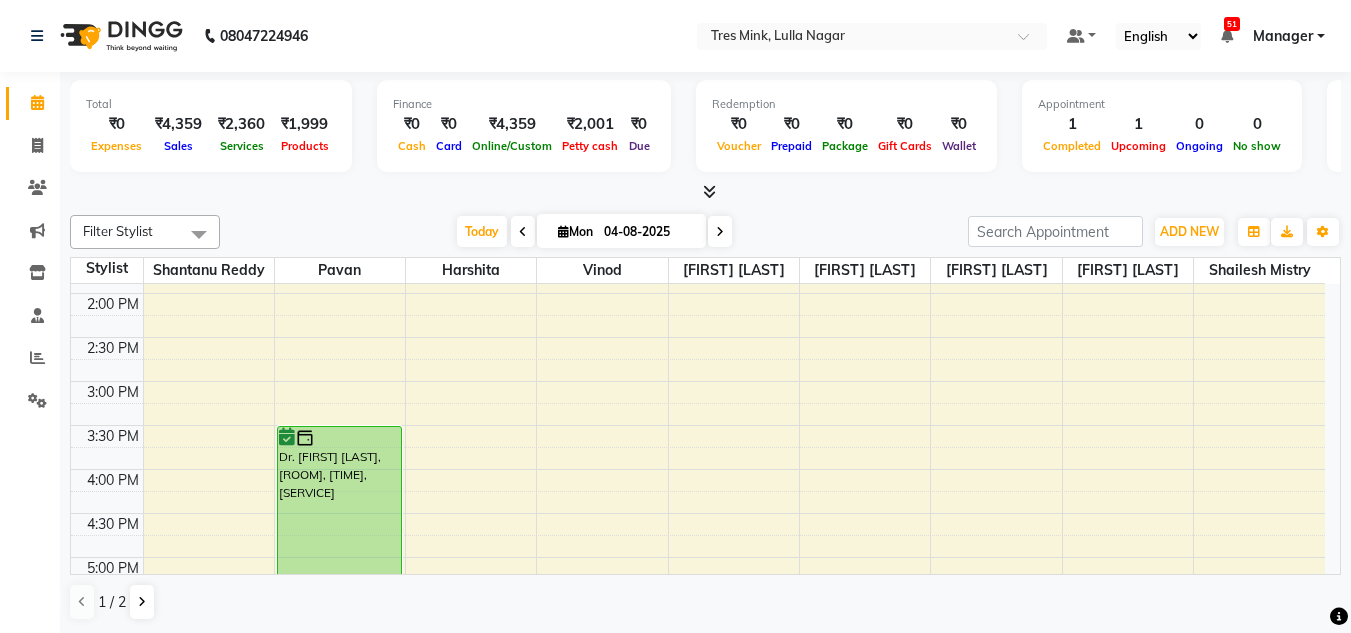 scroll, scrollTop: 600, scrollLeft: 0, axis: vertical 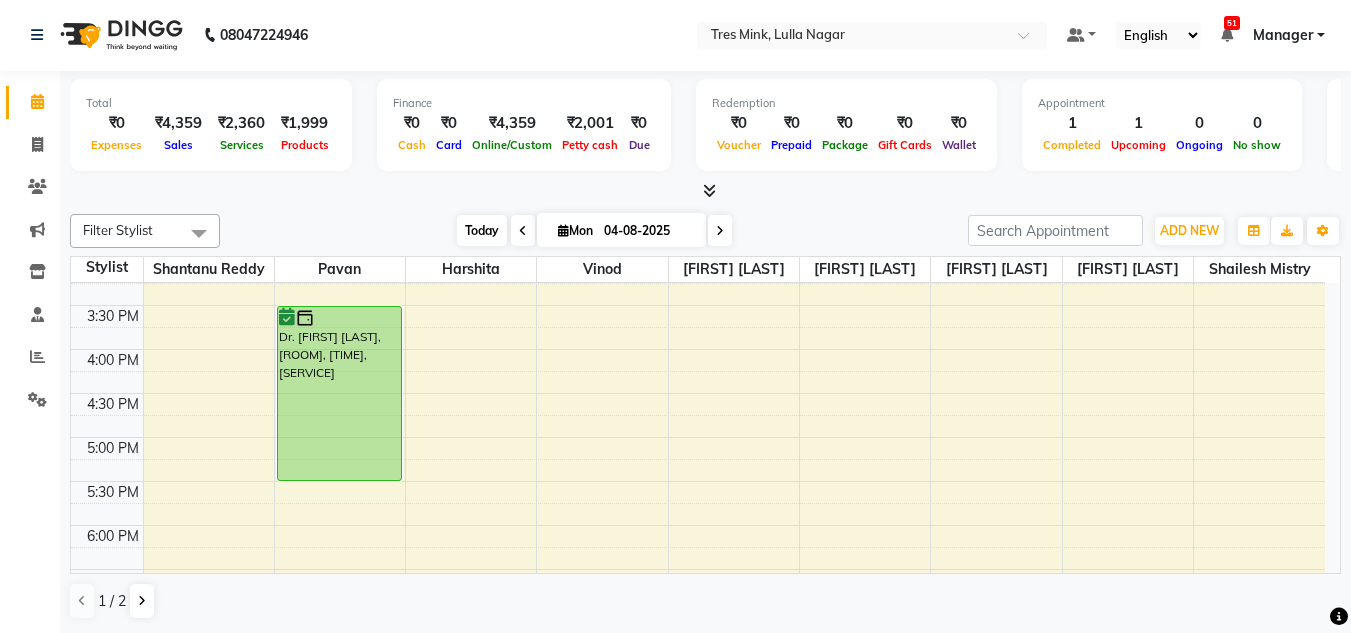 click on "Today" at bounding box center [482, 230] 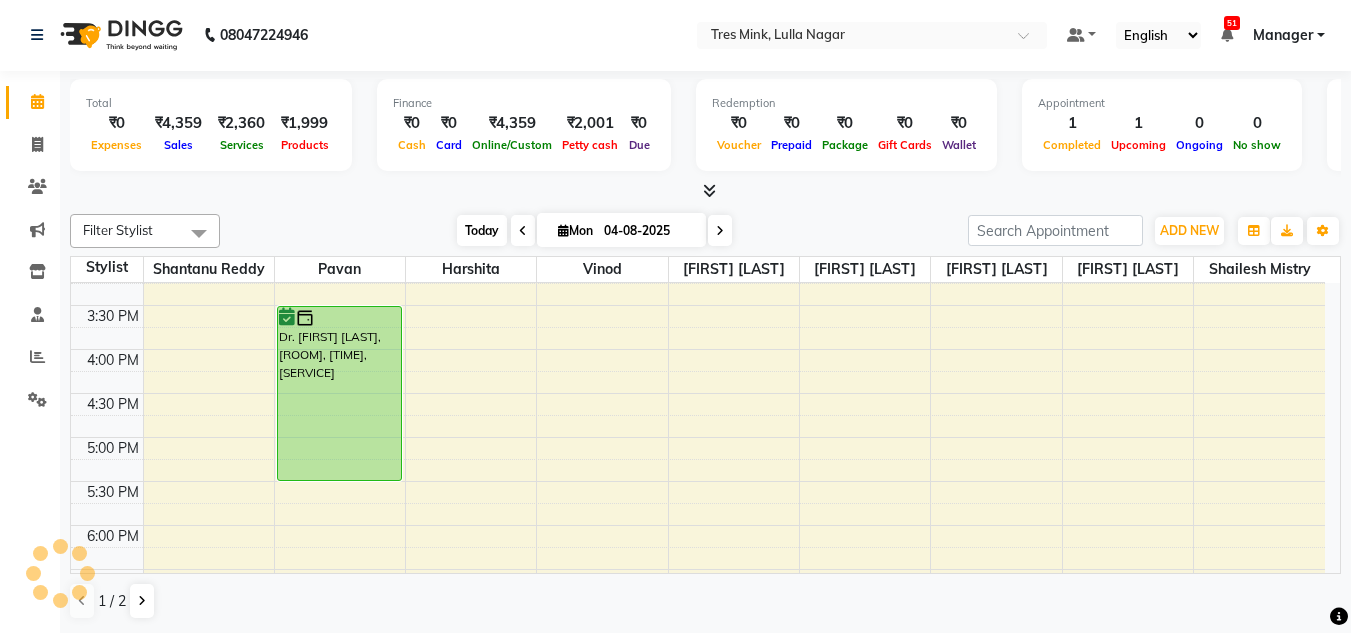 scroll, scrollTop: 529, scrollLeft: 0, axis: vertical 